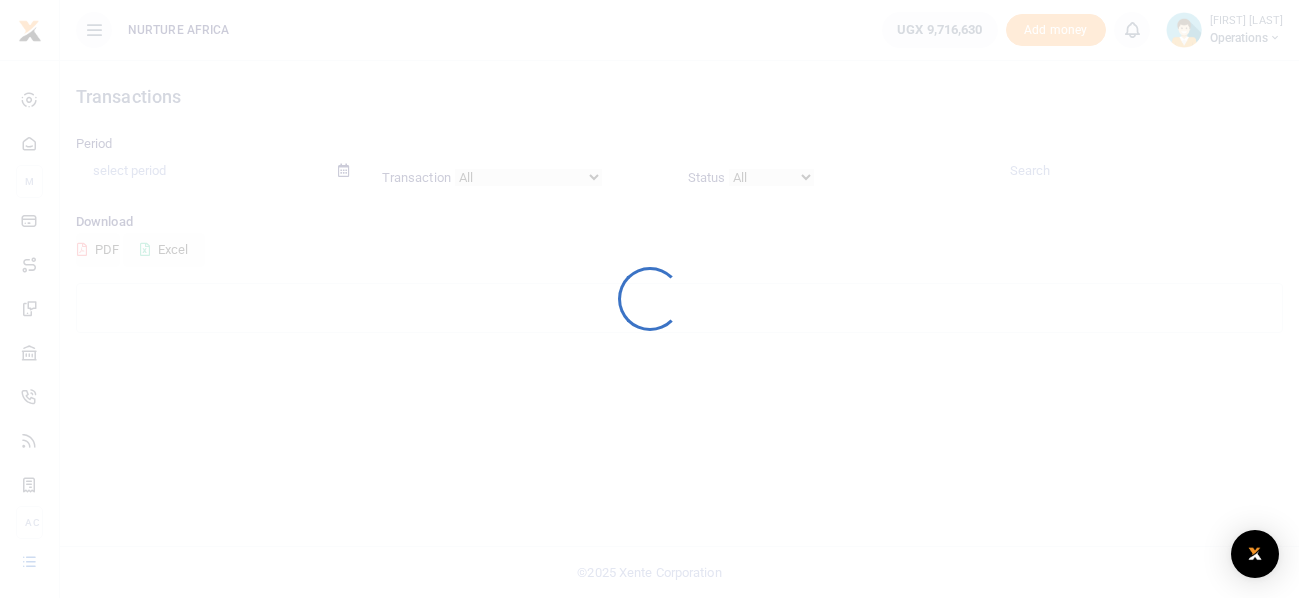 scroll, scrollTop: 0, scrollLeft: 0, axis: both 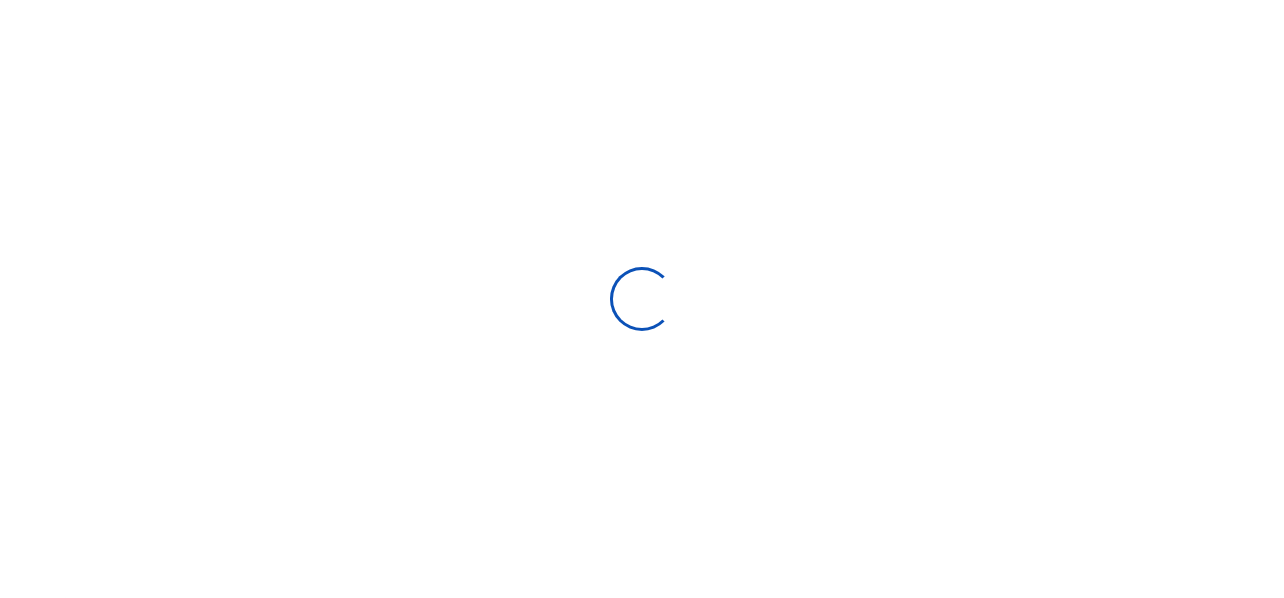 select 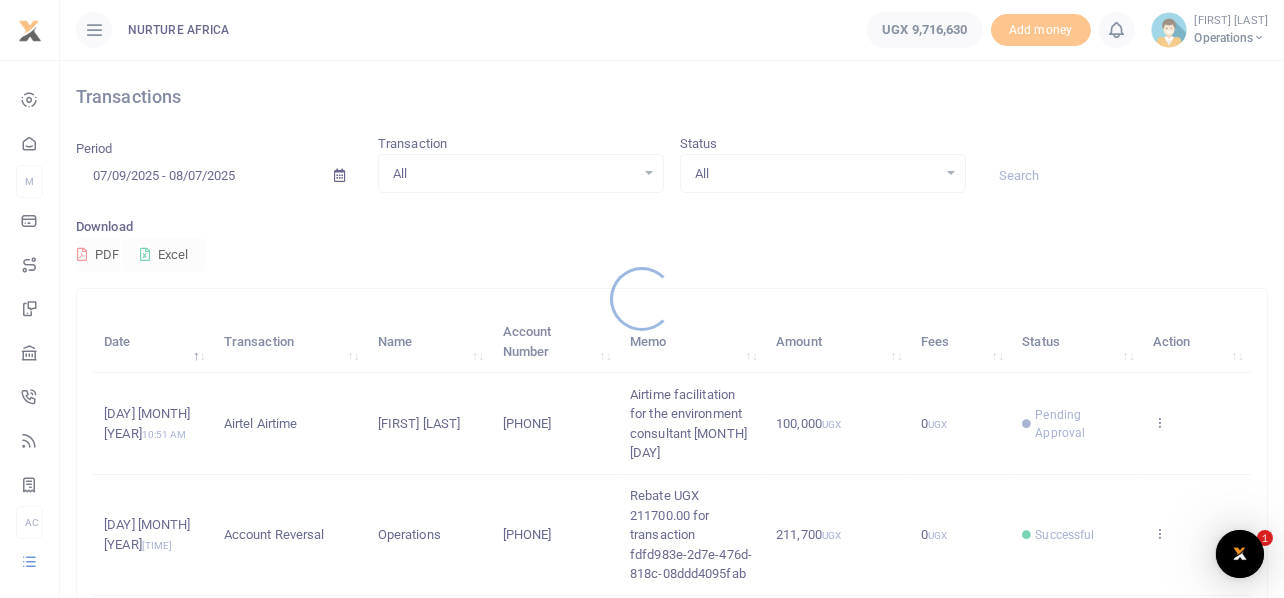 scroll, scrollTop: 0, scrollLeft: 0, axis: both 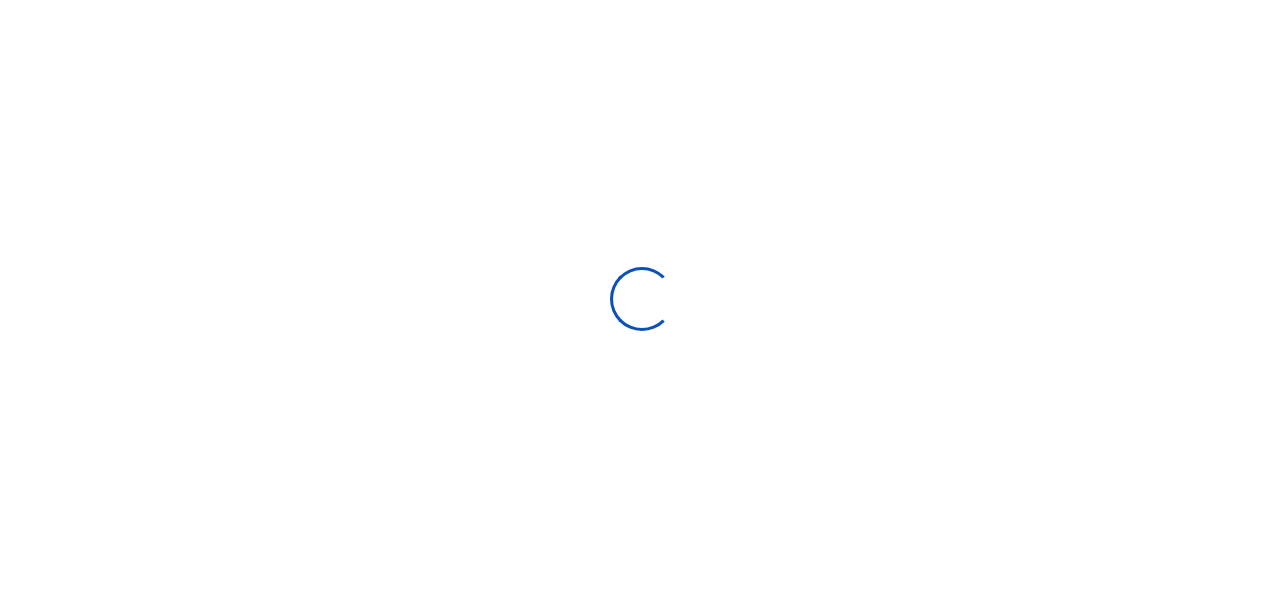 select 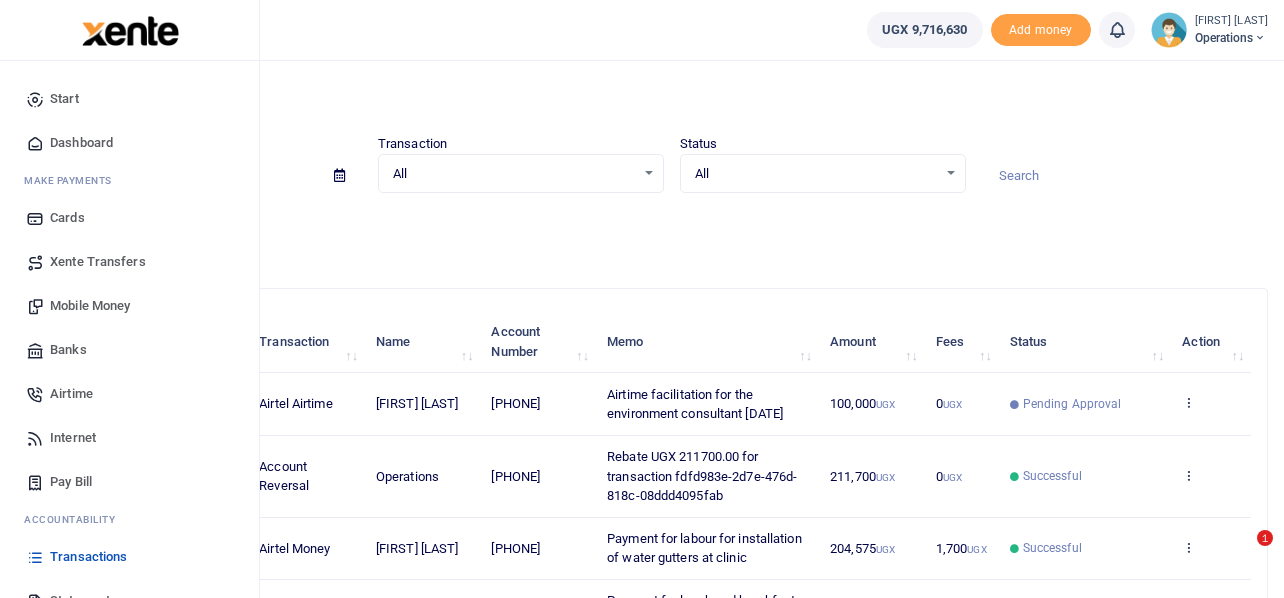 scroll, scrollTop: 0, scrollLeft: 0, axis: both 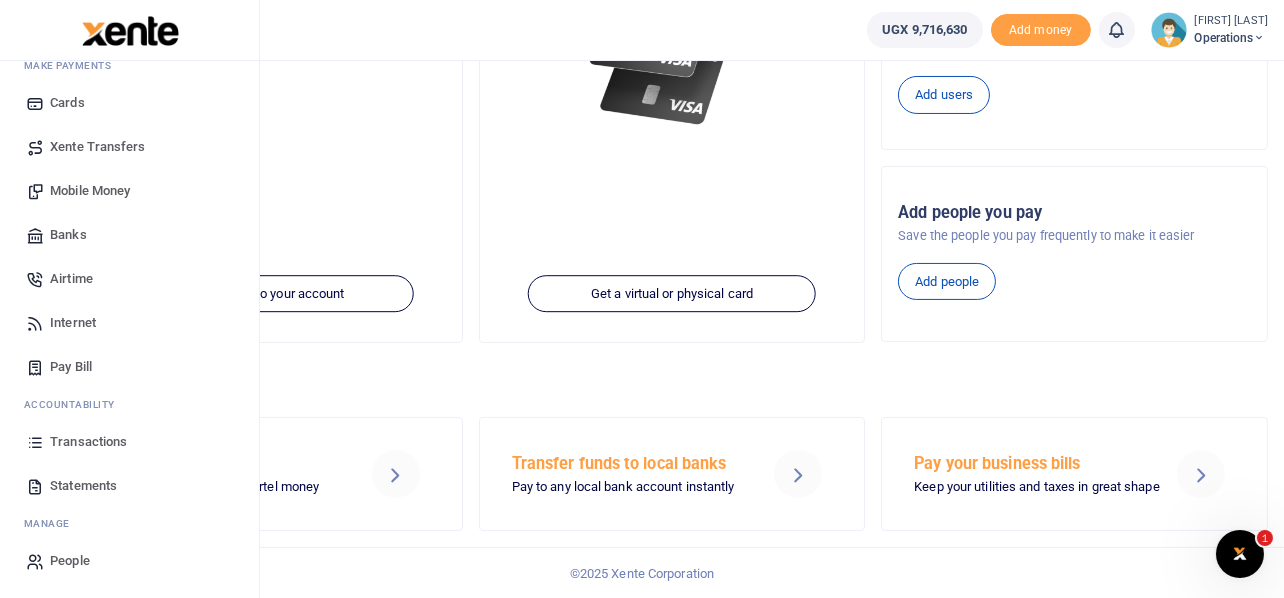 click on "Transactions" at bounding box center (88, 442) 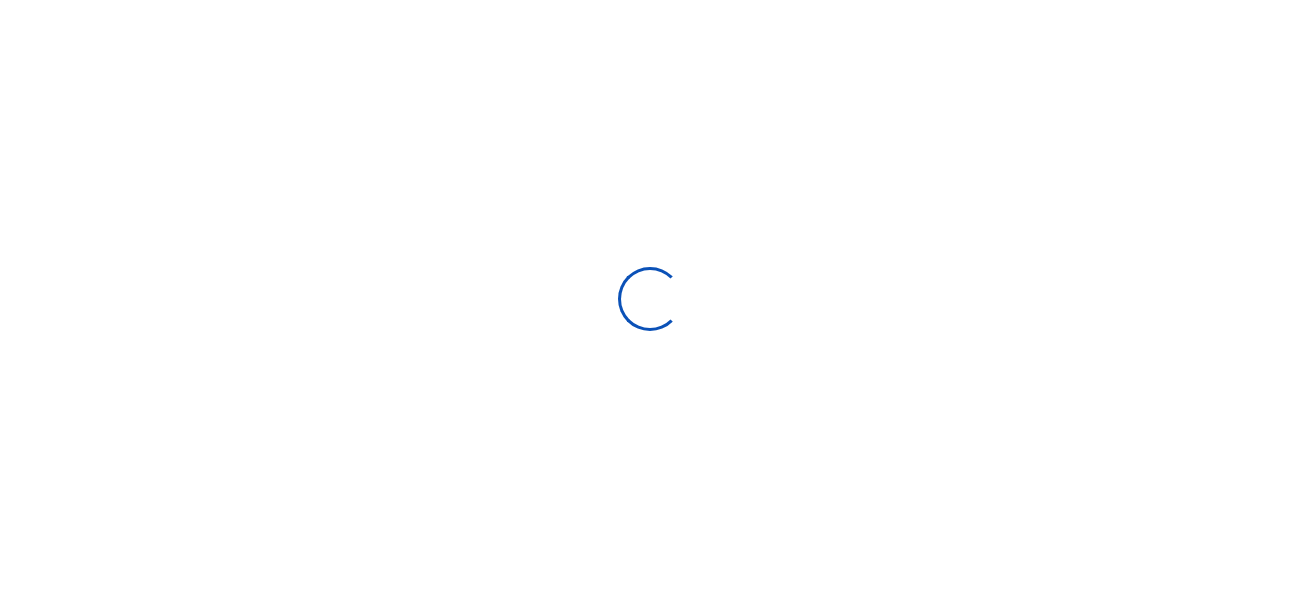 select 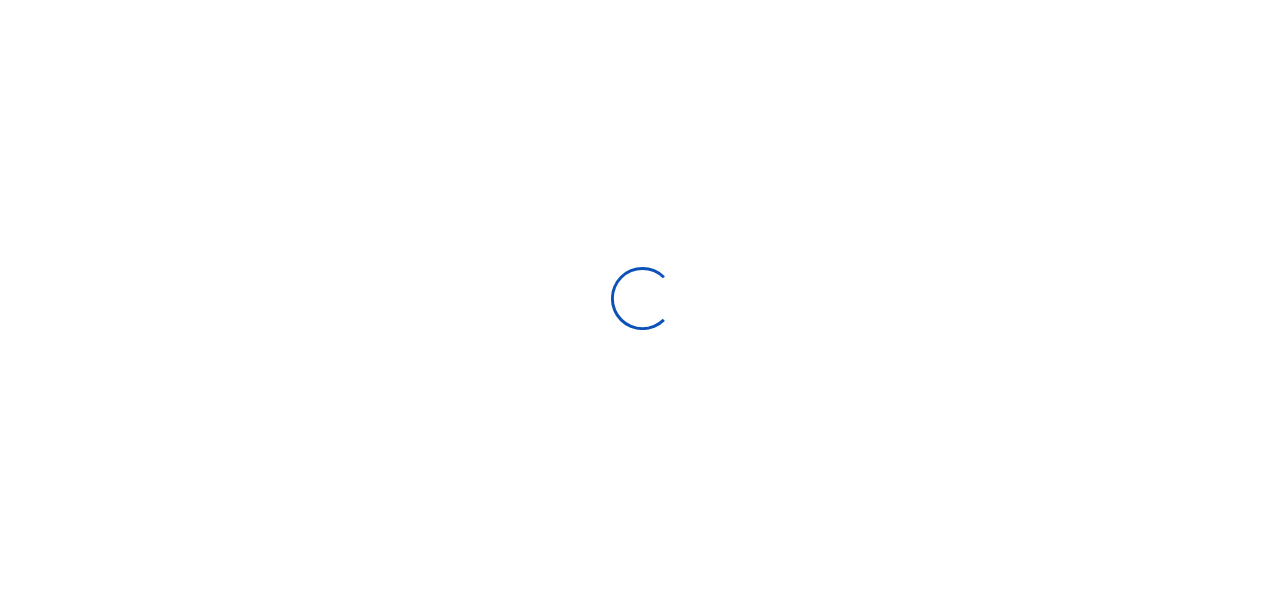 scroll, scrollTop: 0, scrollLeft: 0, axis: both 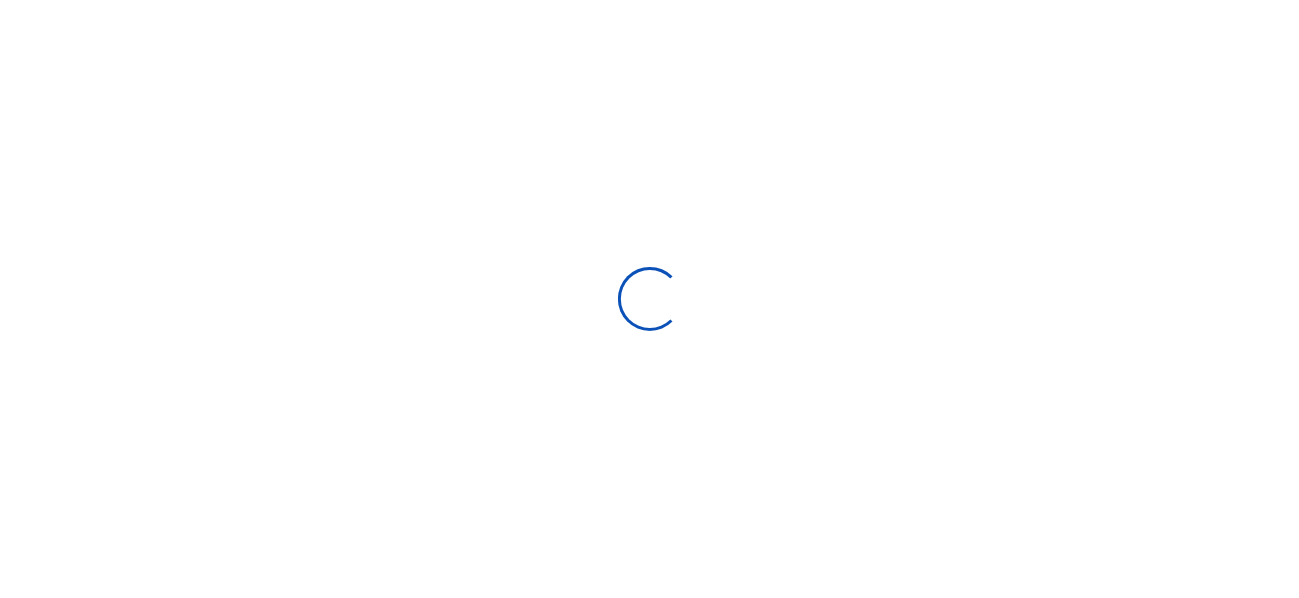 type on "07/09/2025 - 08/07/2025" 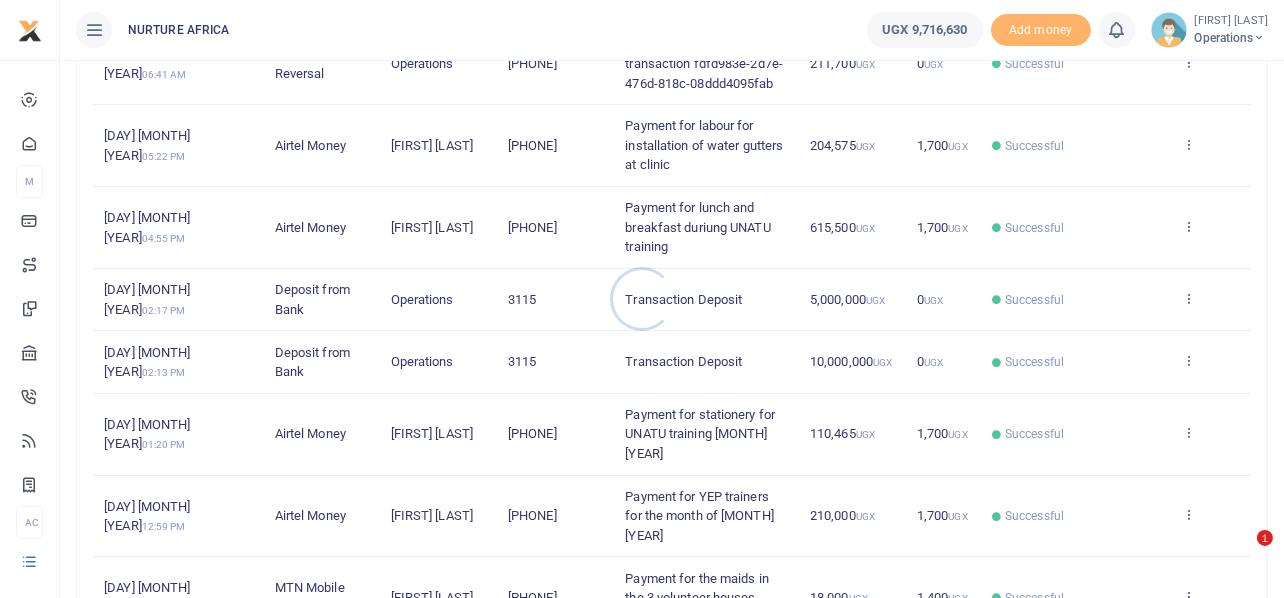 scroll, scrollTop: 499, scrollLeft: 0, axis: vertical 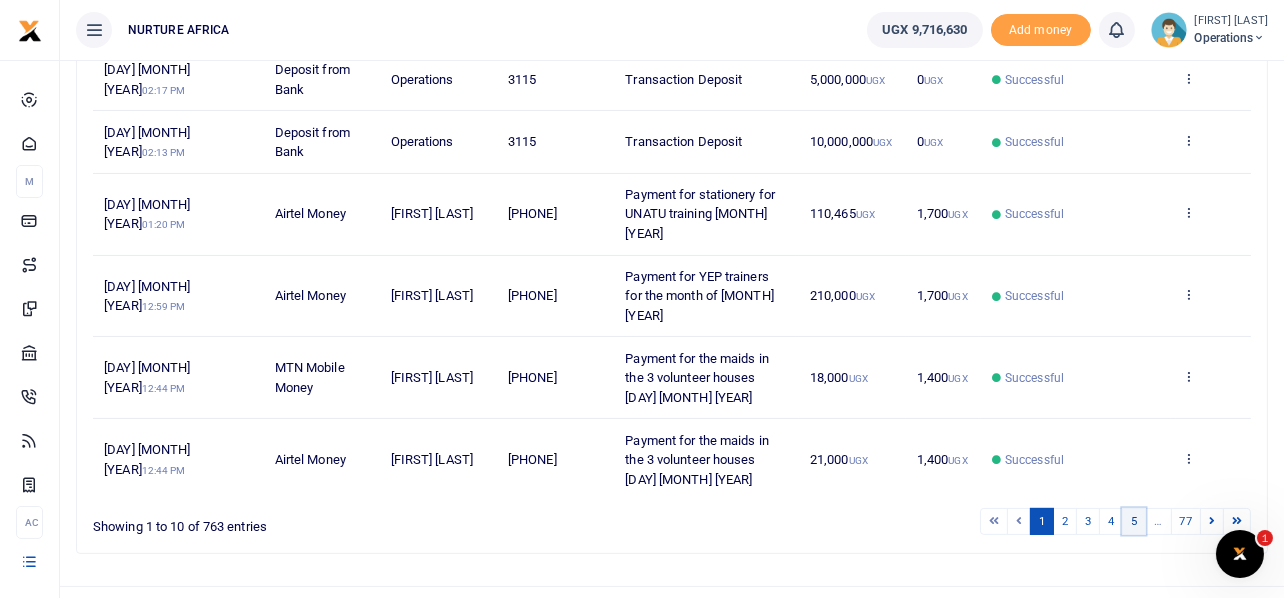 click on "5" at bounding box center [1134, 521] 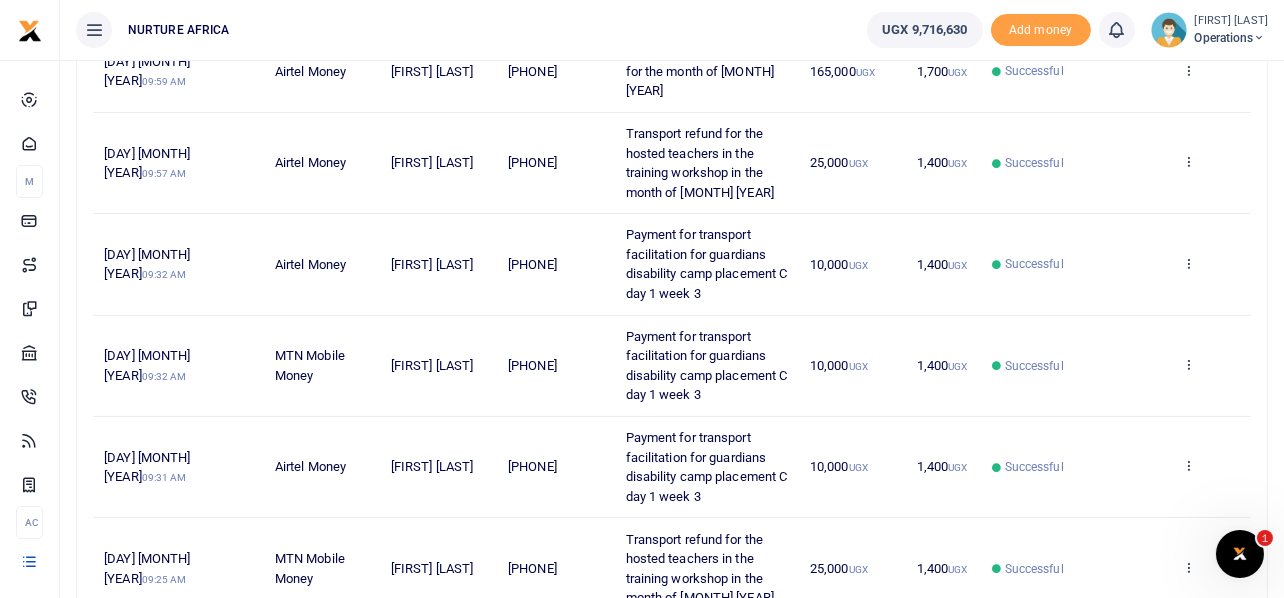scroll, scrollTop: 885, scrollLeft: 0, axis: vertical 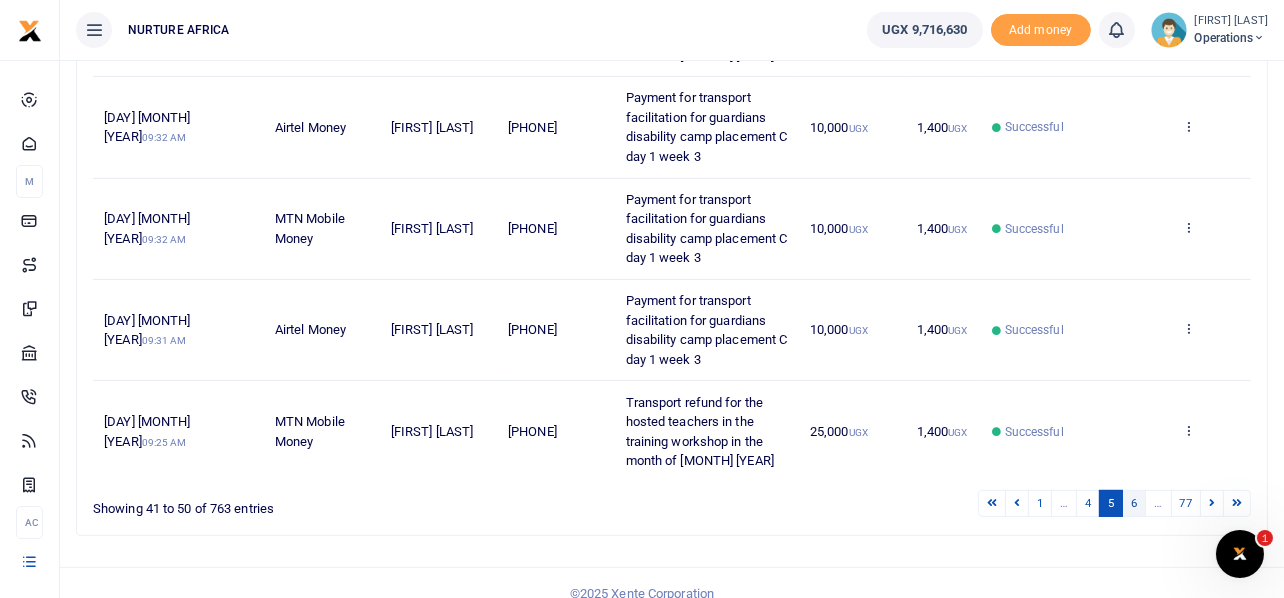 click on "6" at bounding box center (1134, 503) 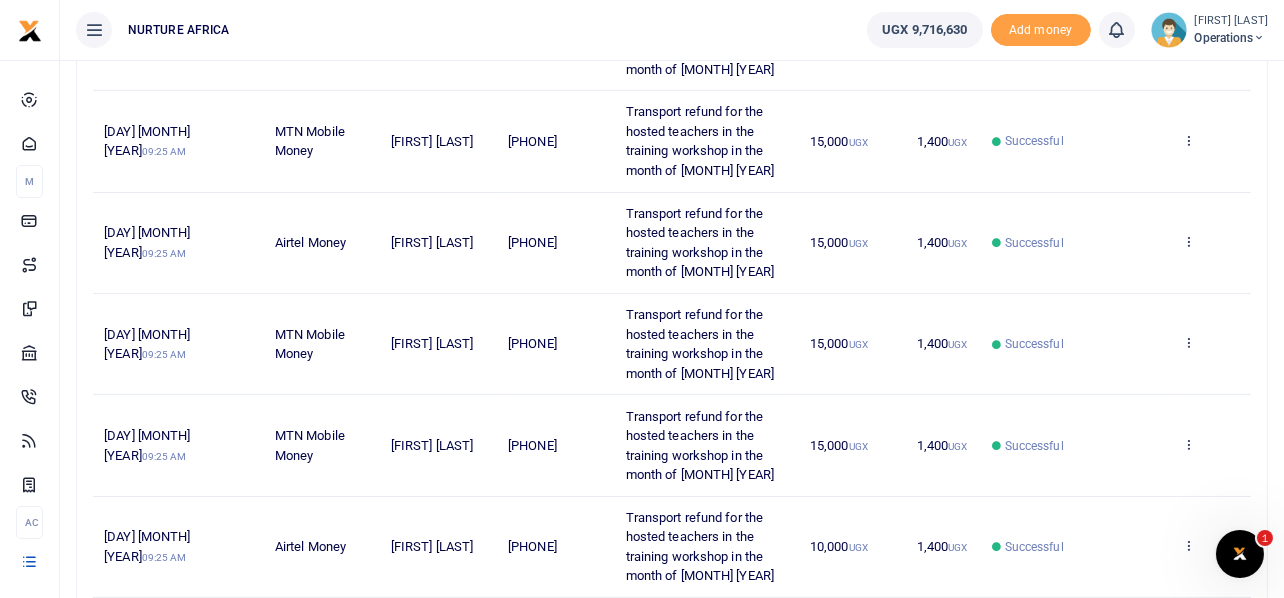 scroll, scrollTop: 885, scrollLeft: 0, axis: vertical 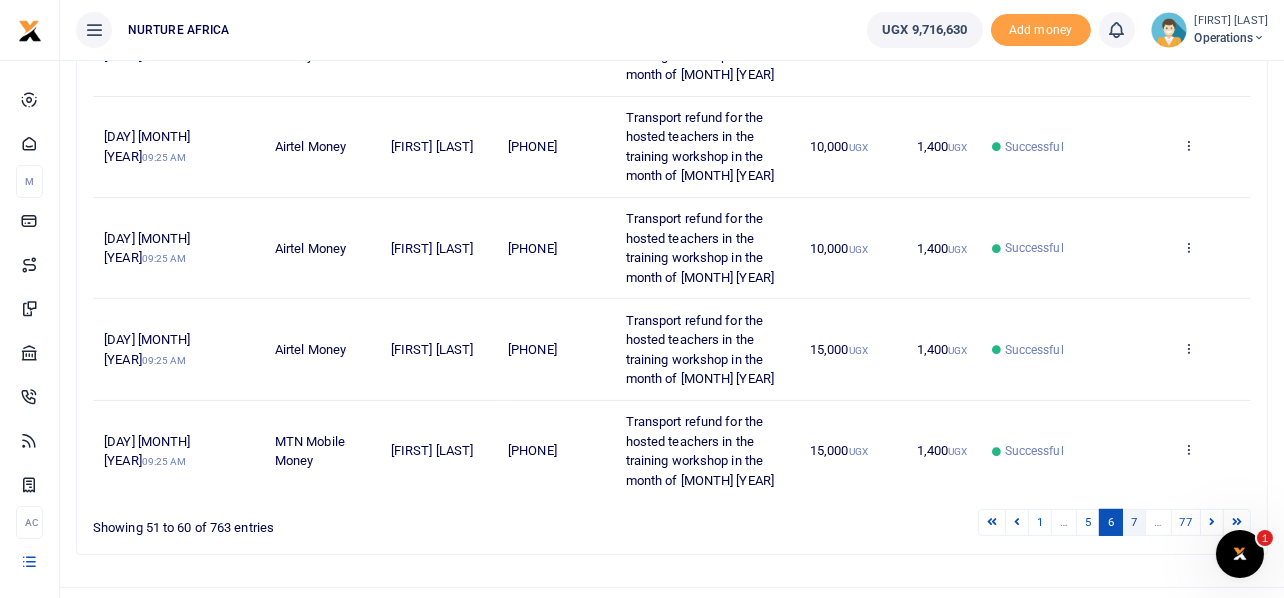 click on "7" at bounding box center (1134, 522) 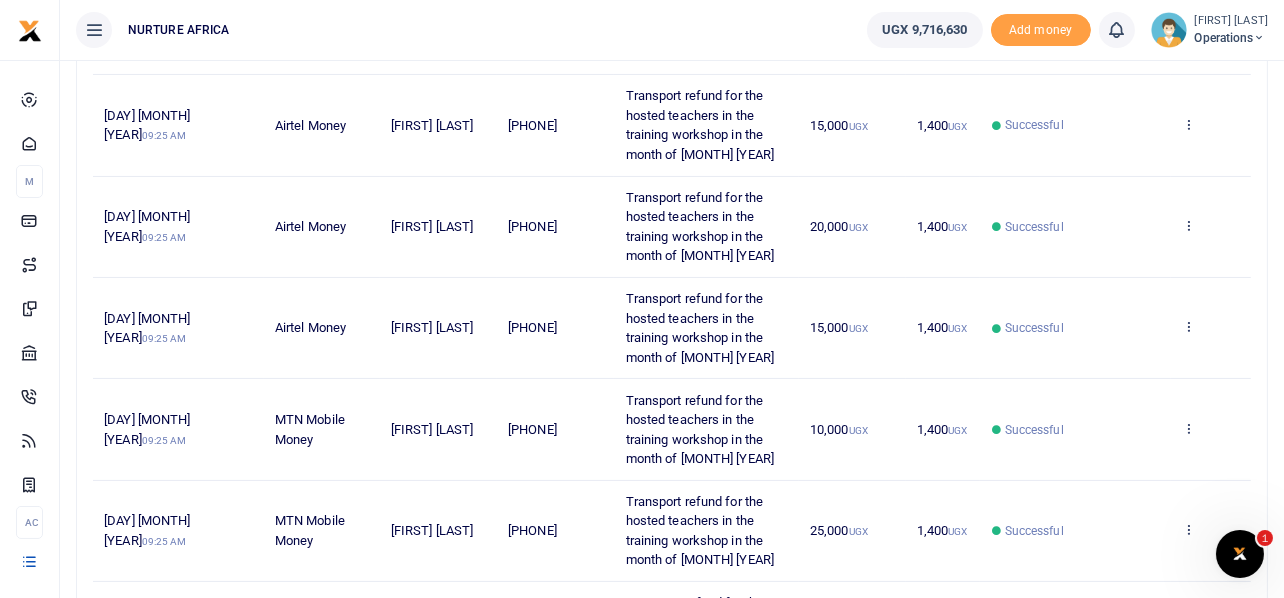 scroll, scrollTop: 924, scrollLeft: 0, axis: vertical 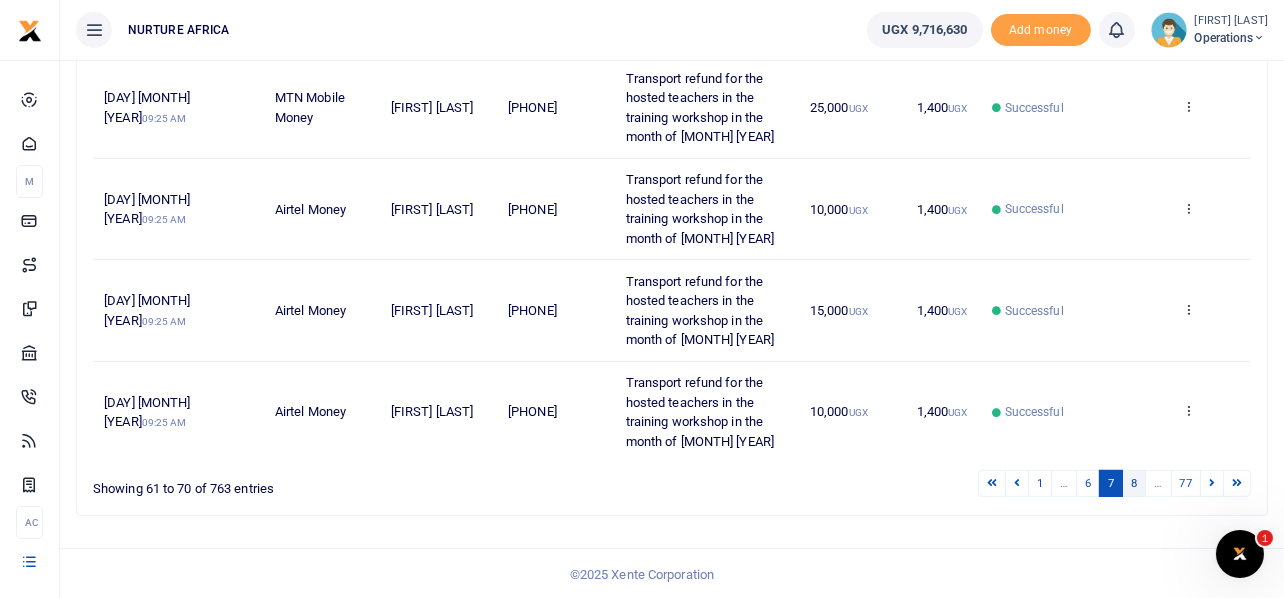 click on "8" at bounding box center [1134, 483] 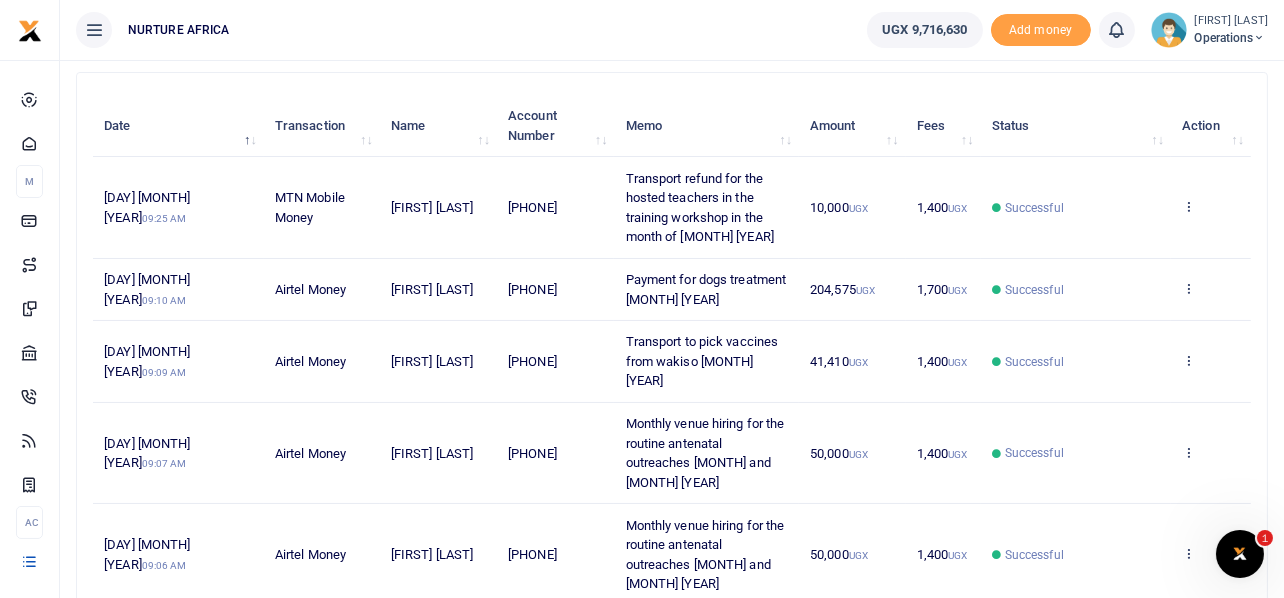 scroll, scrollTop: 1038, scrollLeft: 0, axis: vertical 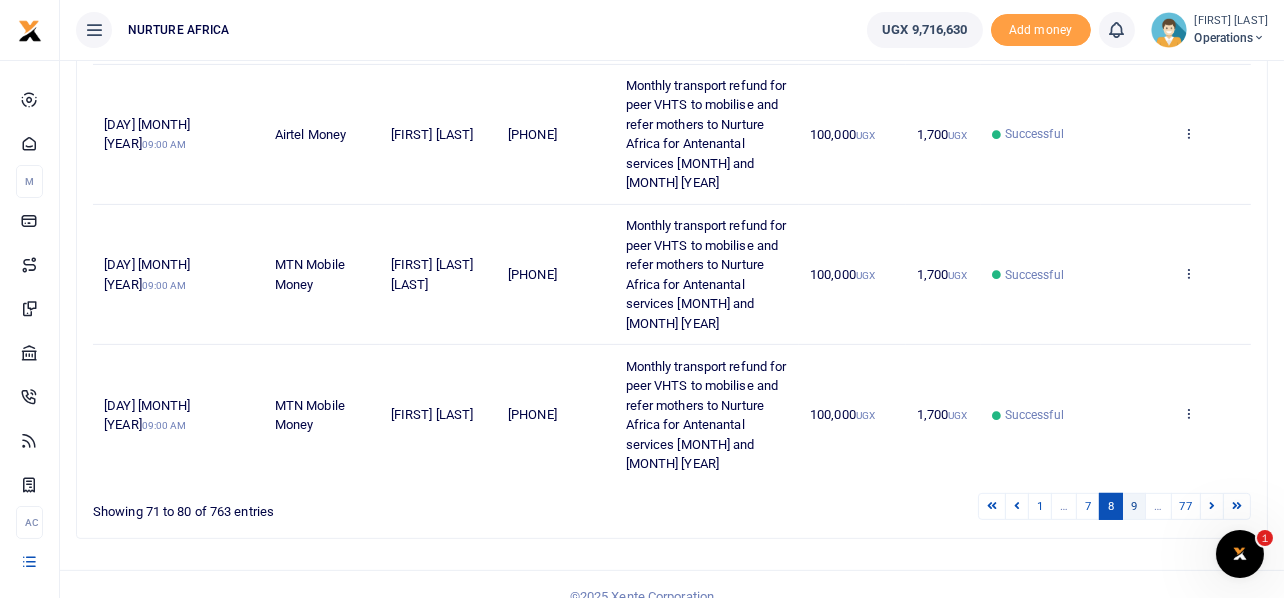 click on "9" at bounding box center [1134, 506] 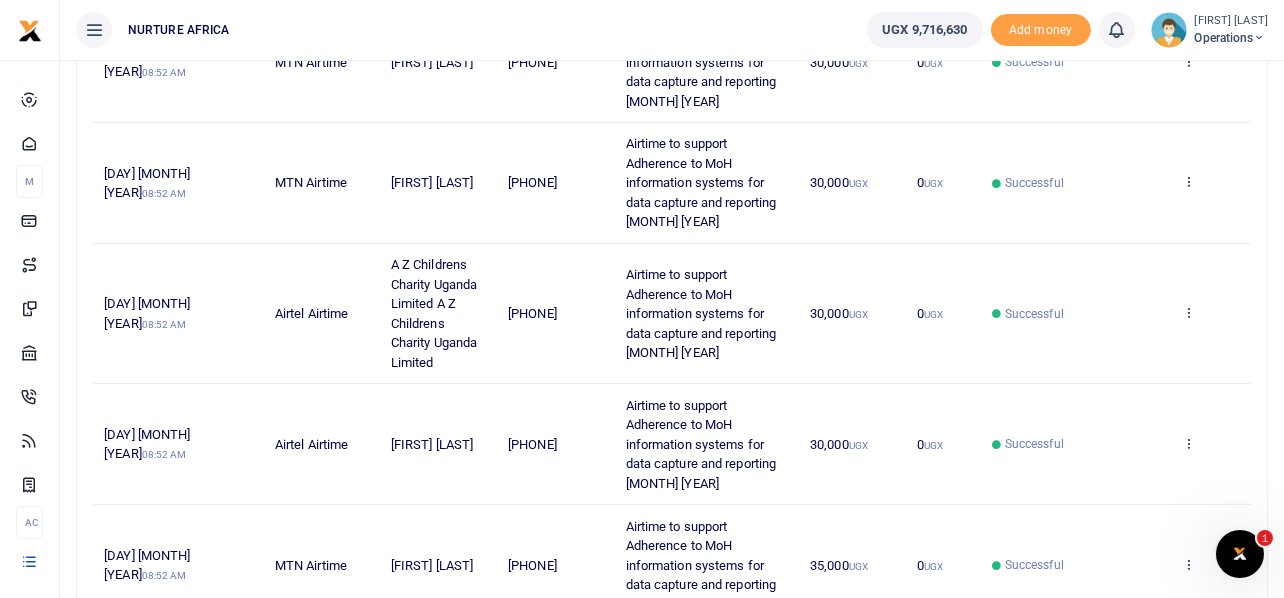 scroll, scrollTop: 1100, scrollLeft: 0, axis: vertical 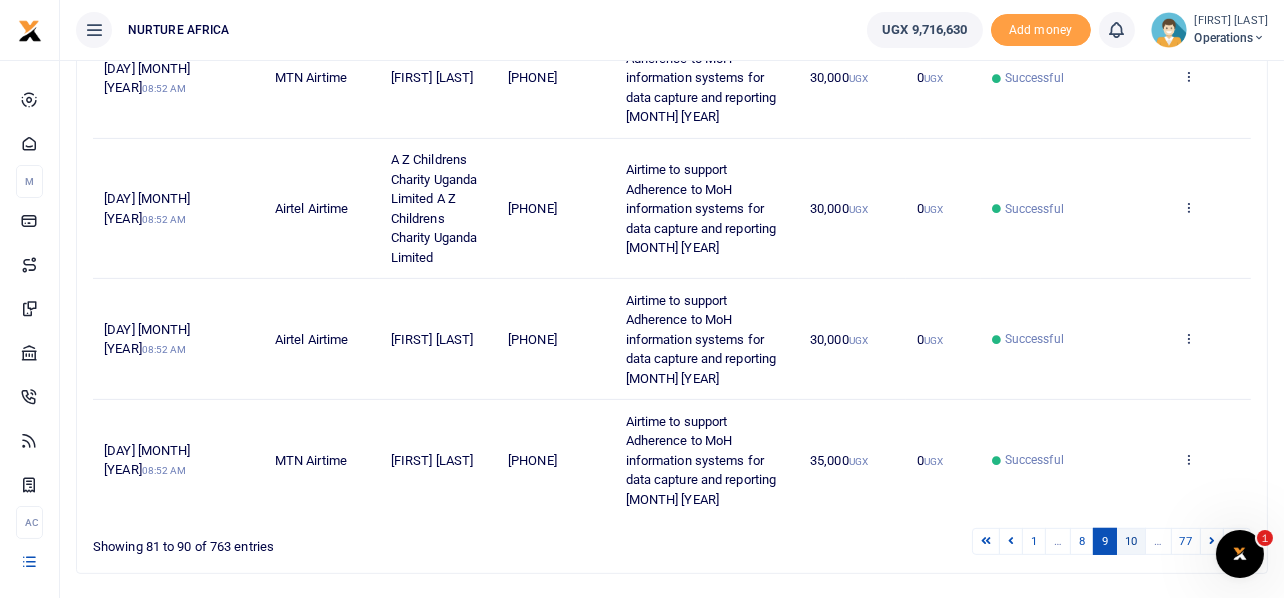 click on "10" at bounding box center (1131, 541) 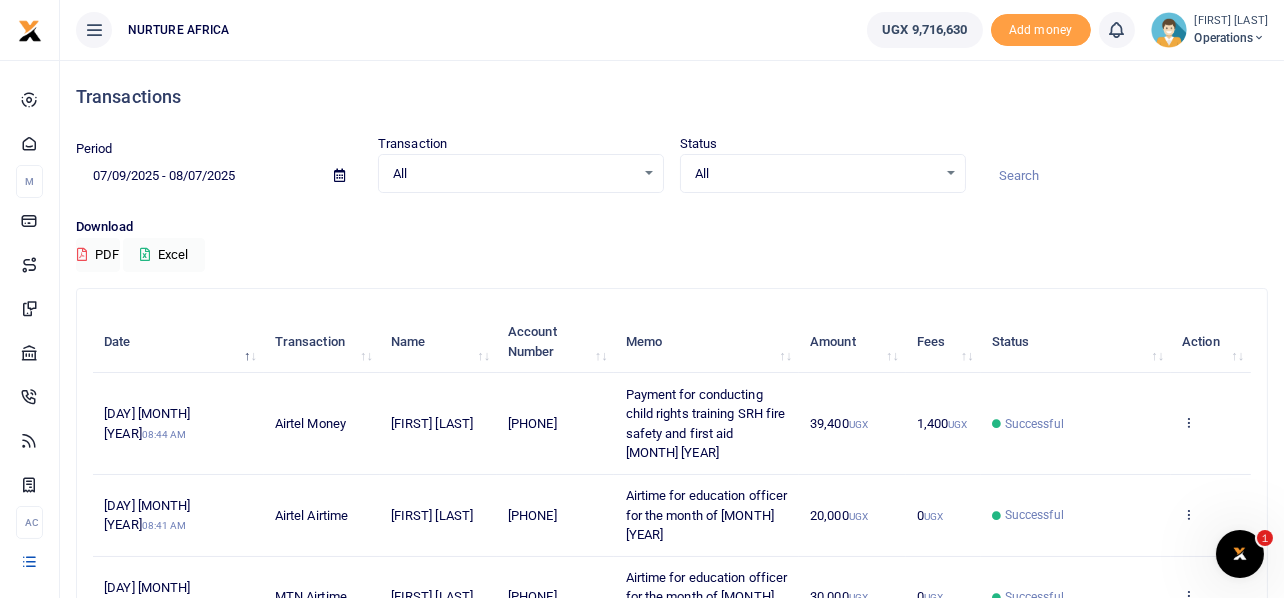 scroll, scrollTop: 866, scrollLeft: 0, axis: vertical 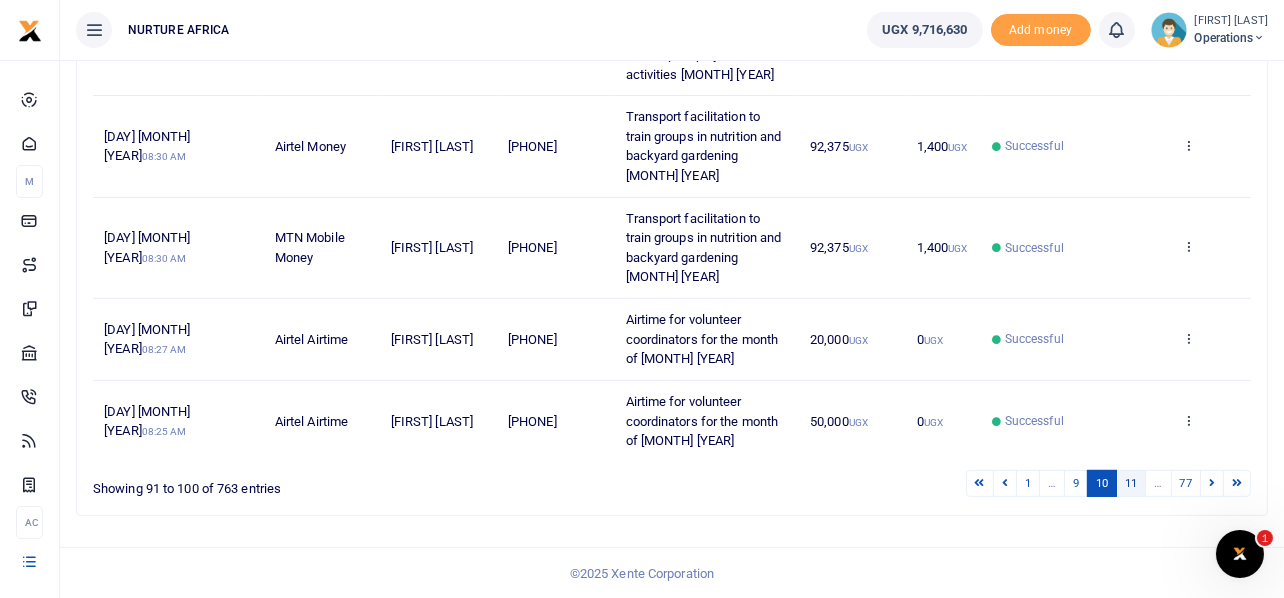 click on "11" at bounding box center (1131, 483) 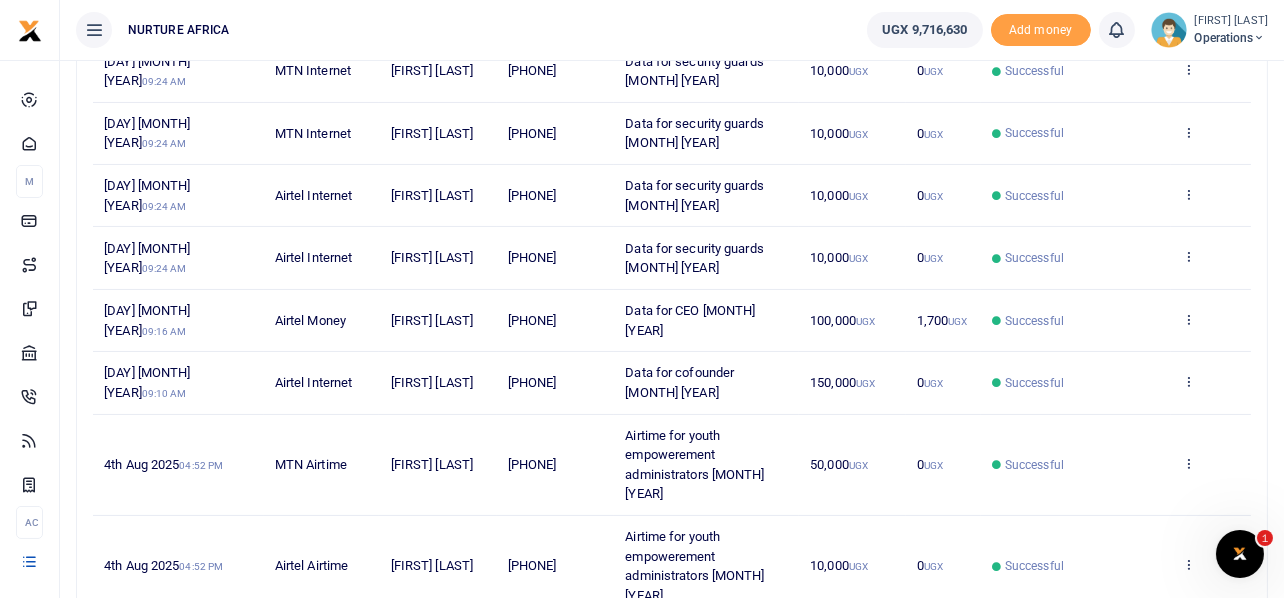 scroll, scrollTop: 613, scrollLeft: 0, axis: vertical 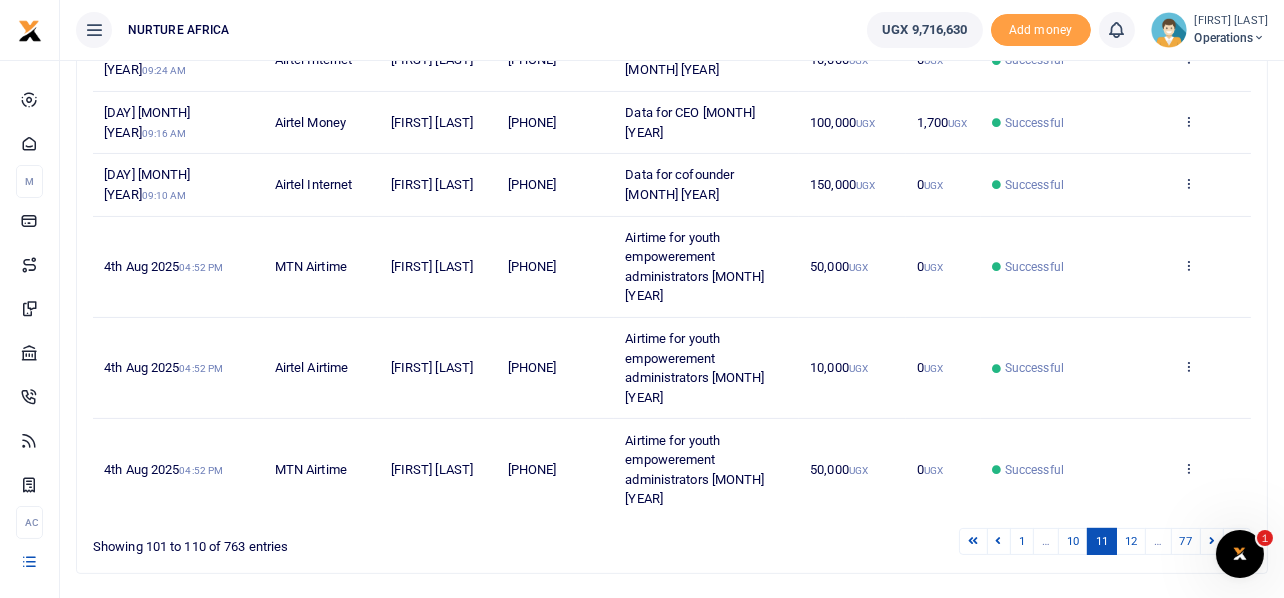 click on "12" at bounding box center [1131, 541] 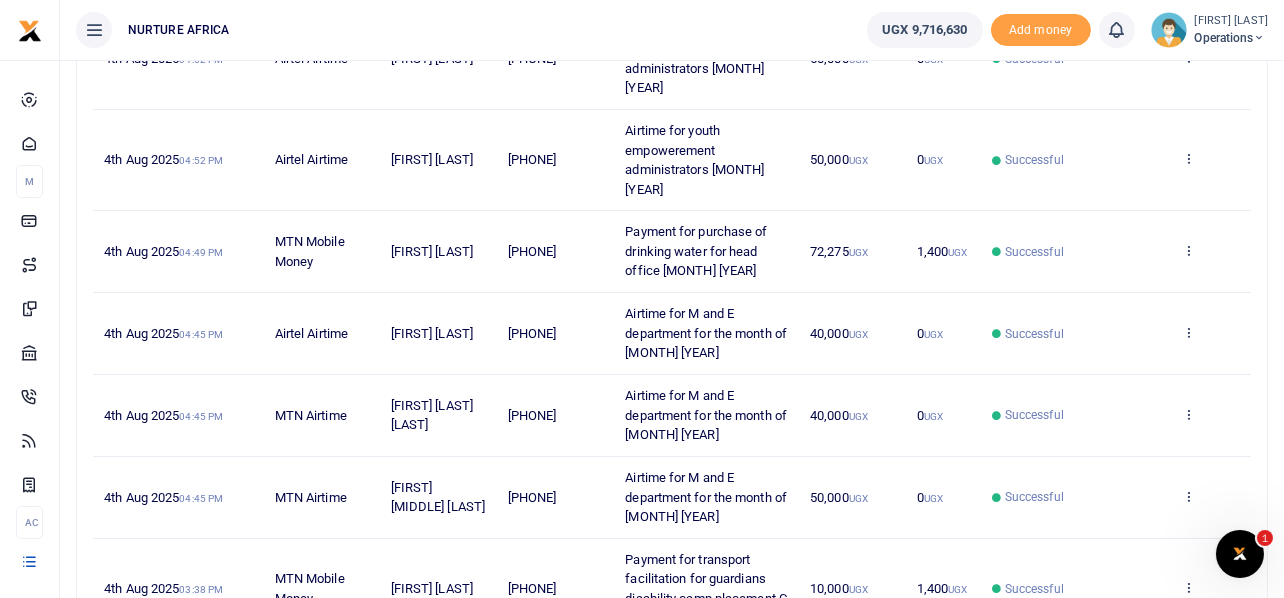 scroll, scrollTop: 788, scrollLeft: 0, axis: vertical 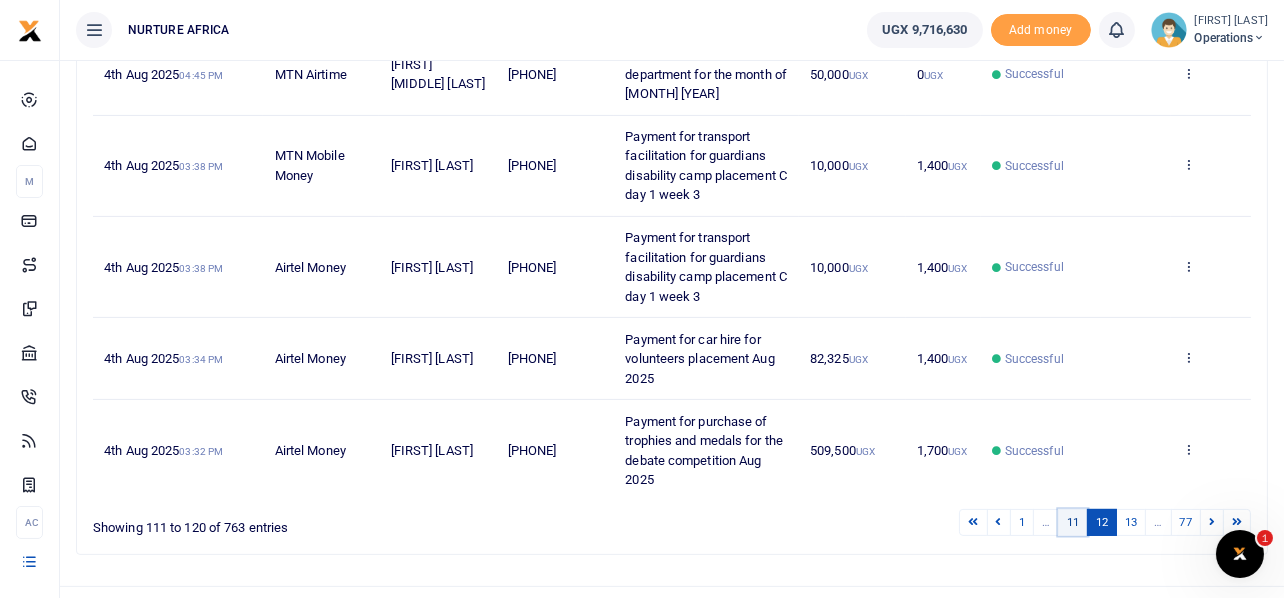 click on "11" at bounding box center (1073, 522) 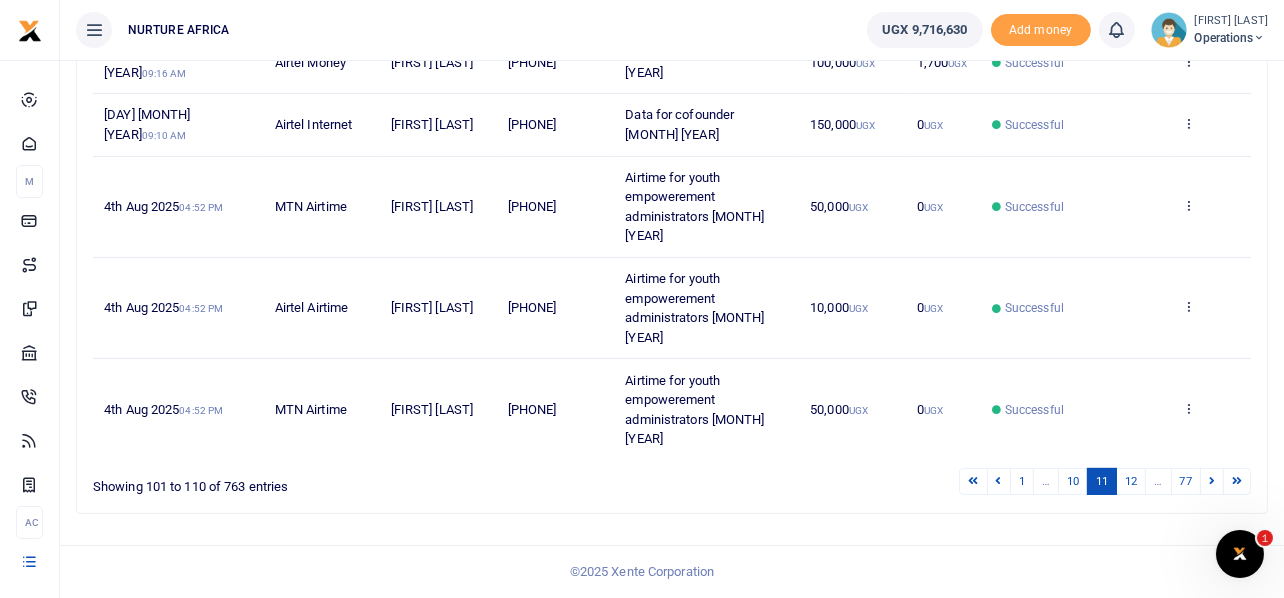 scroll, scrollTop: 613, scrollLeft: 0, axis: vertical 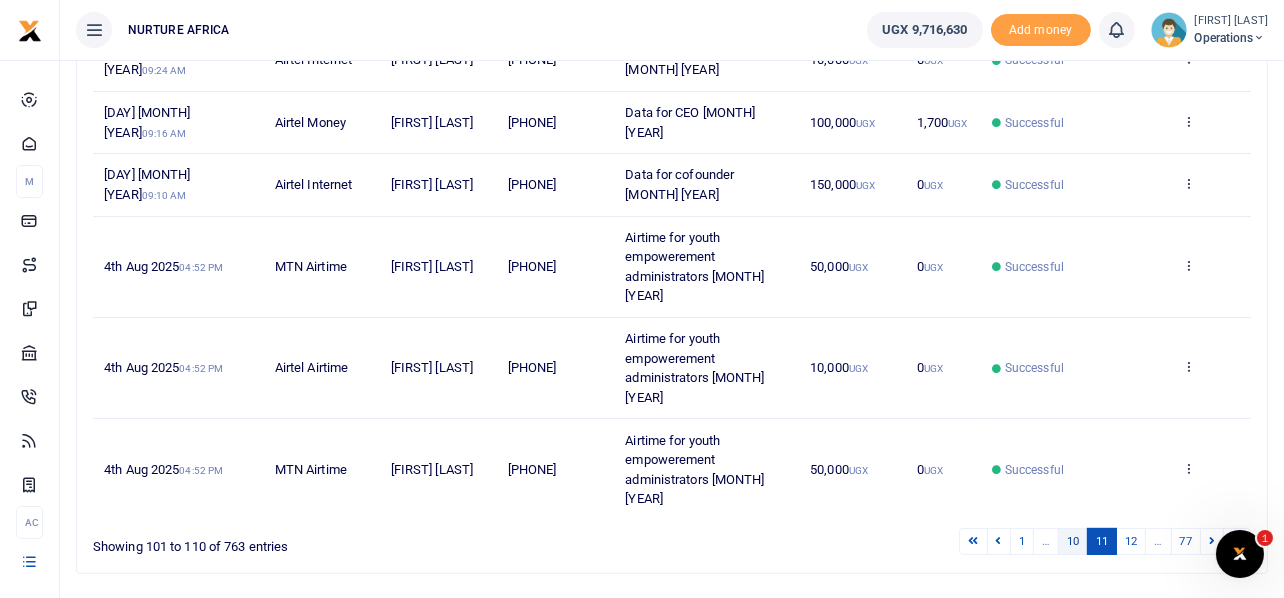 click on "10" at bounding box center (1073, 541) 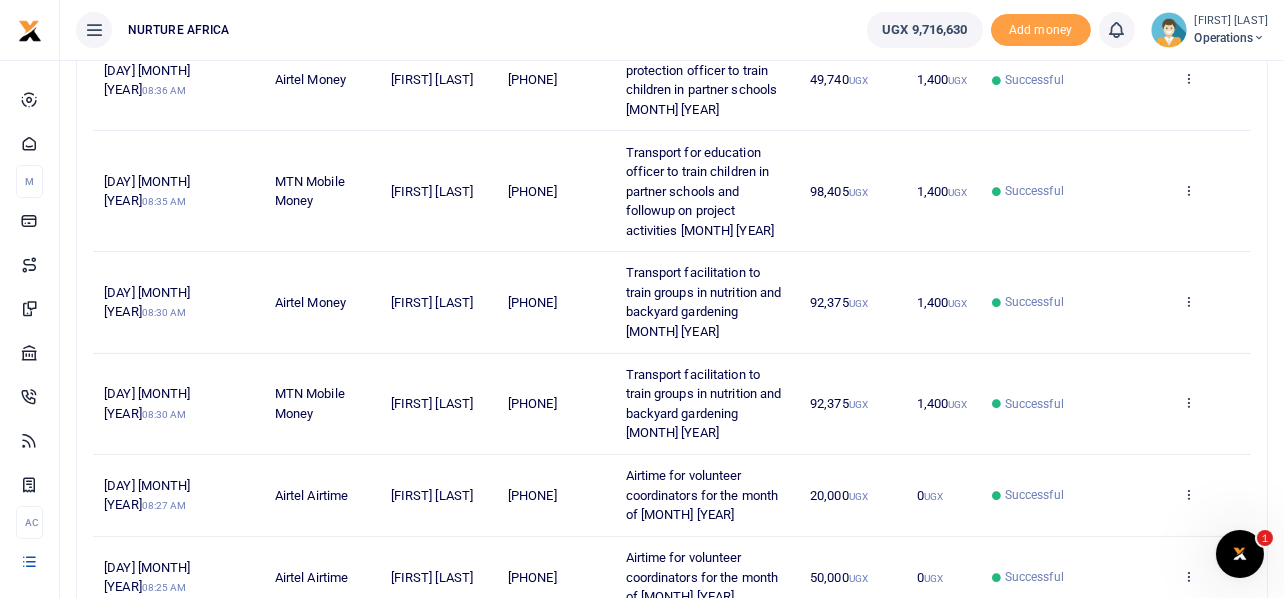 scroll, scrollTop: 866, scrollLeft: 0, axis: vertical 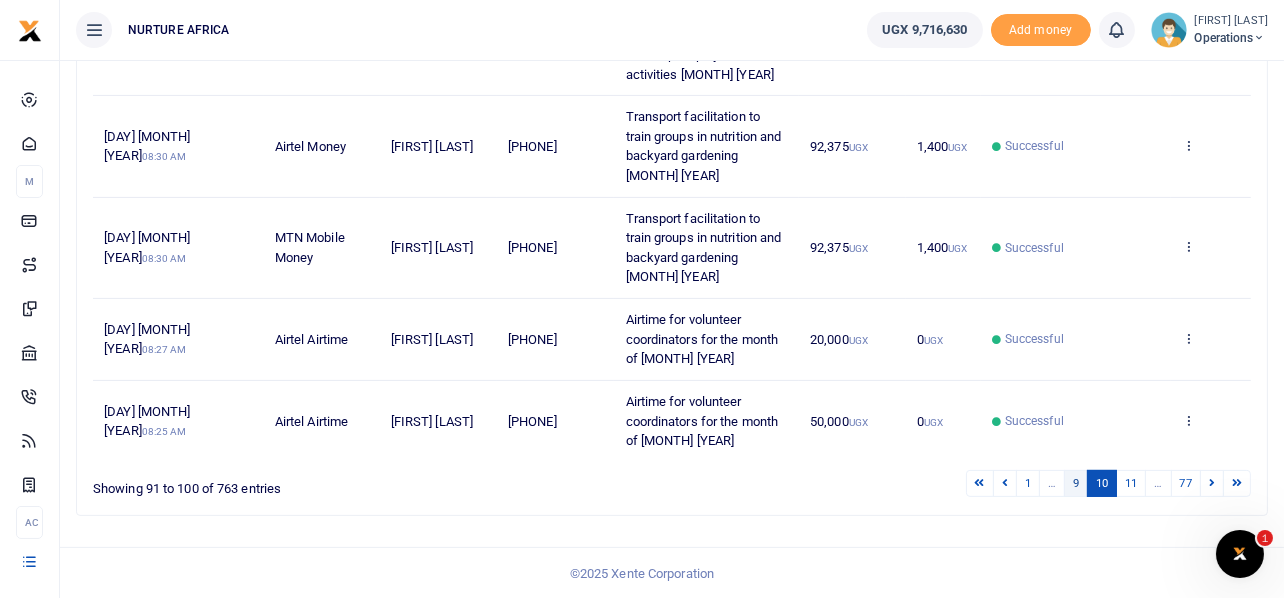 click on "9" at bounding box center [1076, 483] 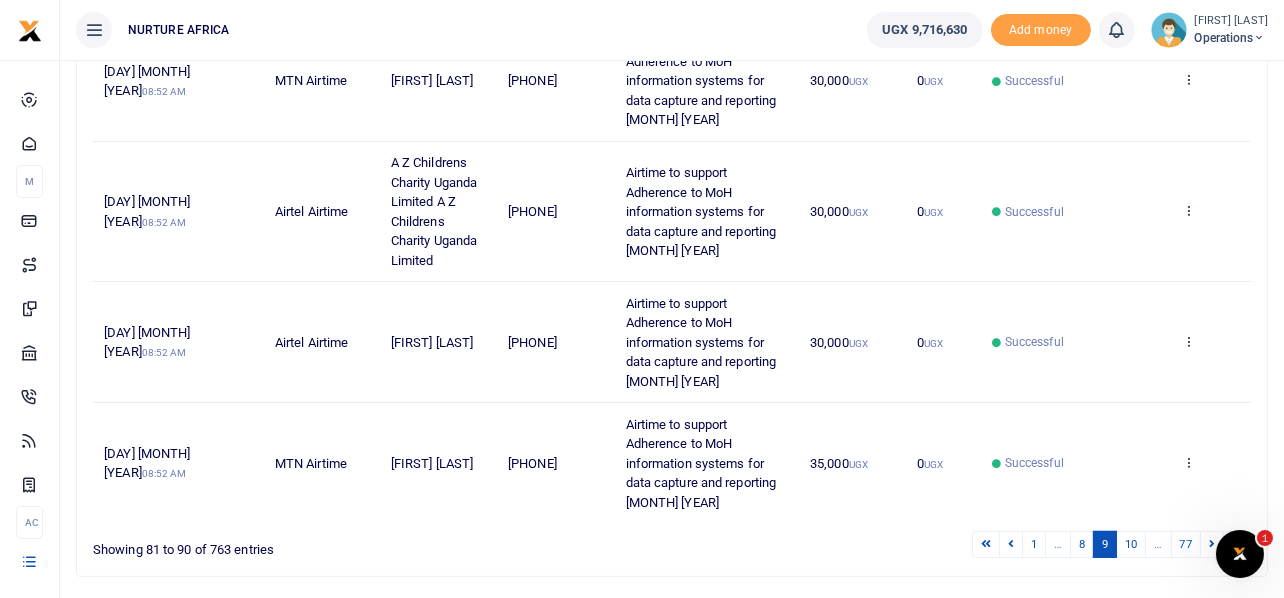 scroll, scrollTop: 1100, scrollLeft: 0, axis: vertical 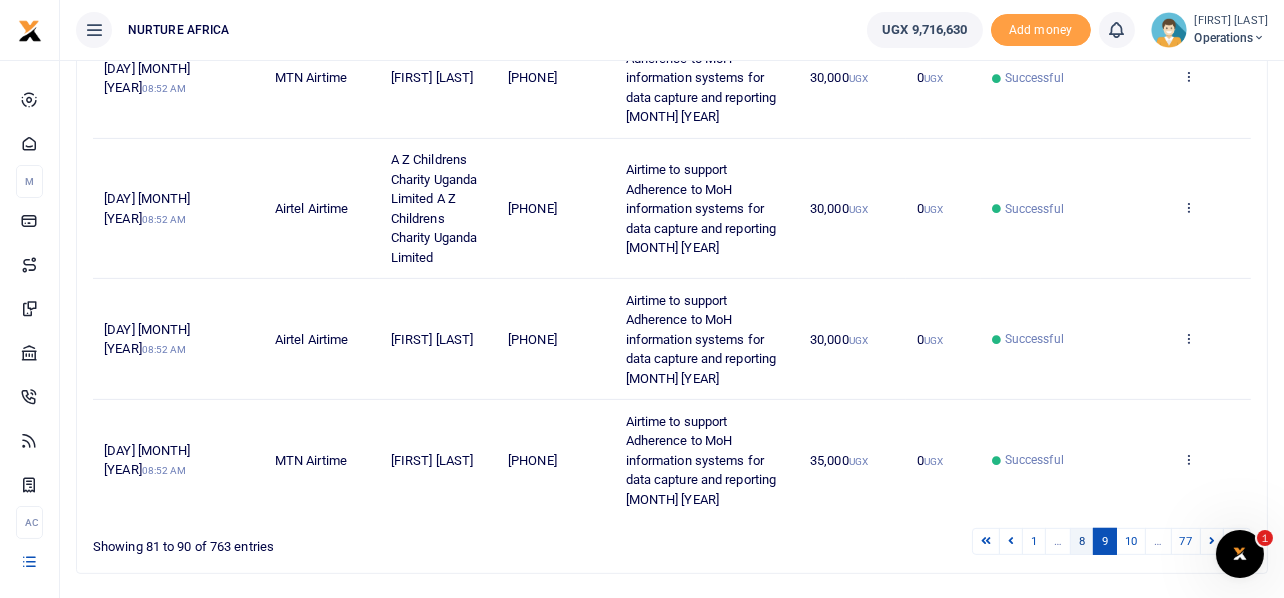 click on "8" at bounding box center [1082, 541] 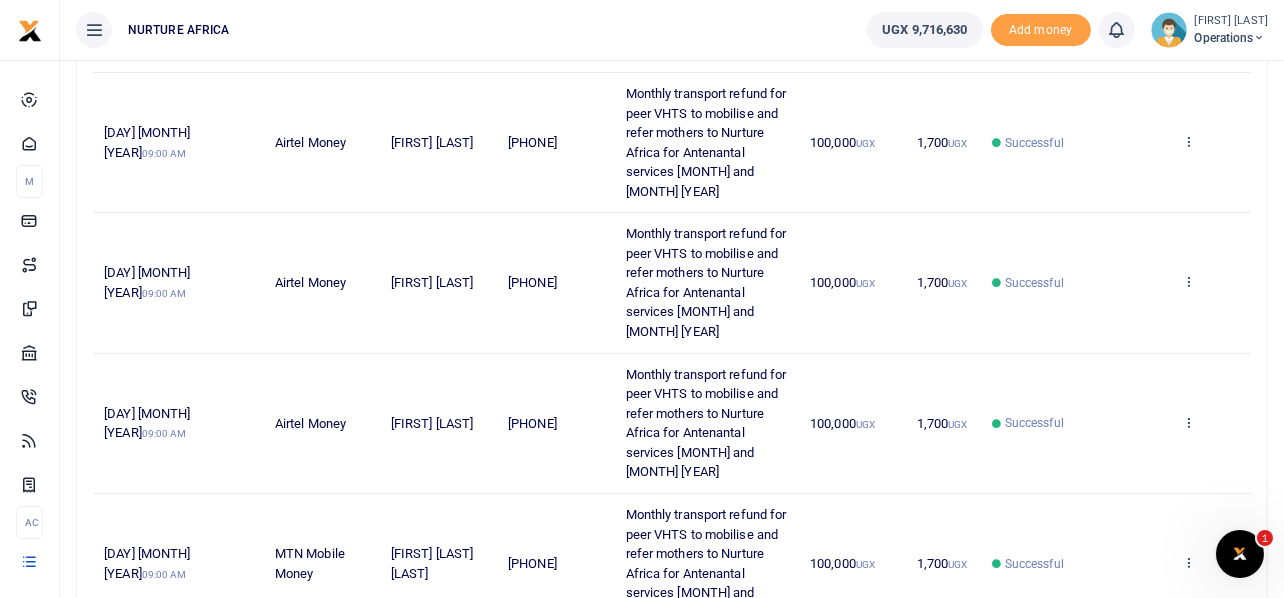 scroll, scrollTop: 1041, scrollLeft: 0, axis: vertical 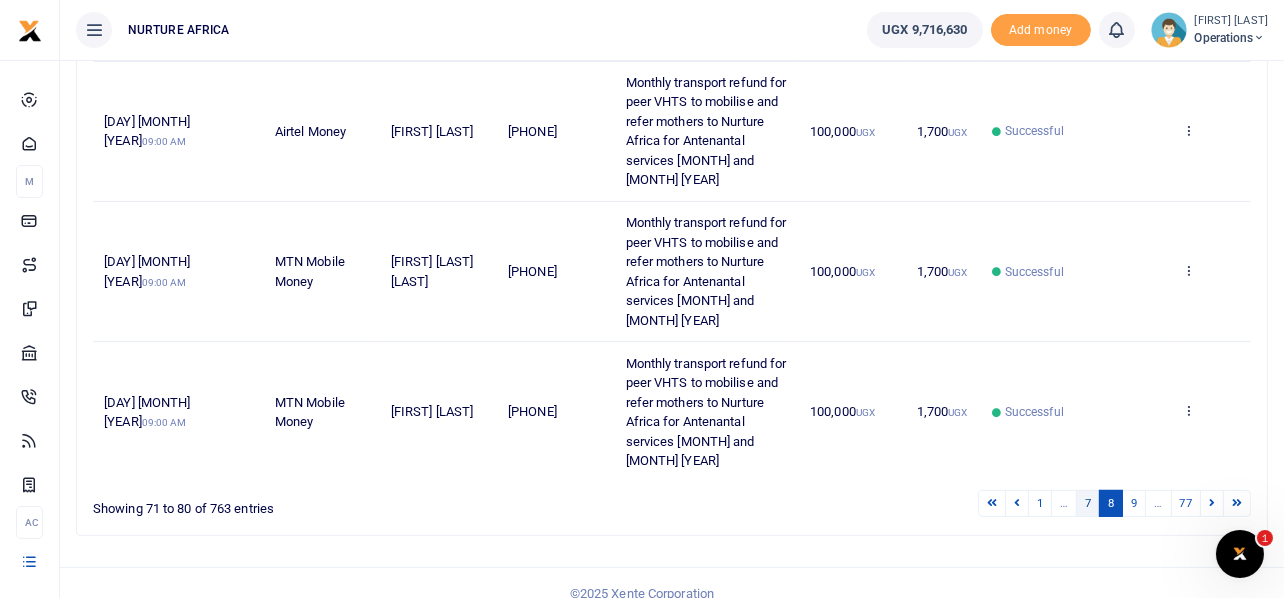 click on "7" at bounding box center [1088, 503] 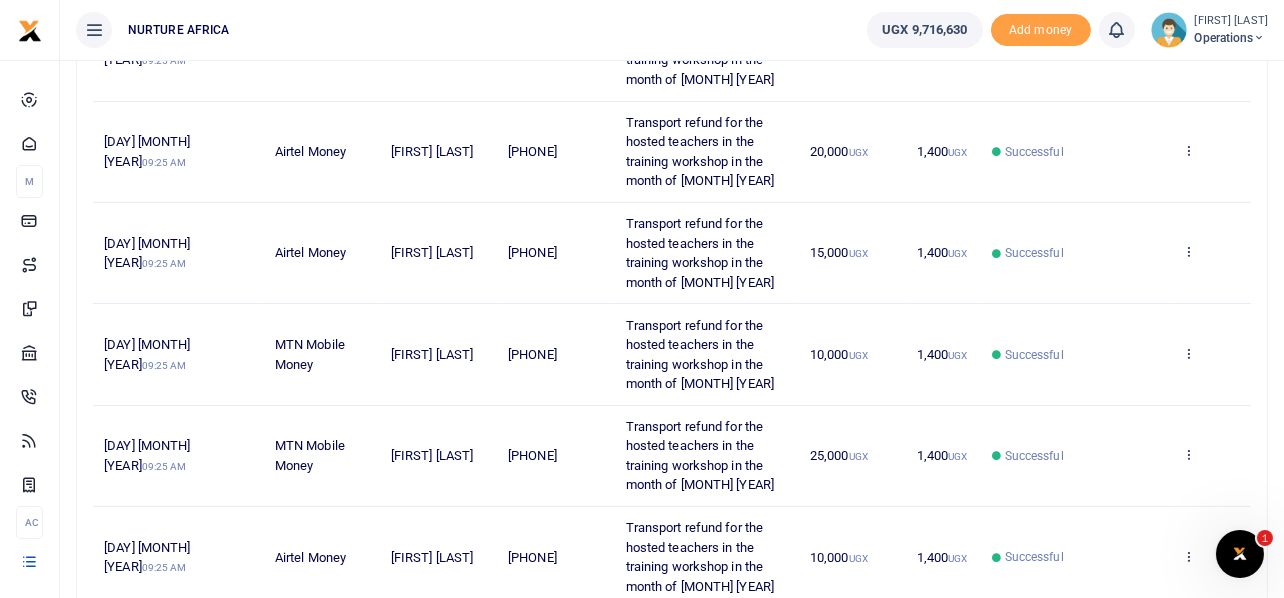 scroll, scrollTop: 924, scrollLeft: 0, axis: vertical 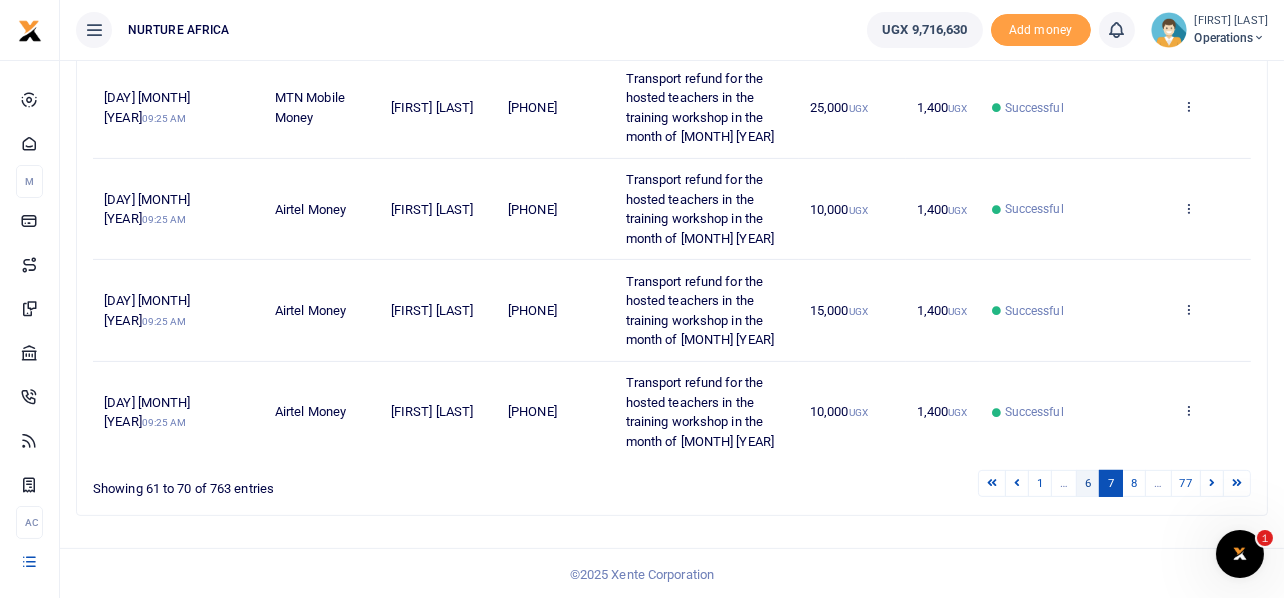 click on "6" at bounding box center (1088, 483) 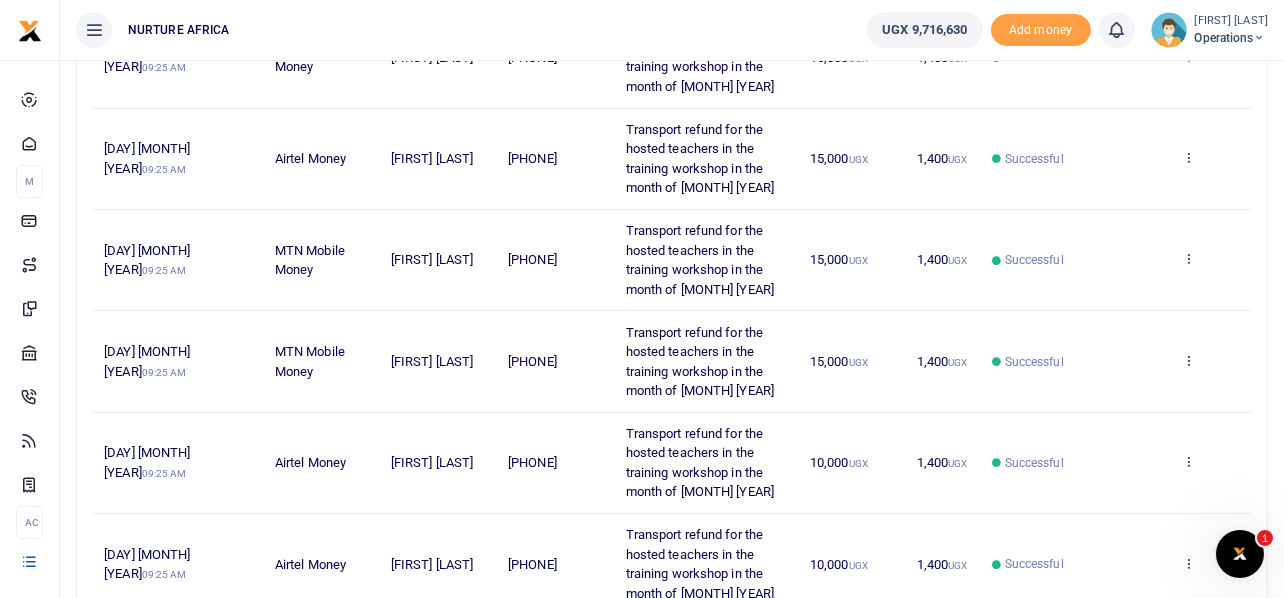 scroll, scrollTop: 825, scrollLeft: 0, axis: vertical 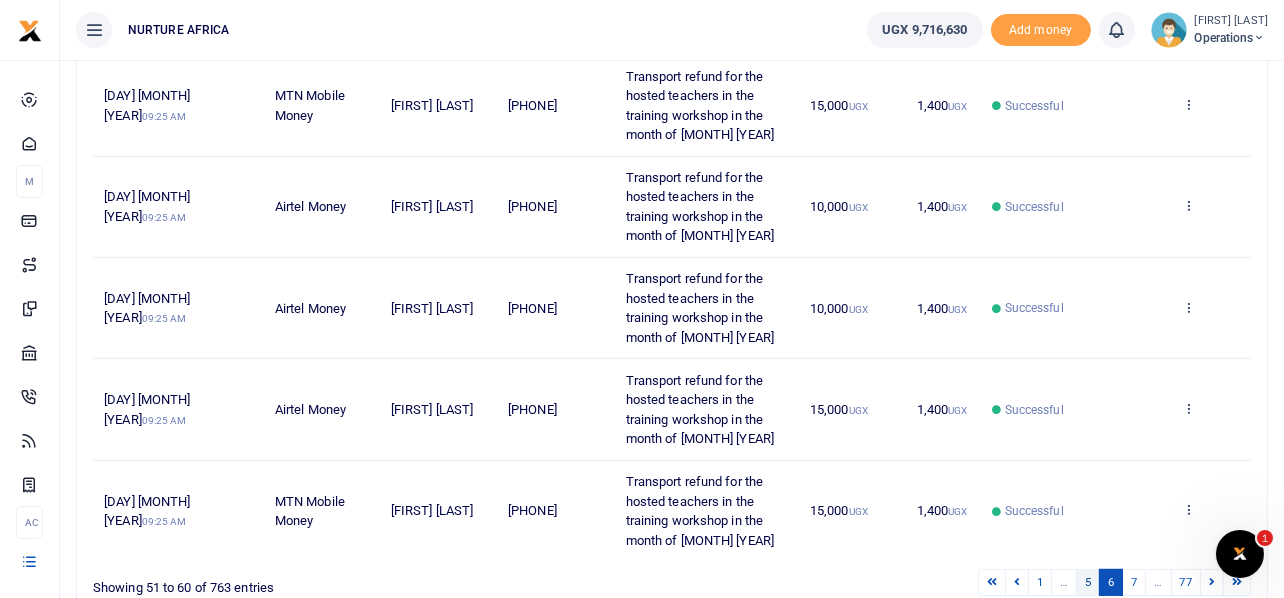 click on "5" at bounding box center (1088, 582) 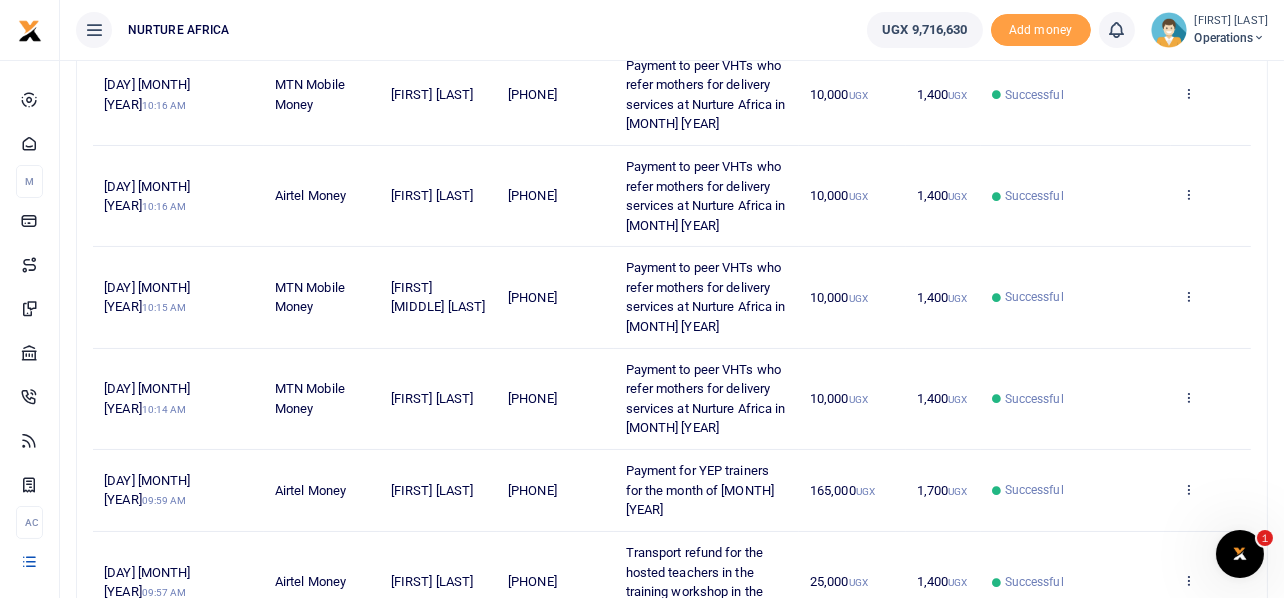 scroll, scrollTop: 885, scrollLeft: 0, axis: vertical 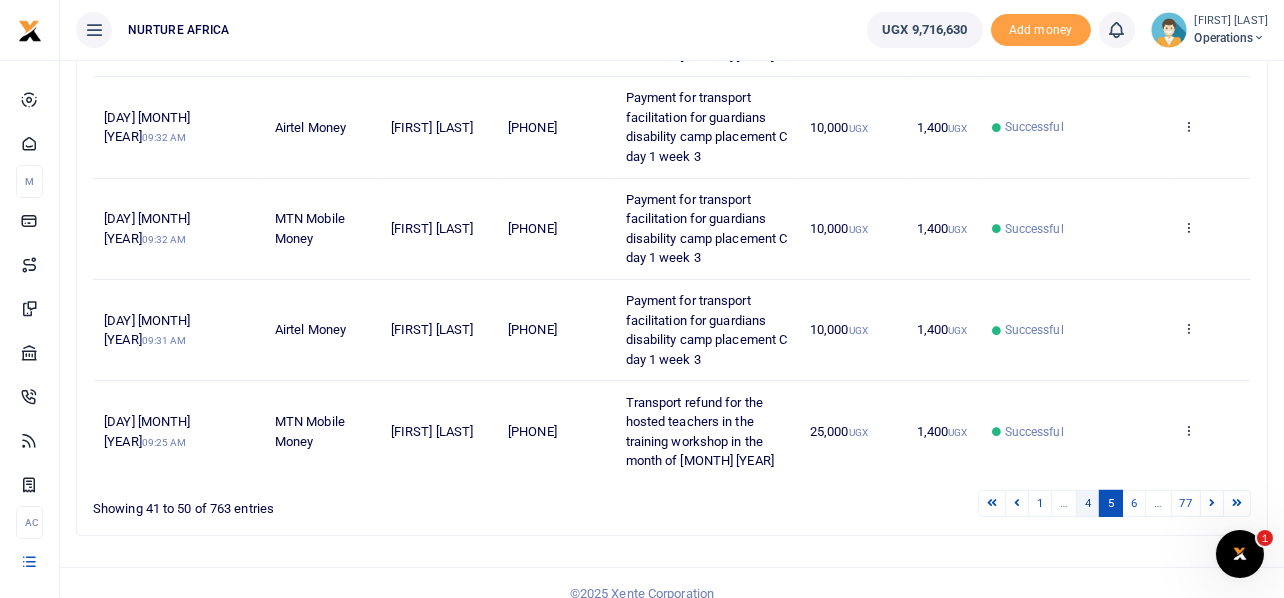 click on "4" at bounding box center (1088, 503) 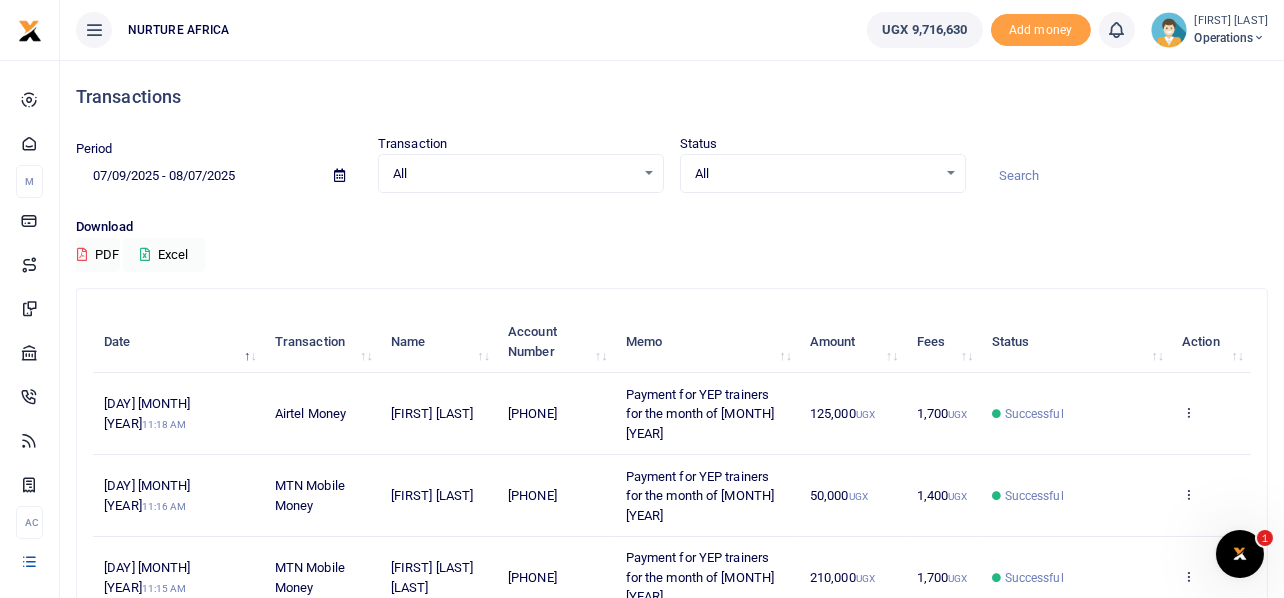 scroll, scrollTop: 0, scrollLeft: 0, axis: both 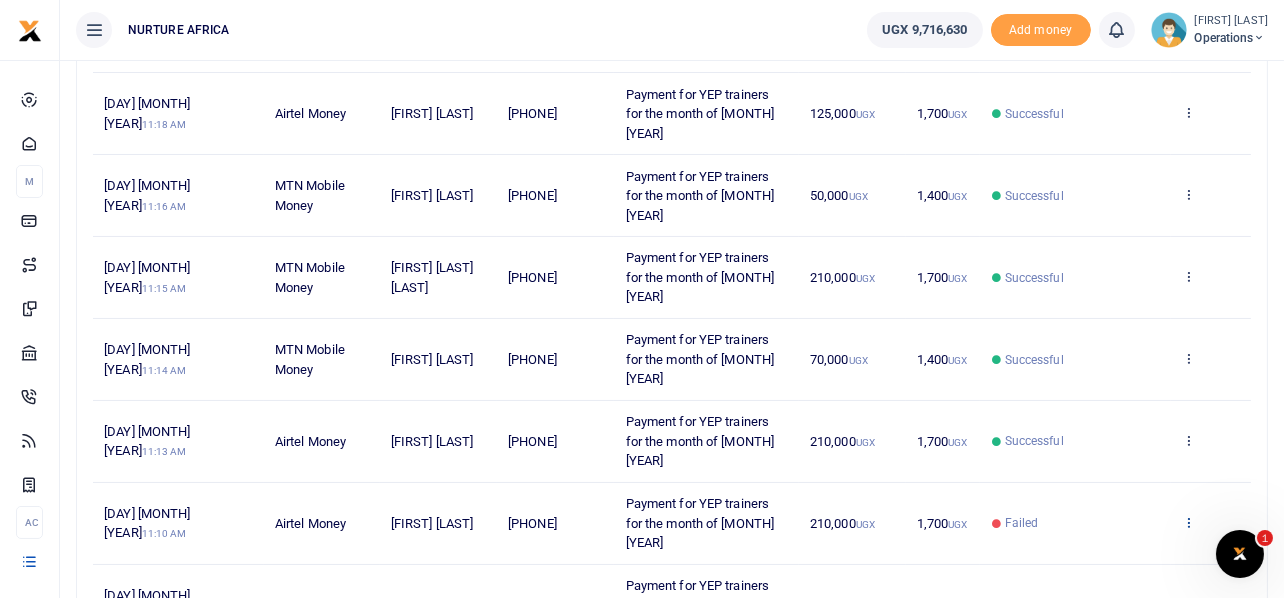 click at bounding box center (1188, 522) 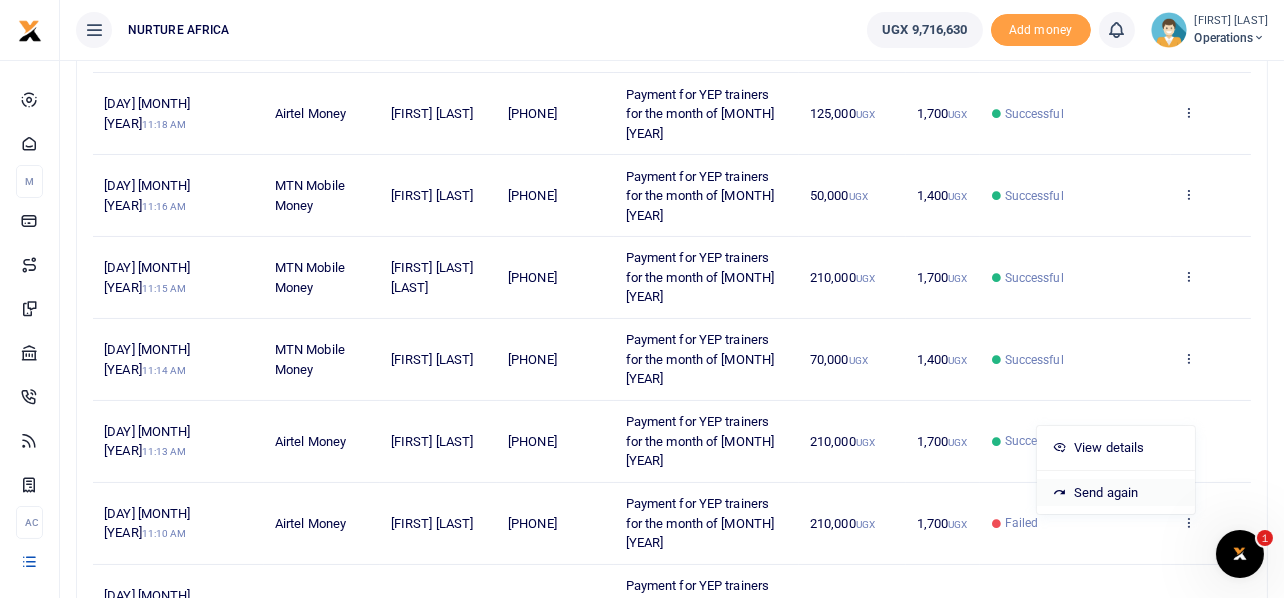 click on "Send again" at bounding box center (1116, 493) 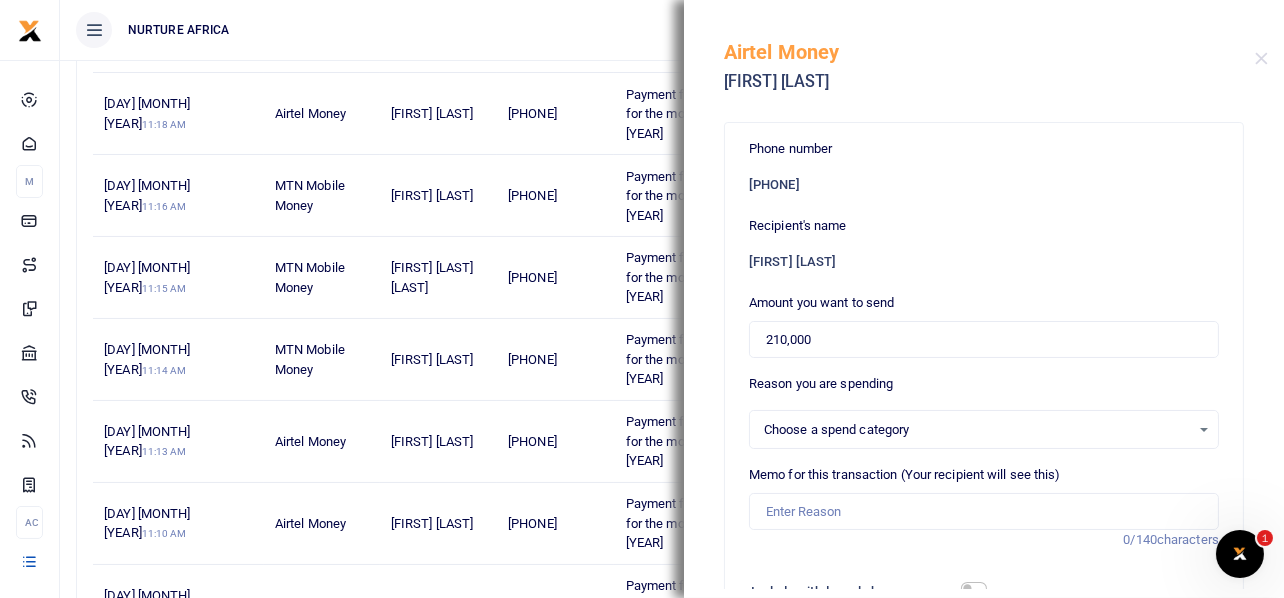 select 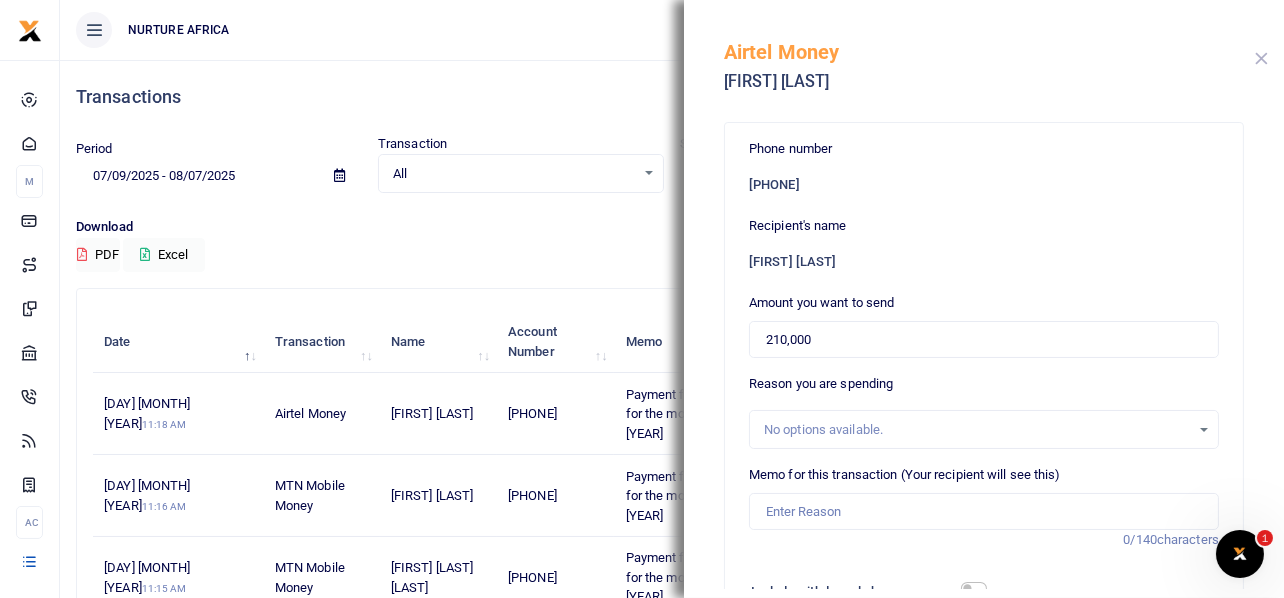 click at bounding box center (1261, 58) 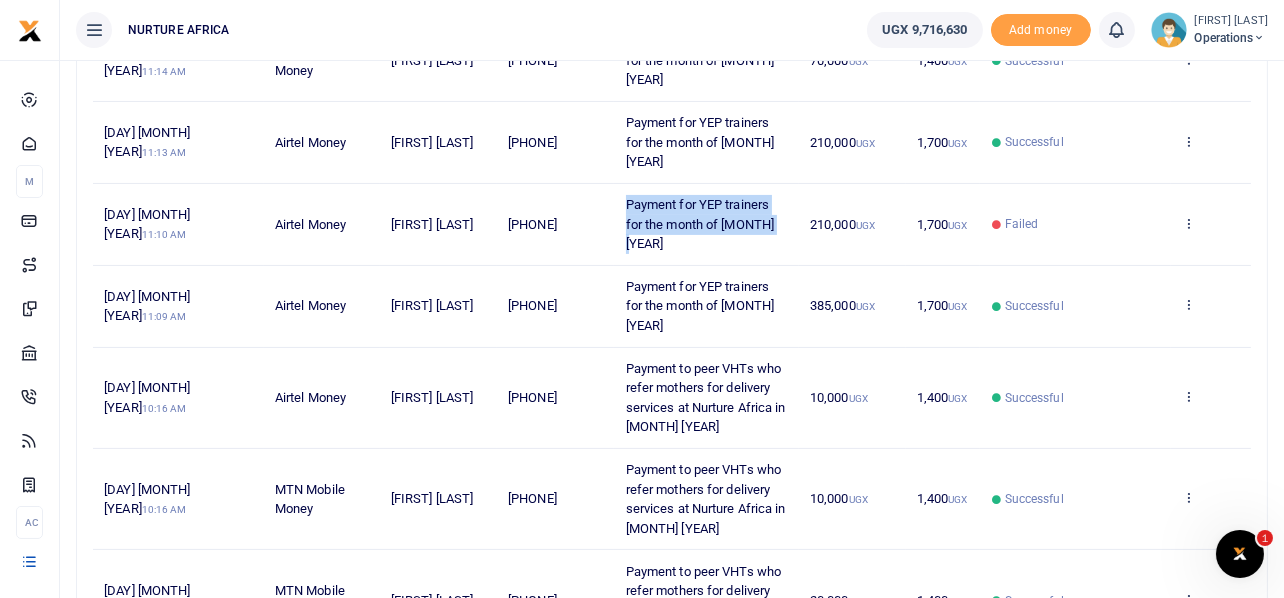 drag, startPoint x: 788, startPoint y: 124, endPoint x: 623, endPoint y: 104, distance: 166.2077 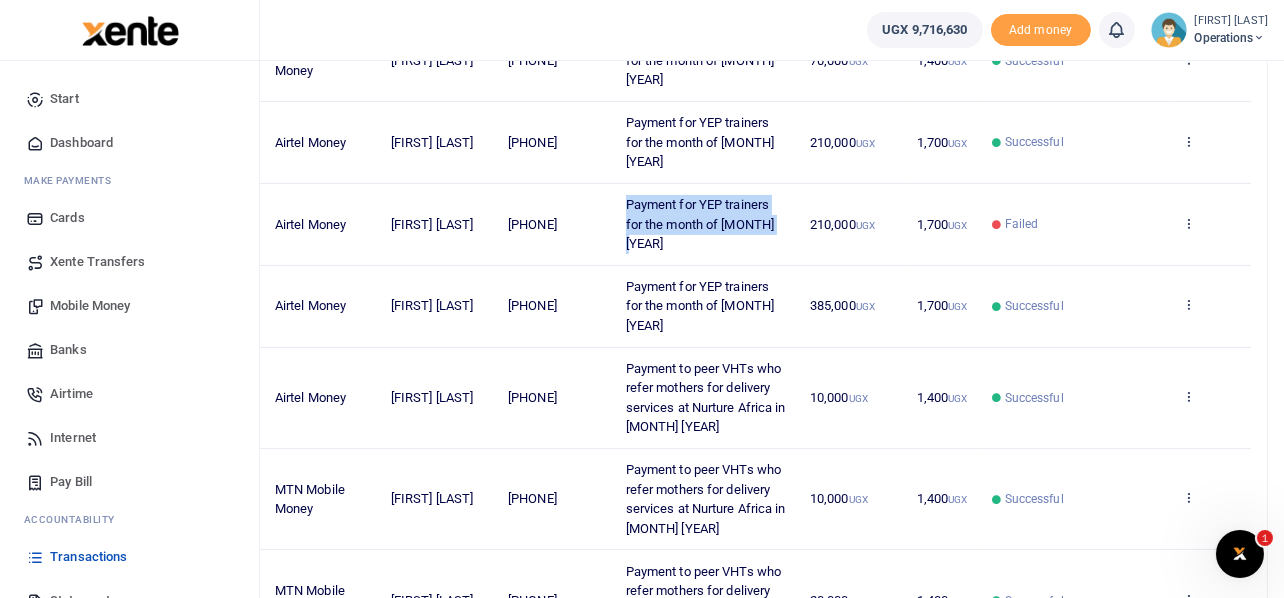 click on "Mobile Money" at bounding box center [90, 306] 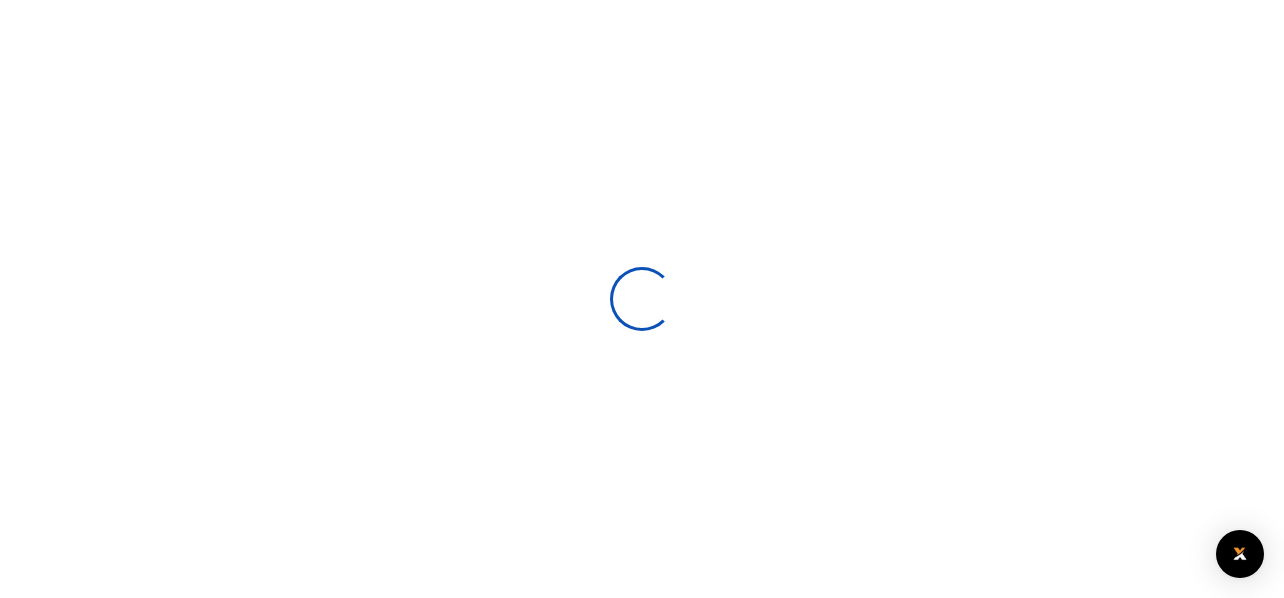 scroll, scrollTop: 0, scrollLeft: 0, axis: both 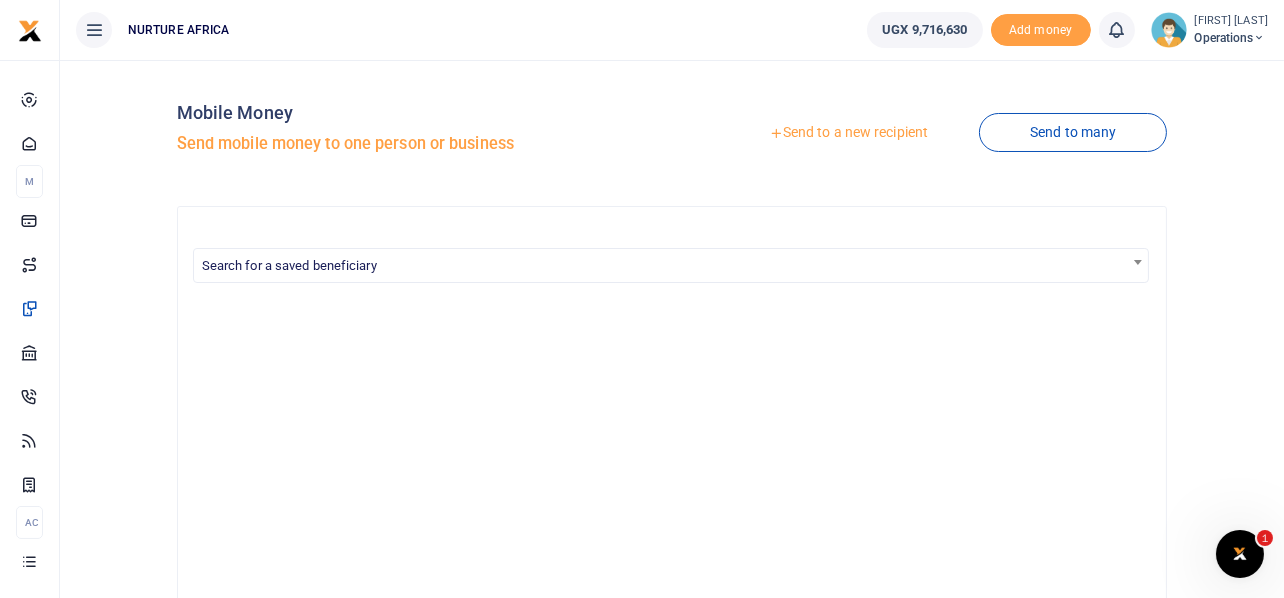 click on "Send to a new recipient" at bounding box center [848, 133] 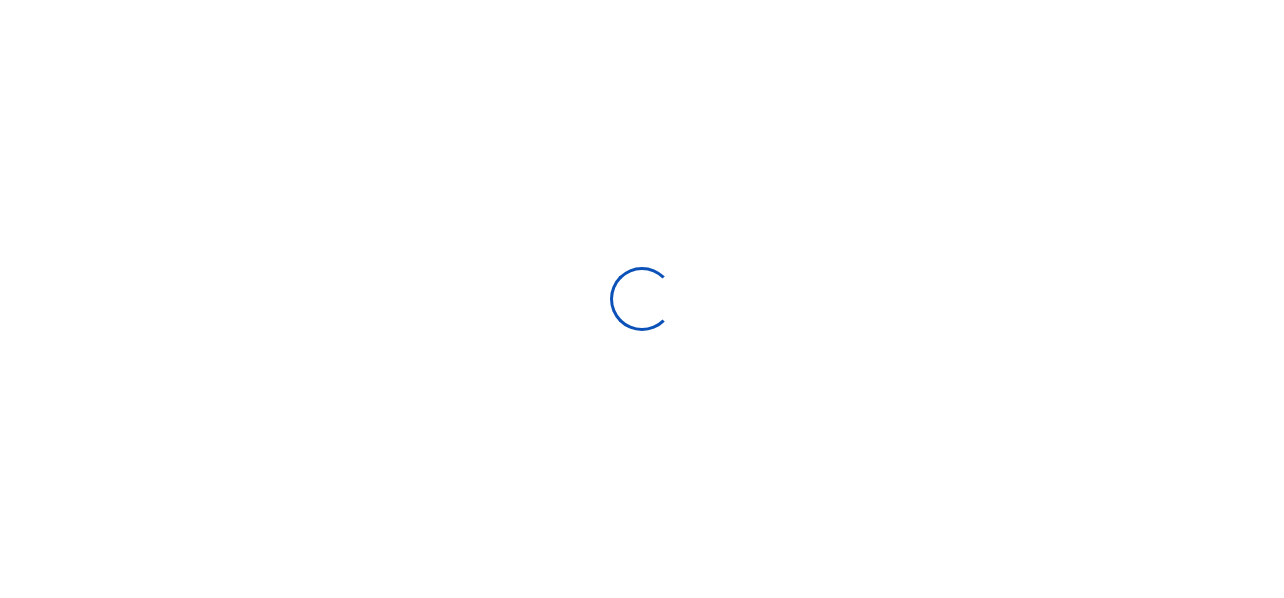 scroll, scrollTop: 0, scrollLeft: 0, axis: both 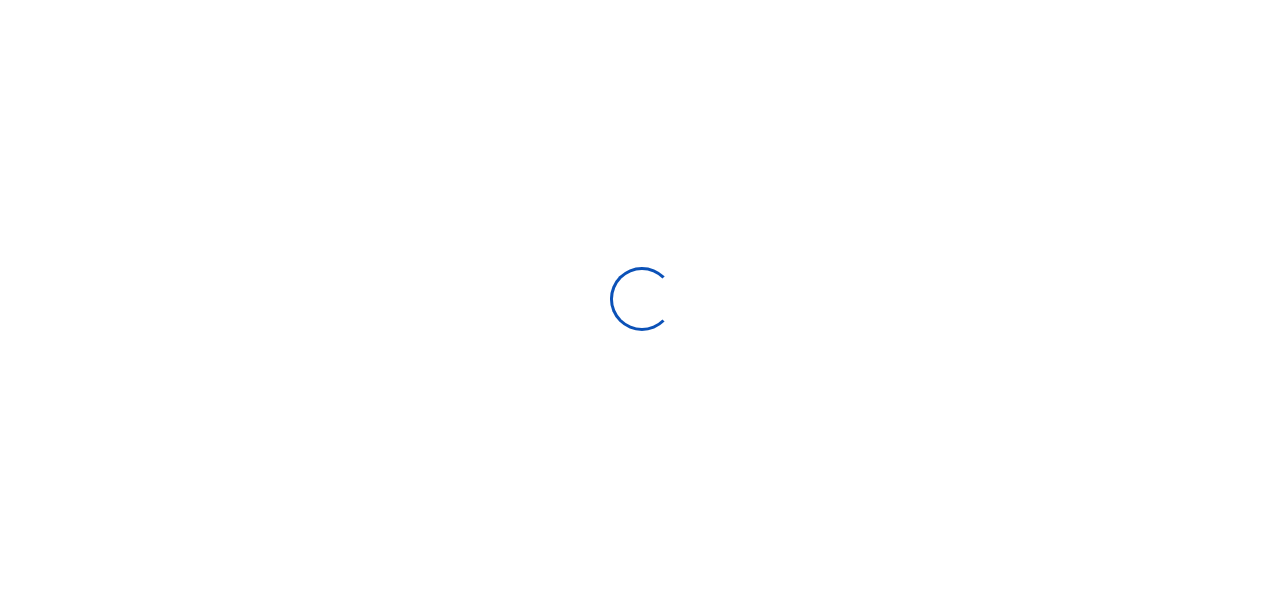 select 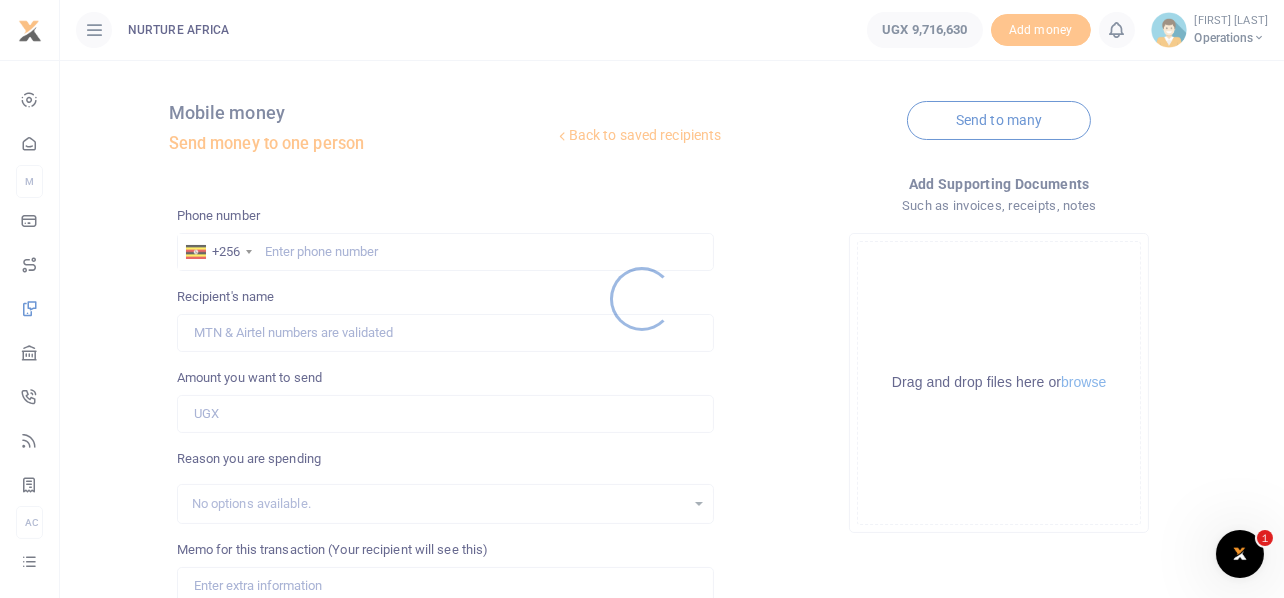 scroll, scrollTop: 0, scrollLeft: 0, axis: both 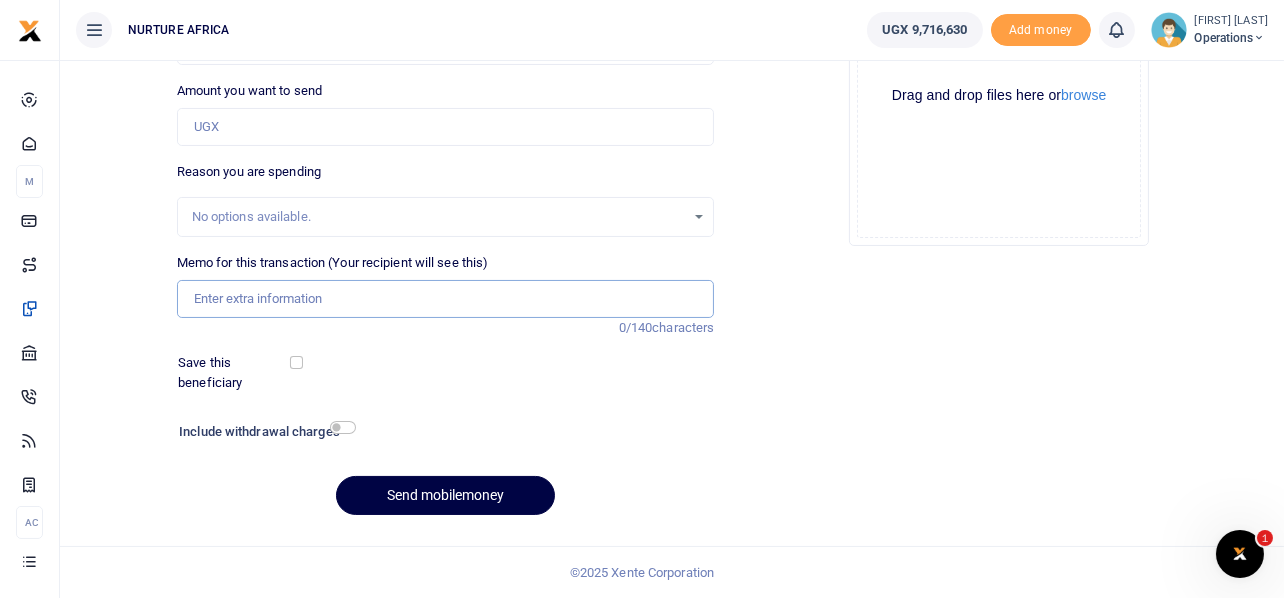 click on "Memo for this transaction (Your recipient will see this)" at bounding box center [446, 299] 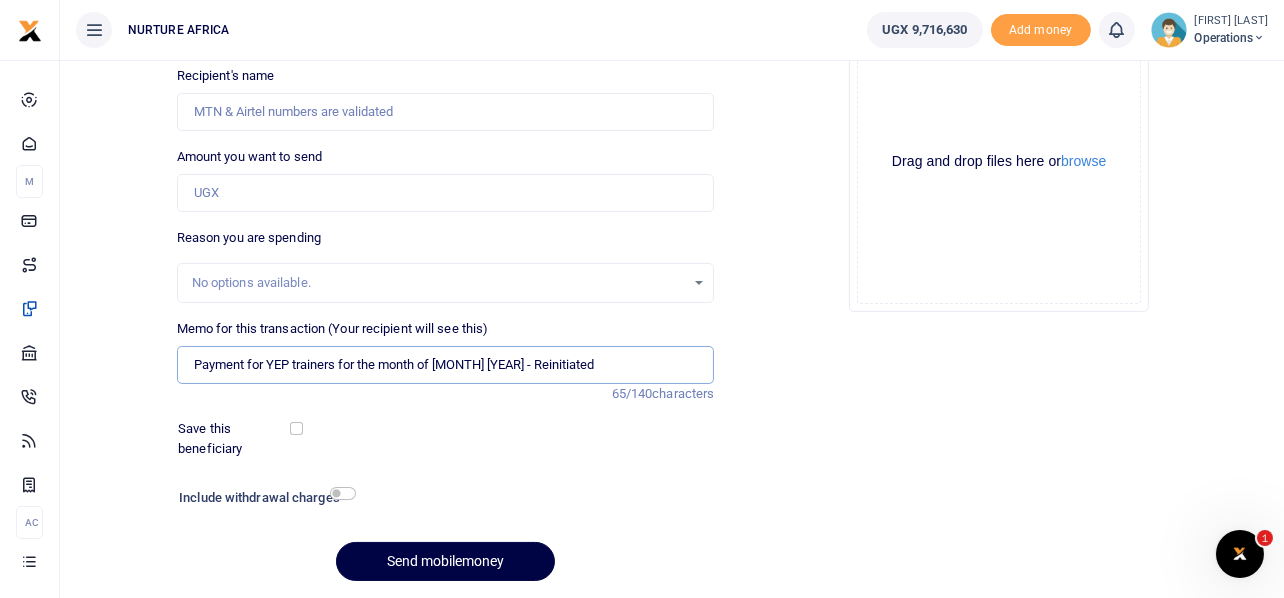 scroll, scrollTop: 187, scrollLeft: 0, axis: vertical 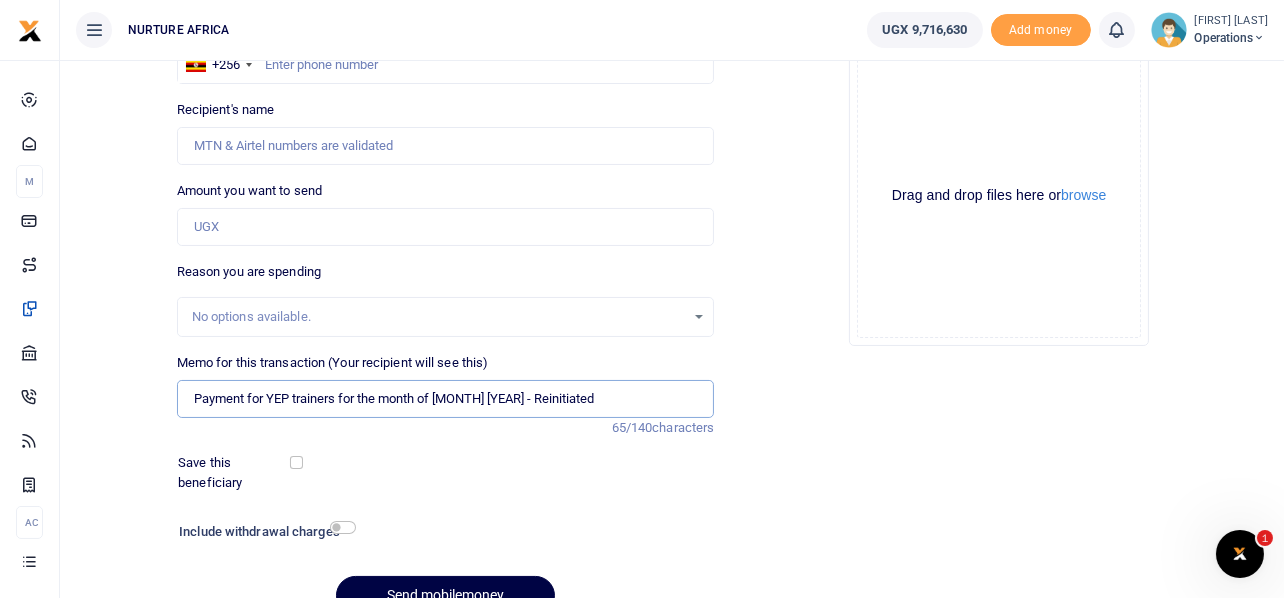 type on "Payment for YEP trainers for the month of July 2025 - Reinitiated" 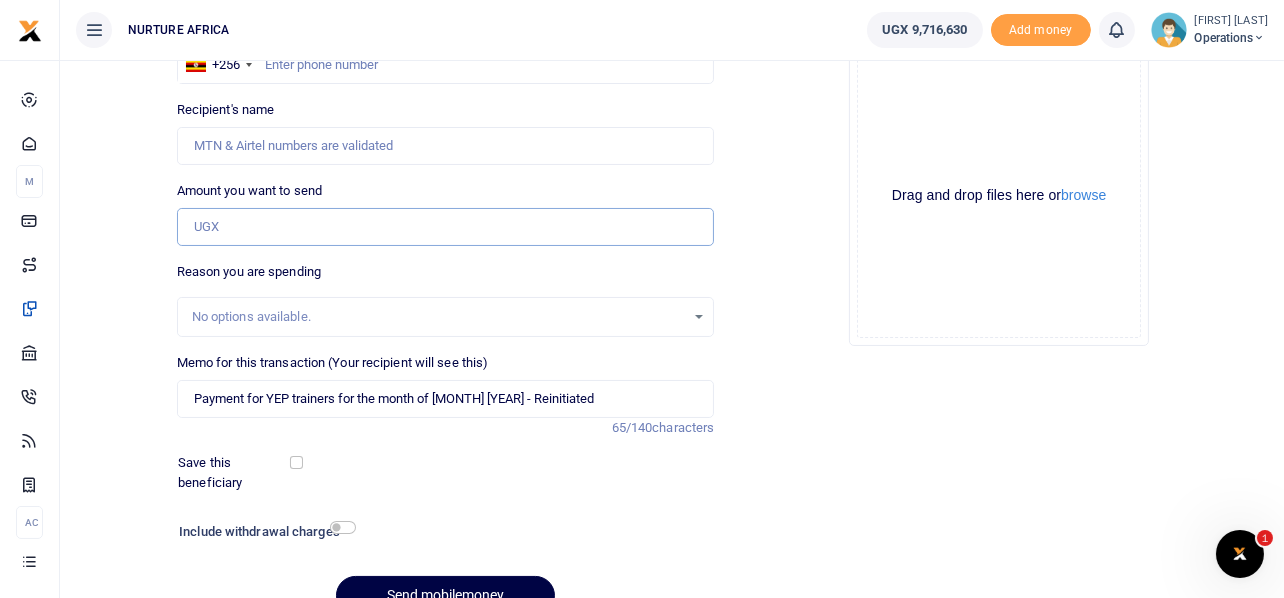 click on "Amount you want to send" at bounding box center [446, 227] 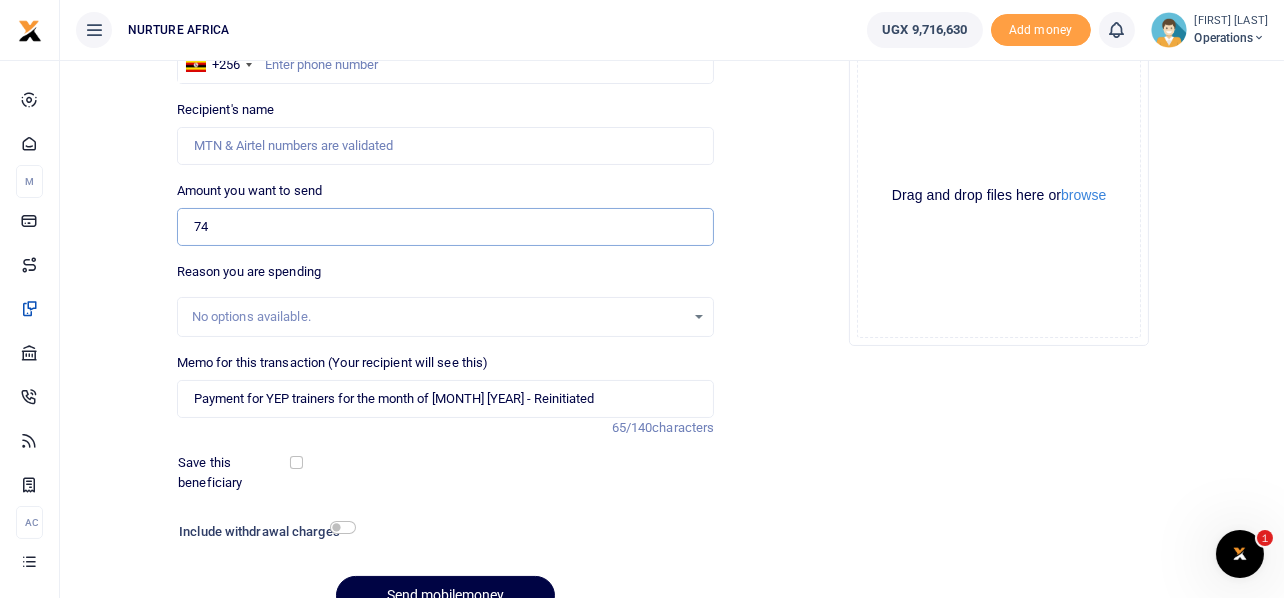 type on "7" 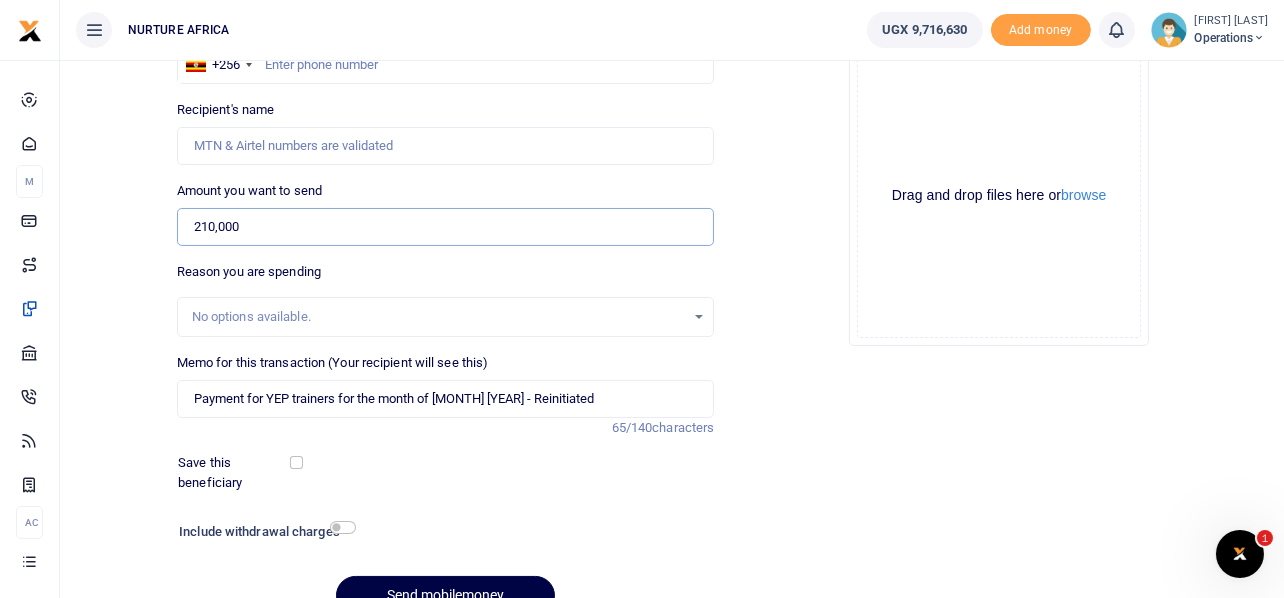 scroll, scrollTop: 0, scrollLeft: 0, axis: both 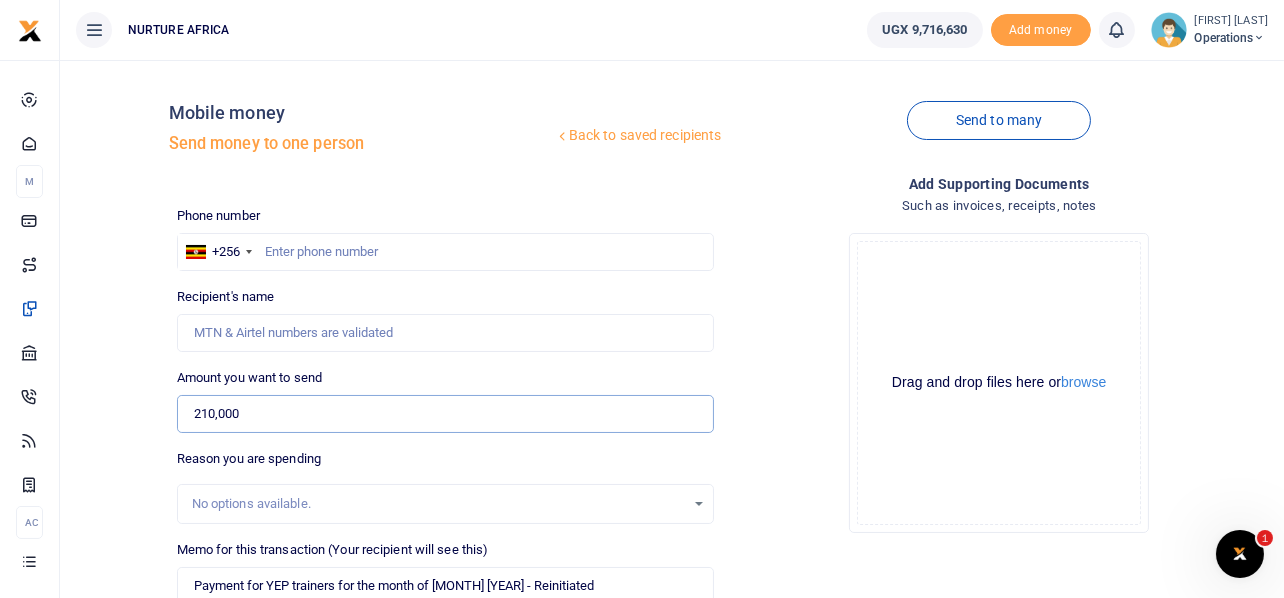 type on "210,000" 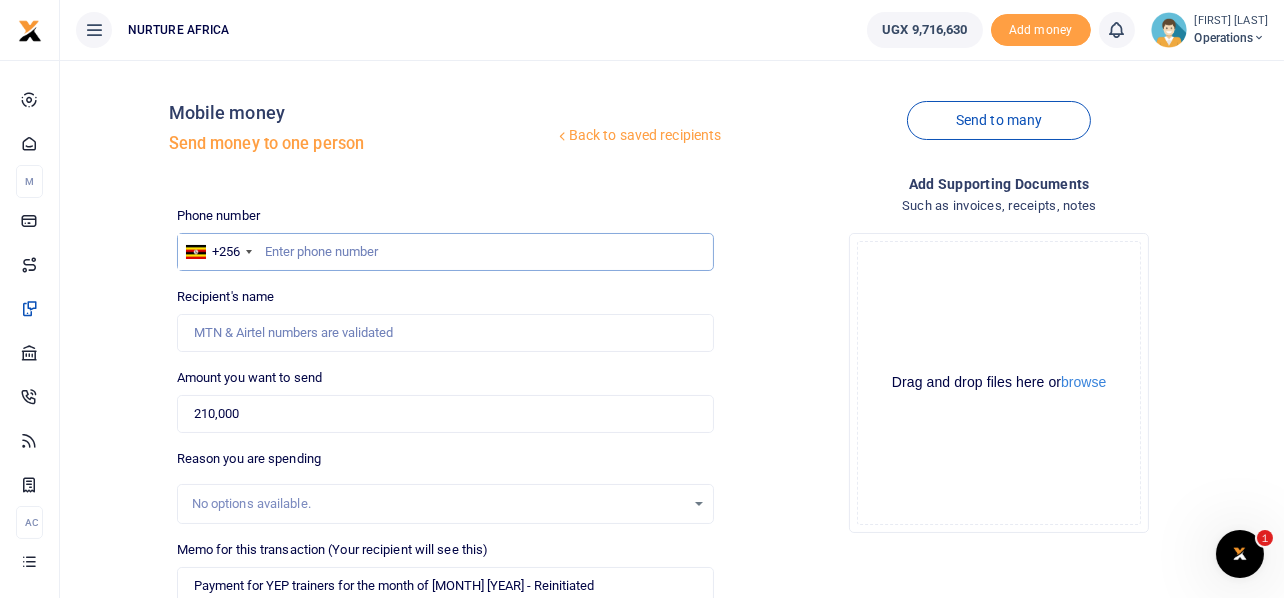 click at bounding box center (446, 252) 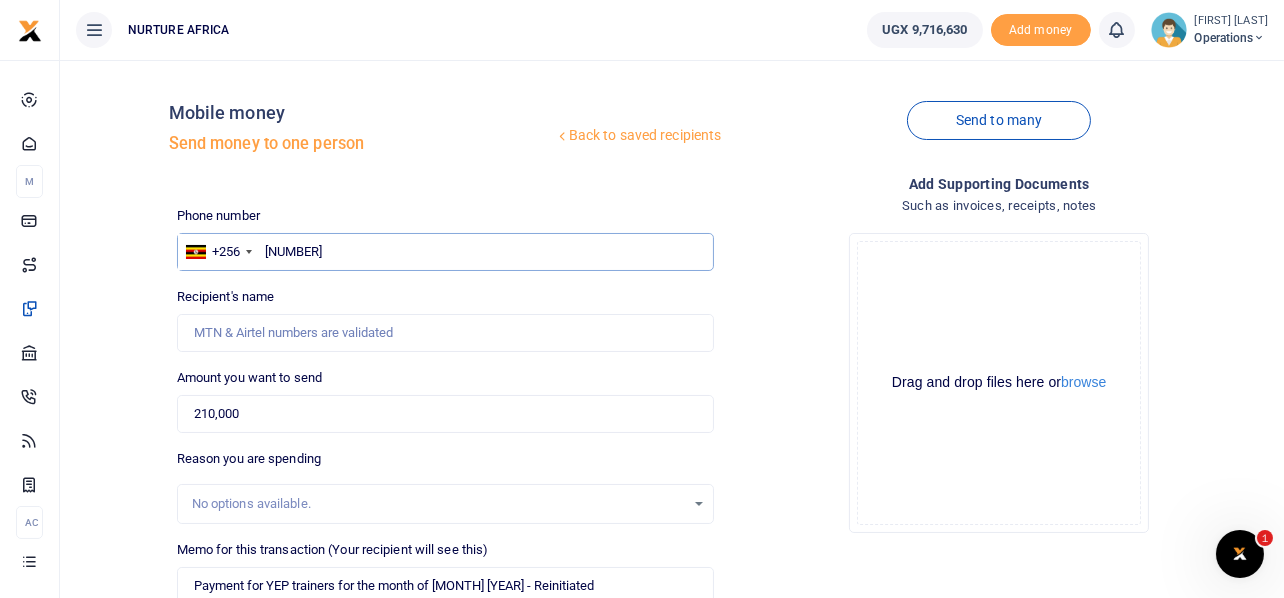 type on "741441843" 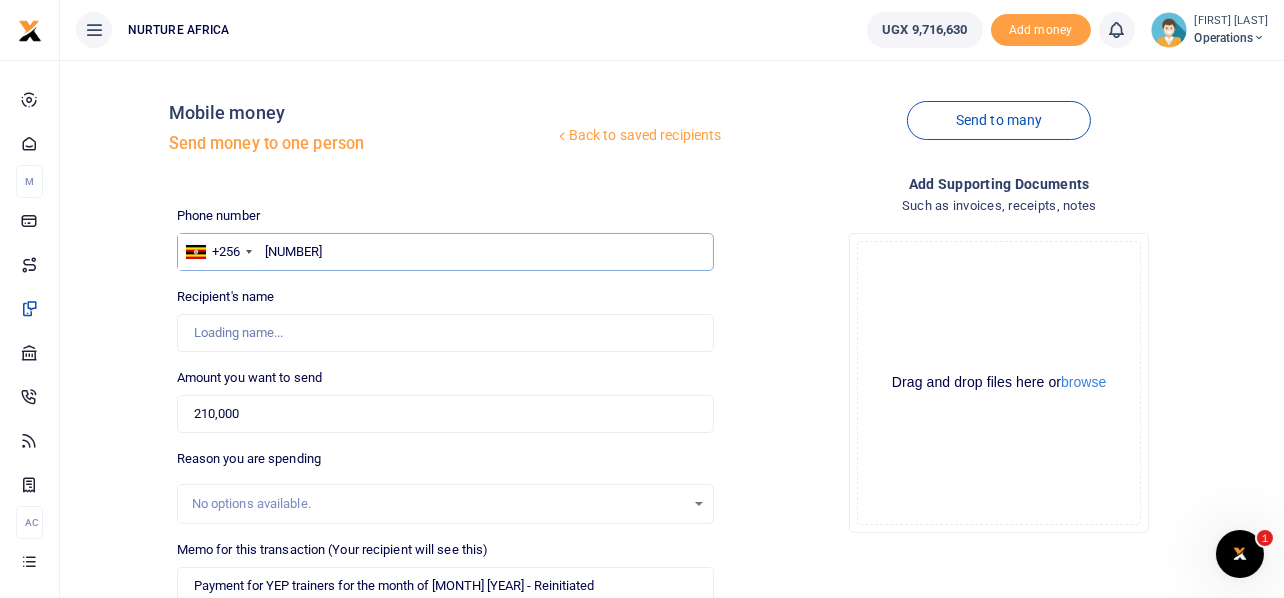 type on "[FIRST] [LAST]" 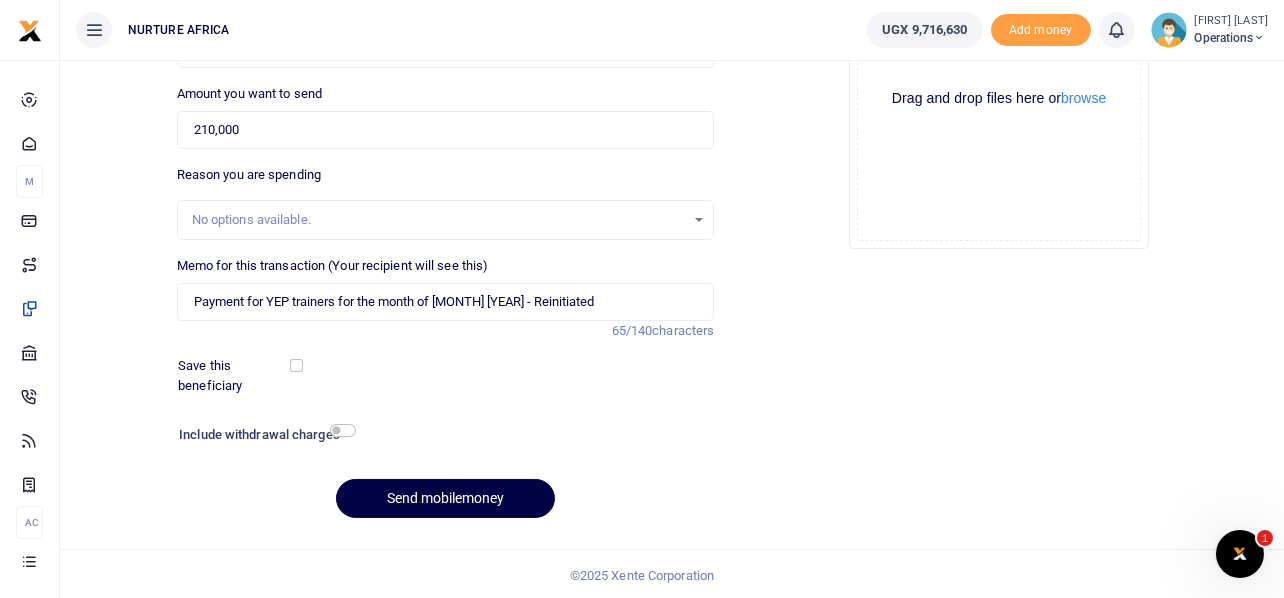 scroll, scrollTop: 287, scrollLeft: 0, axis: vertical 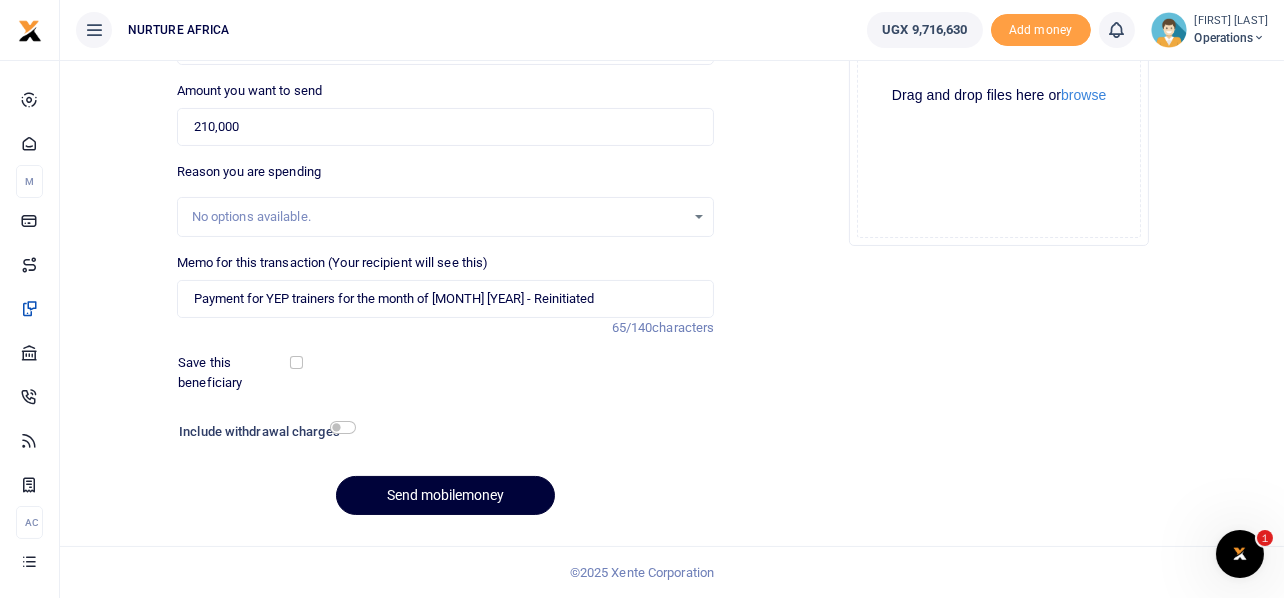 type on "741441843" 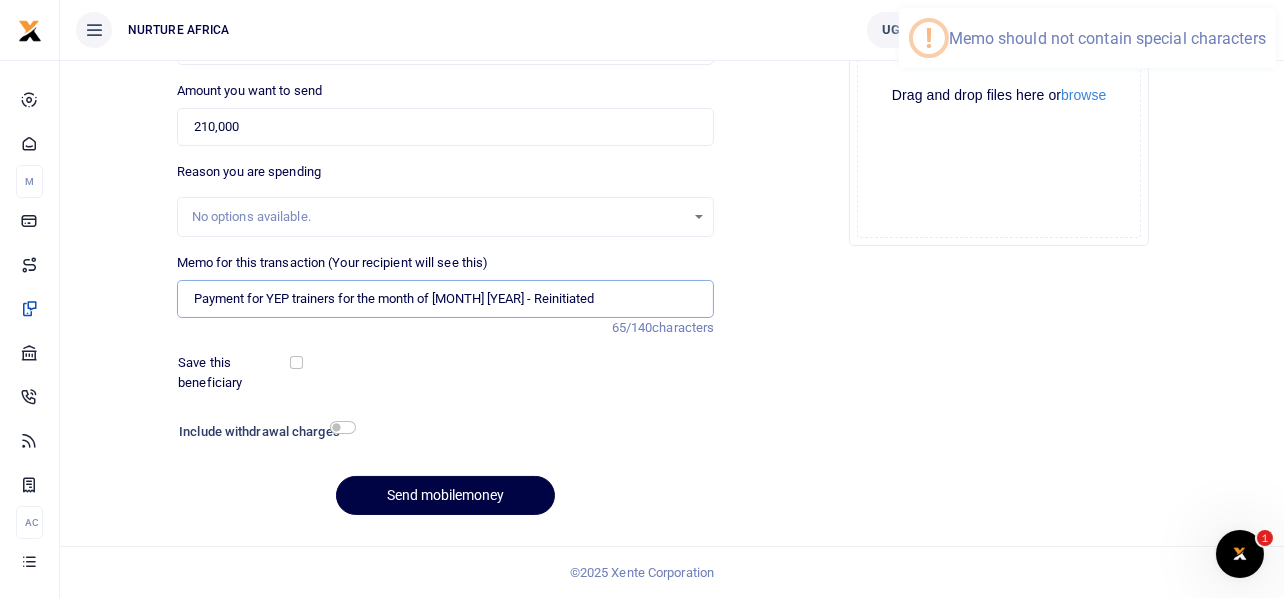 click on "Payment for YEP trainers for the month of July 2025 - Reinitiated" at bounding box center (446, 299) 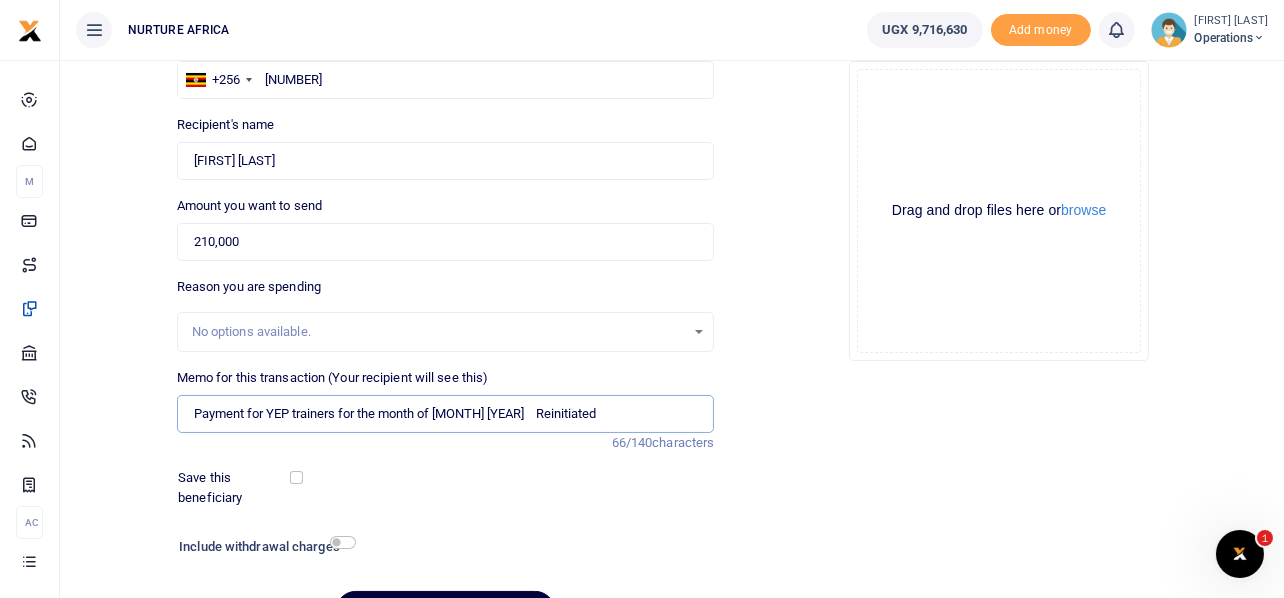 scroll, scrollTop: 287, scrollLeft: 0, axis: vertical 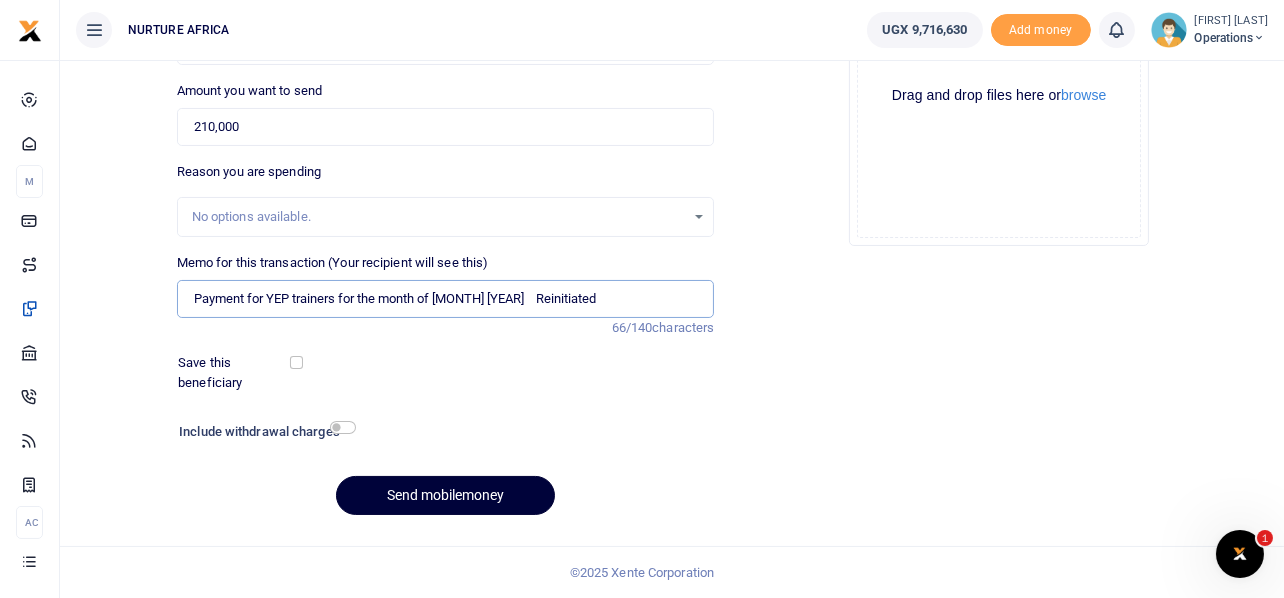 type on "Payment for YEP trainers for the month of July 2025    Reinitiated" 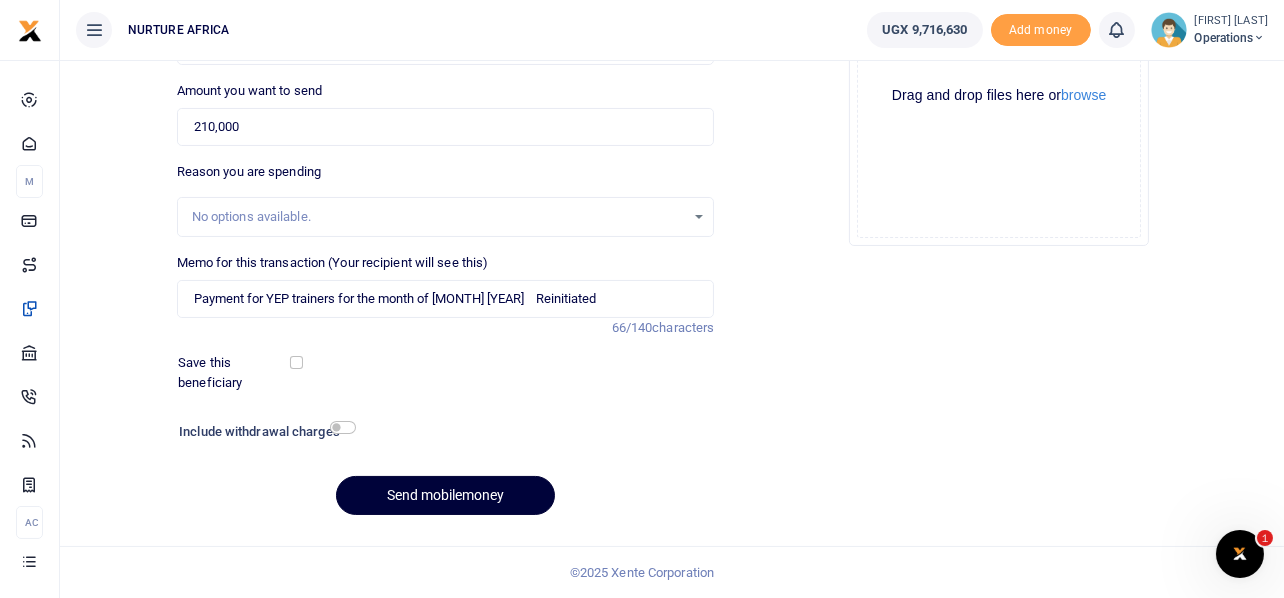 click on "Send mobilemoney" at bounding box center (445, 495) 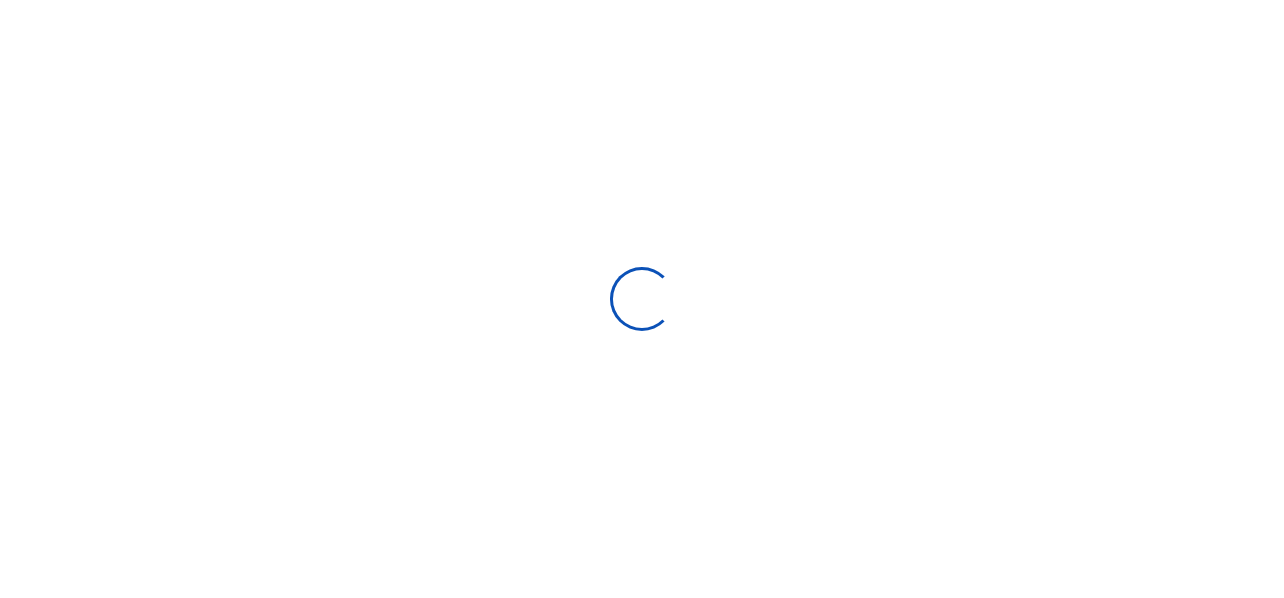 select 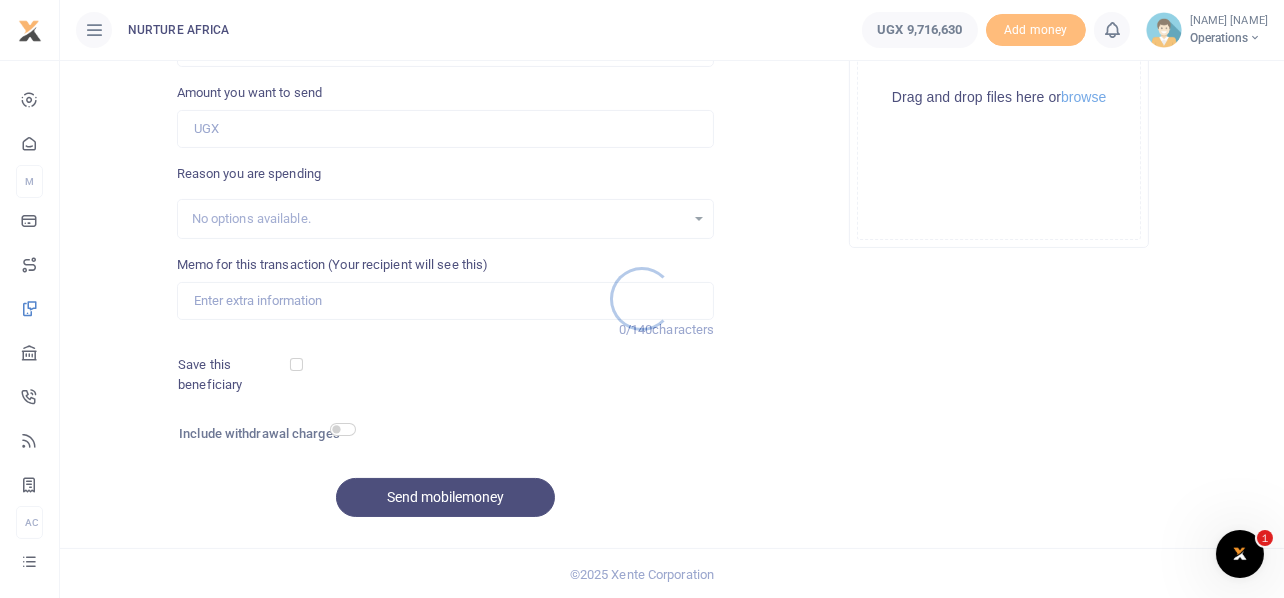 scroll, scrollTop: 0, scrollLeft: 0, axis: both 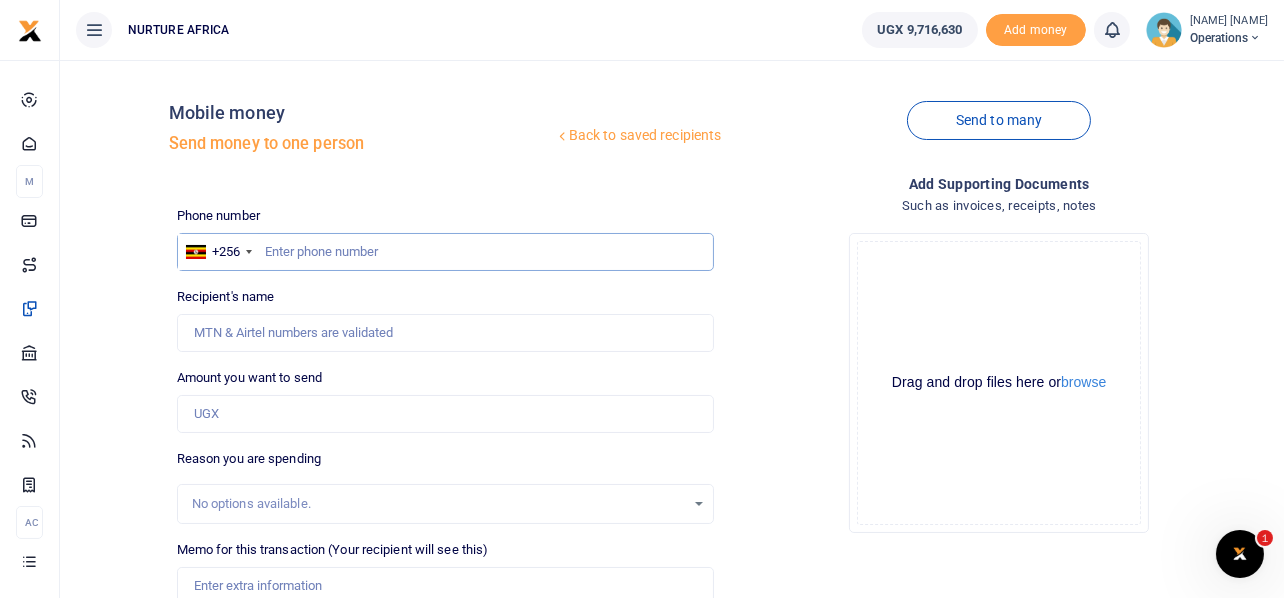 click at bounding box center [446, 252] 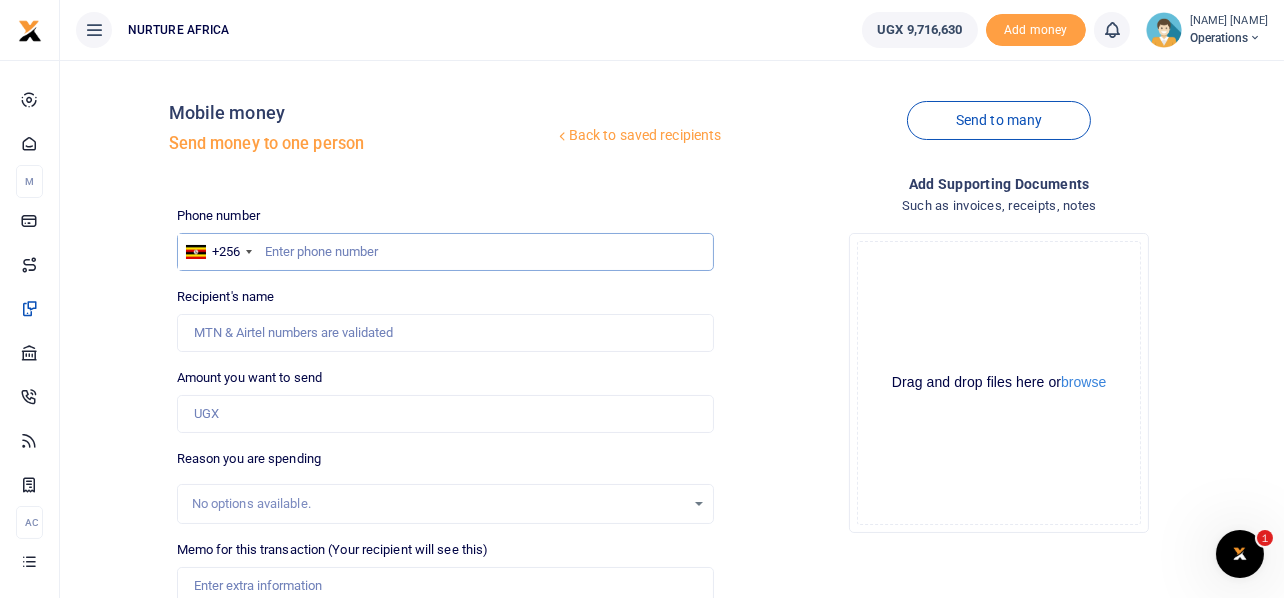 paste on "756756139" 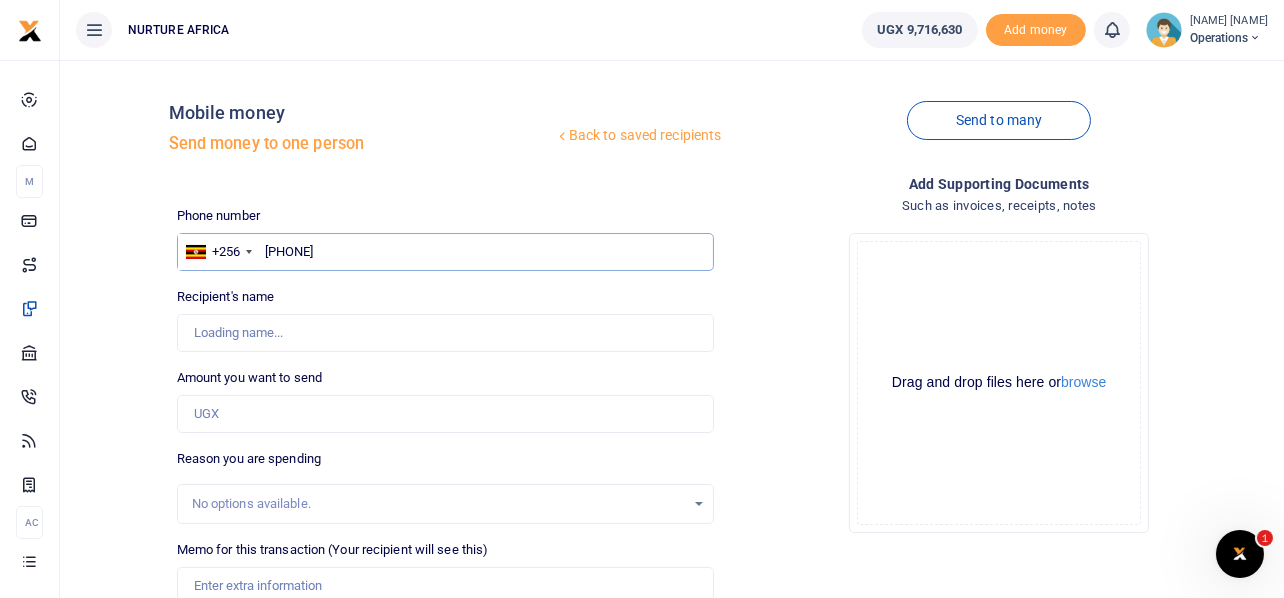 type on "756756139" 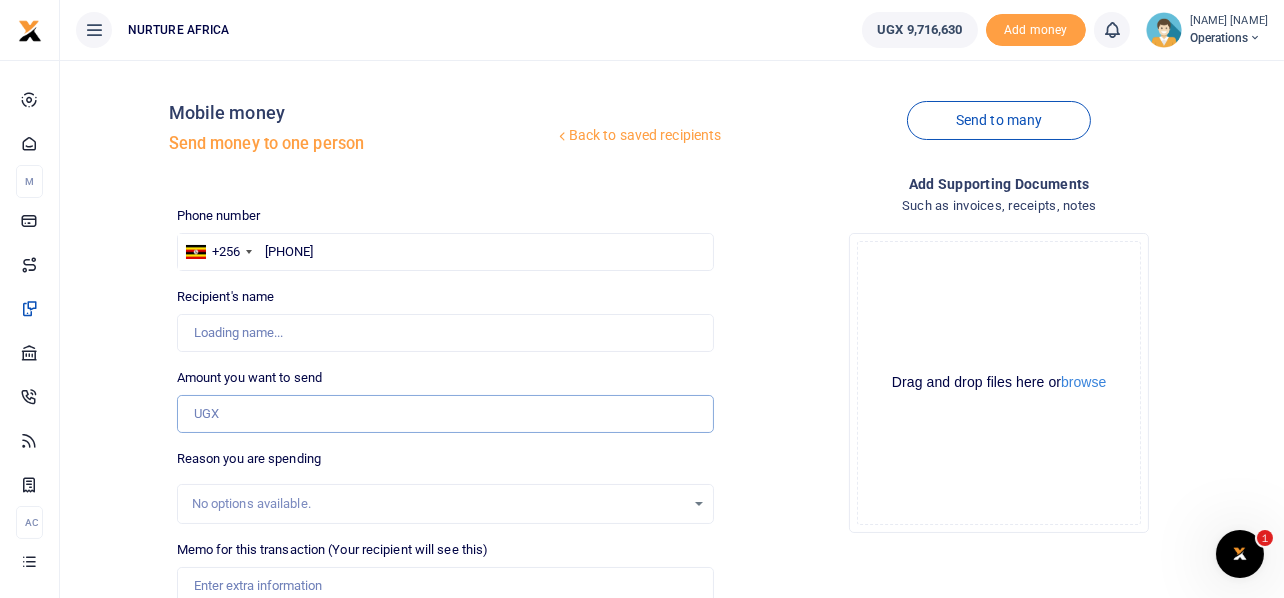 click on "Amount you want to send" at bounding box center (446, 414) 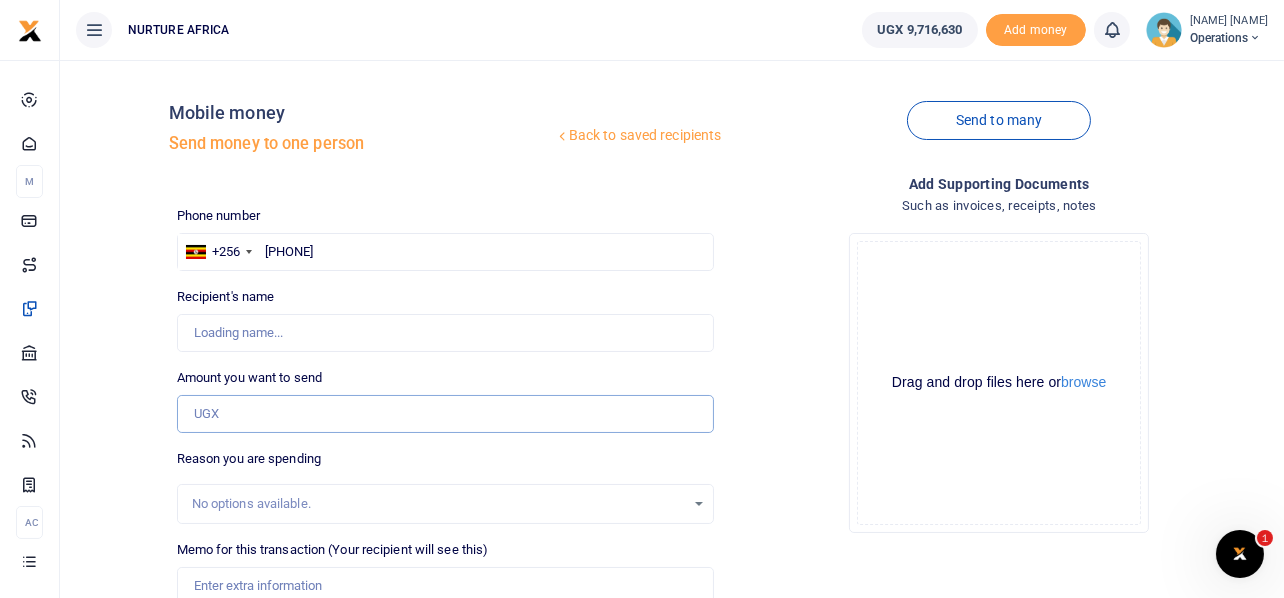 type on "Prossy Nansubuga" 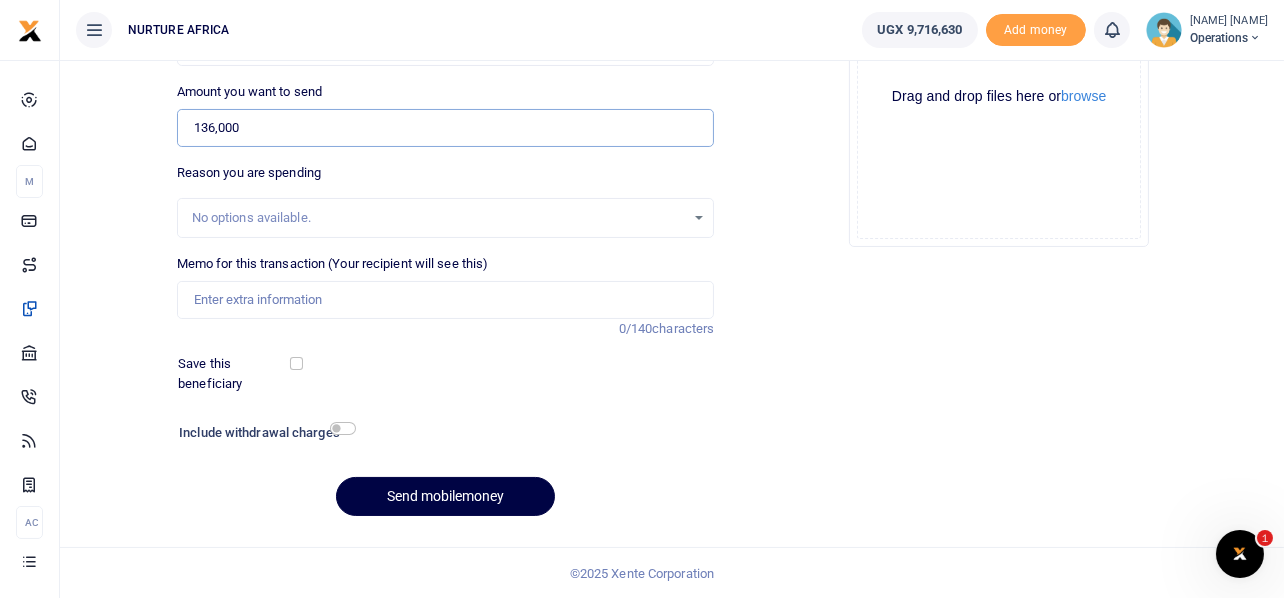 scroll, scrollTop: 287, scrollLeft: 0, axis: vertical 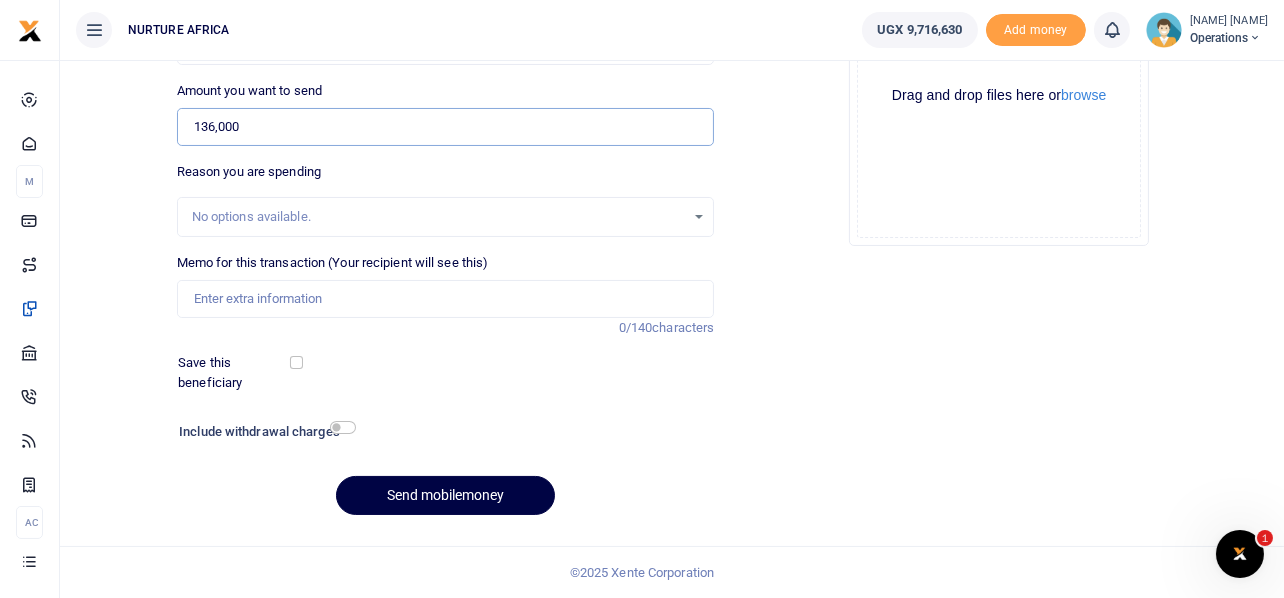 type on "136,000" 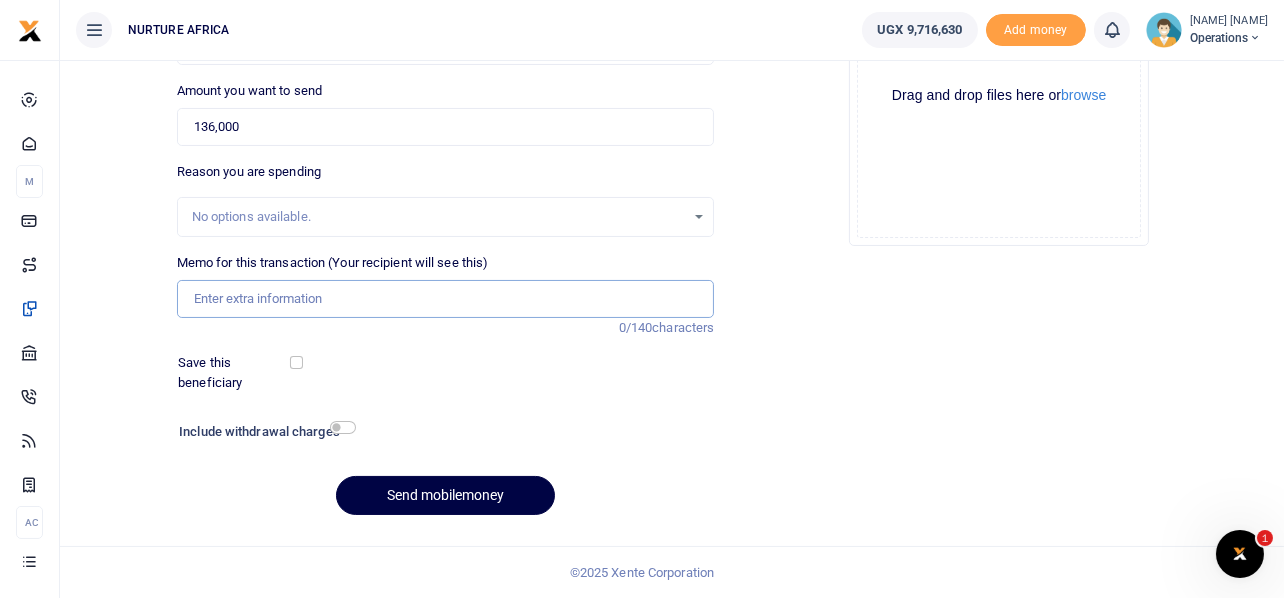 click on "Memo for this transaction (Your recipient will see this)" at bounding box center (446, 299) 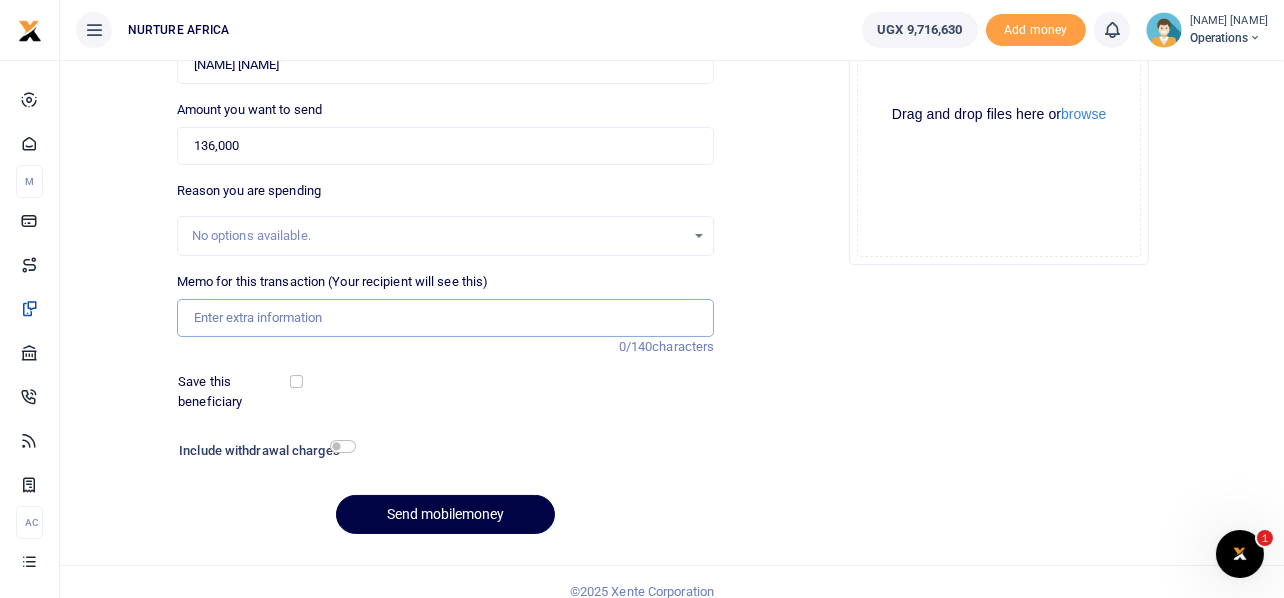 scroll, scrollTop: 287, scrollLeft: 0, axis: vertical 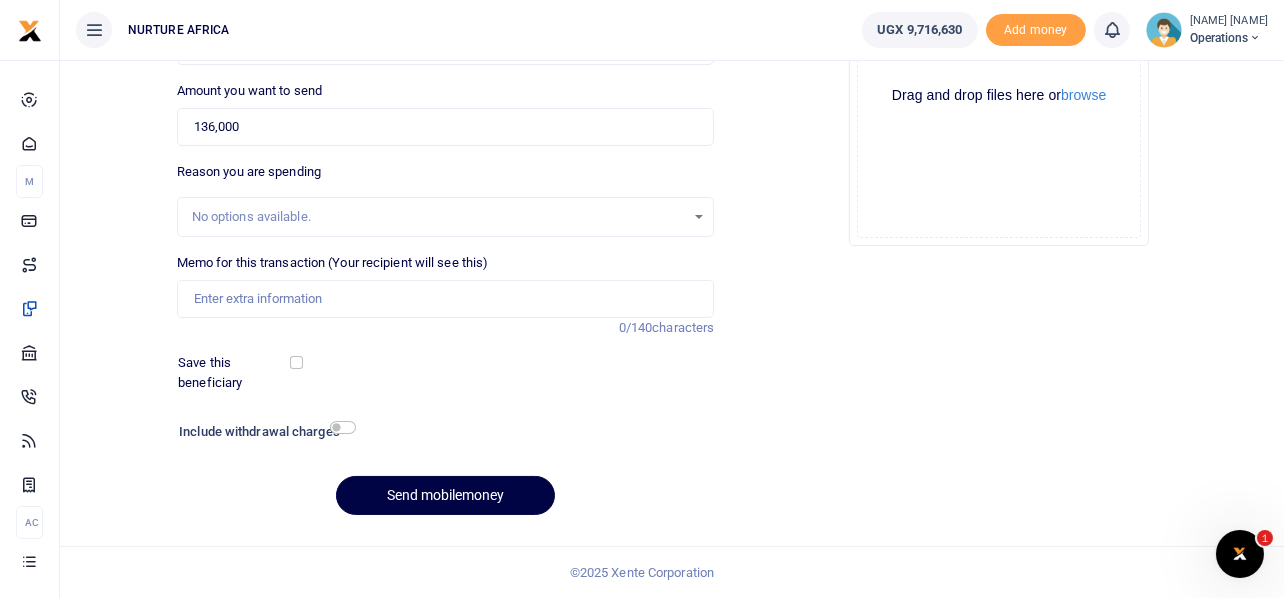 click on "Drop your files here Drag and drop files here or  browse Powered by  Uppy" at bounding box center (999, 96) 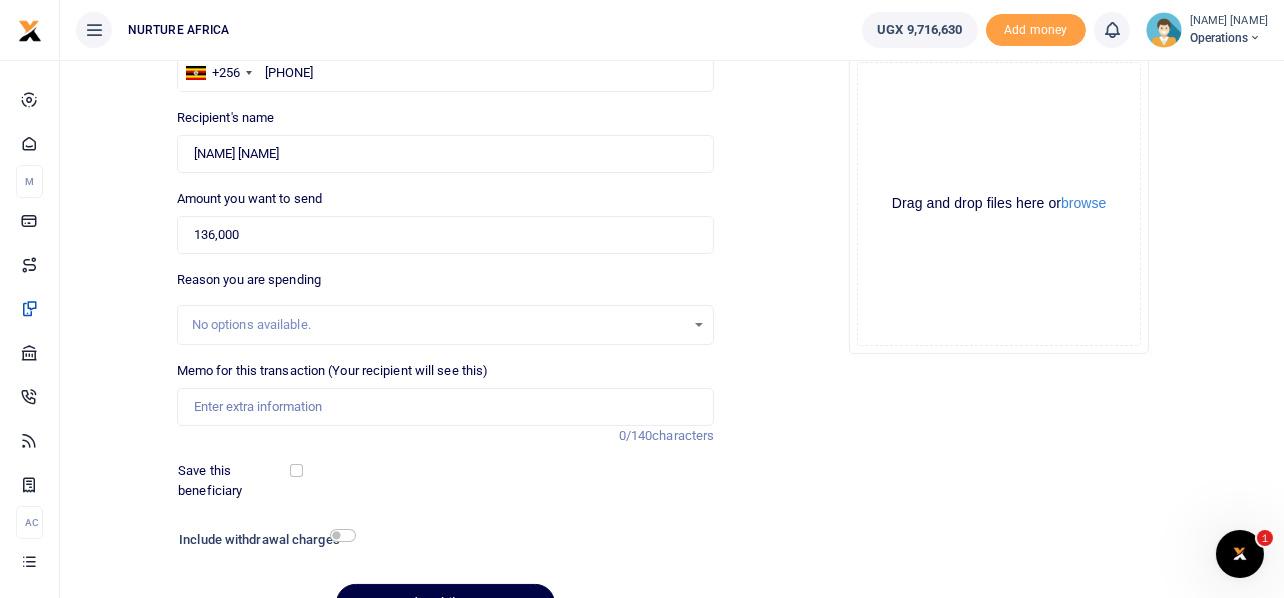 scroll, scrollTop: 287, scrollLeft: 0, axis: vertical 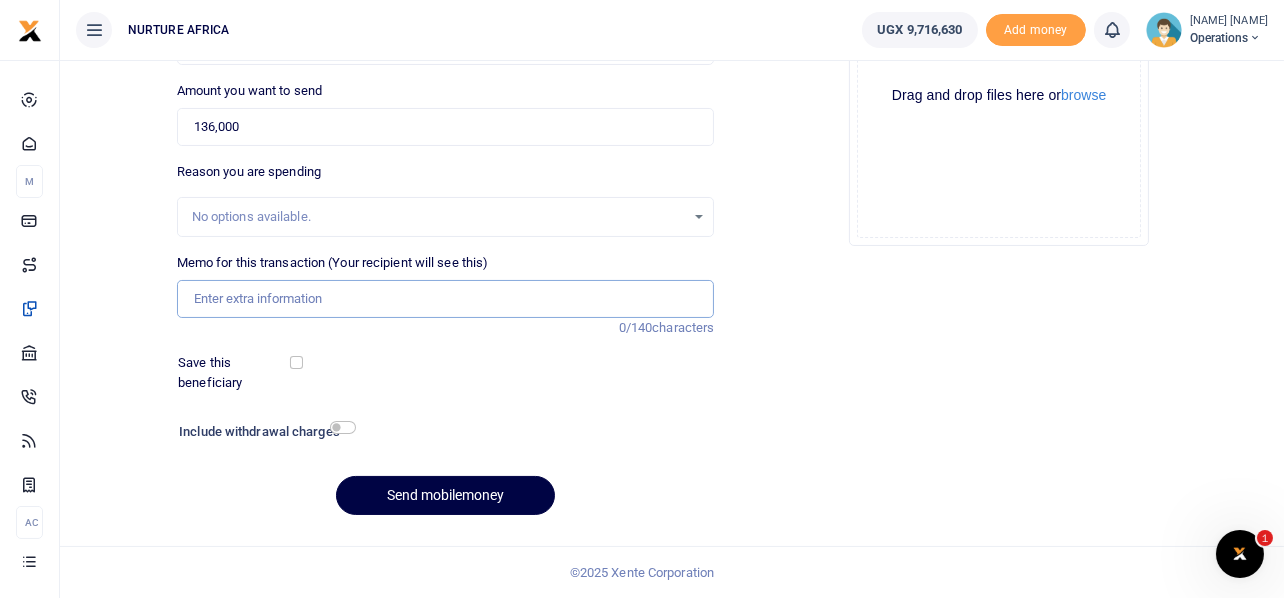 click on "Memo for this transaction (Your recipient will see this)" at bounding box center (446, 299) 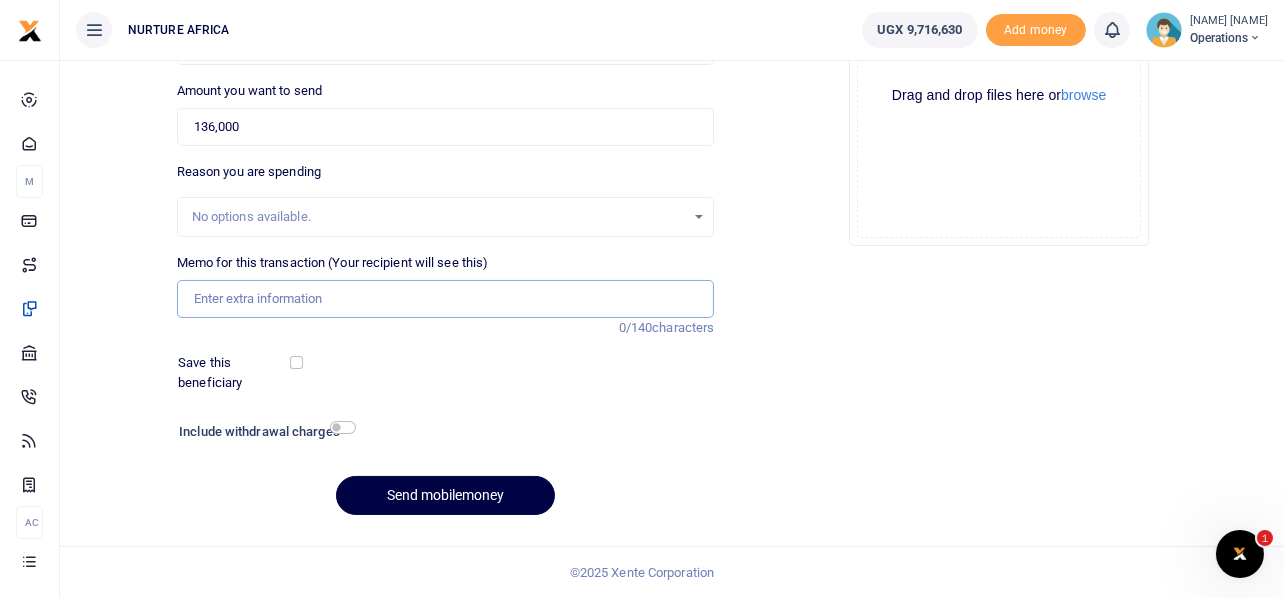 click on "Memo for this transaction (Your recipient will see this)" at bounding box center [446, 299] 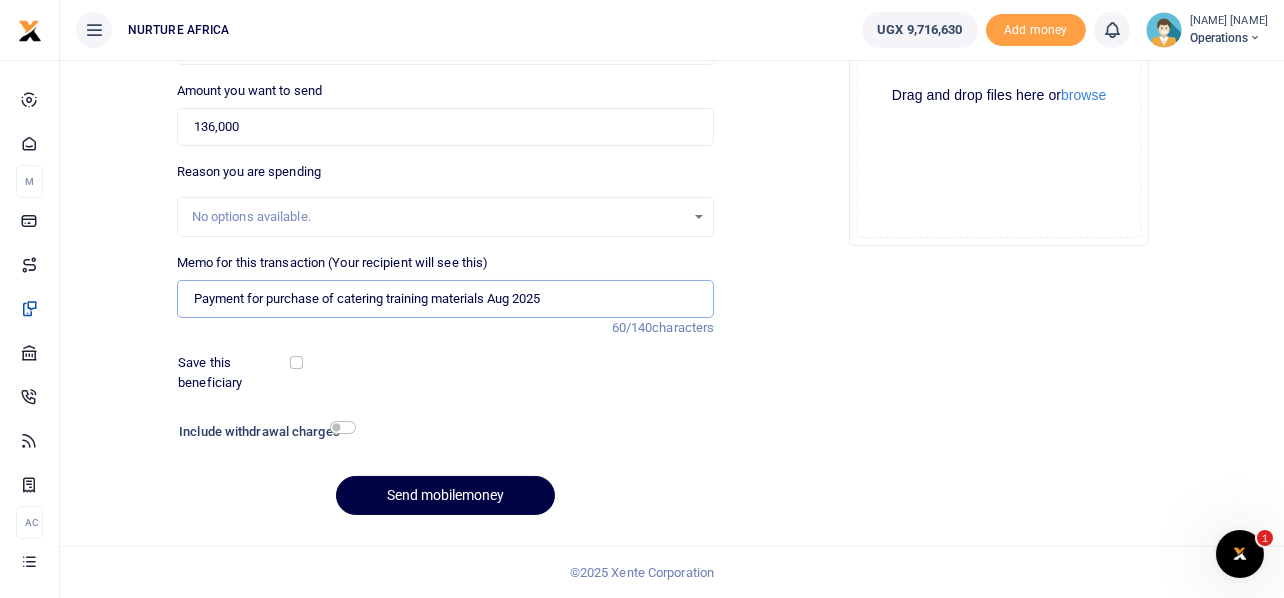 type on "Payment for purchase of catering training materials Aug 2025" 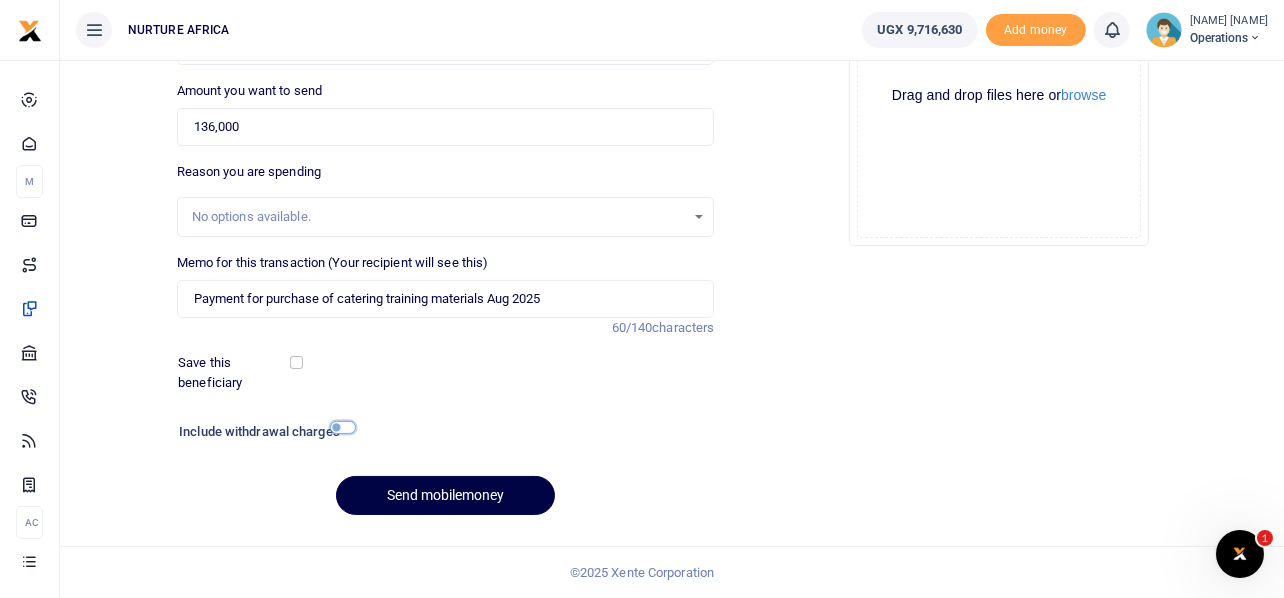 click at bounding box center (343, 427) 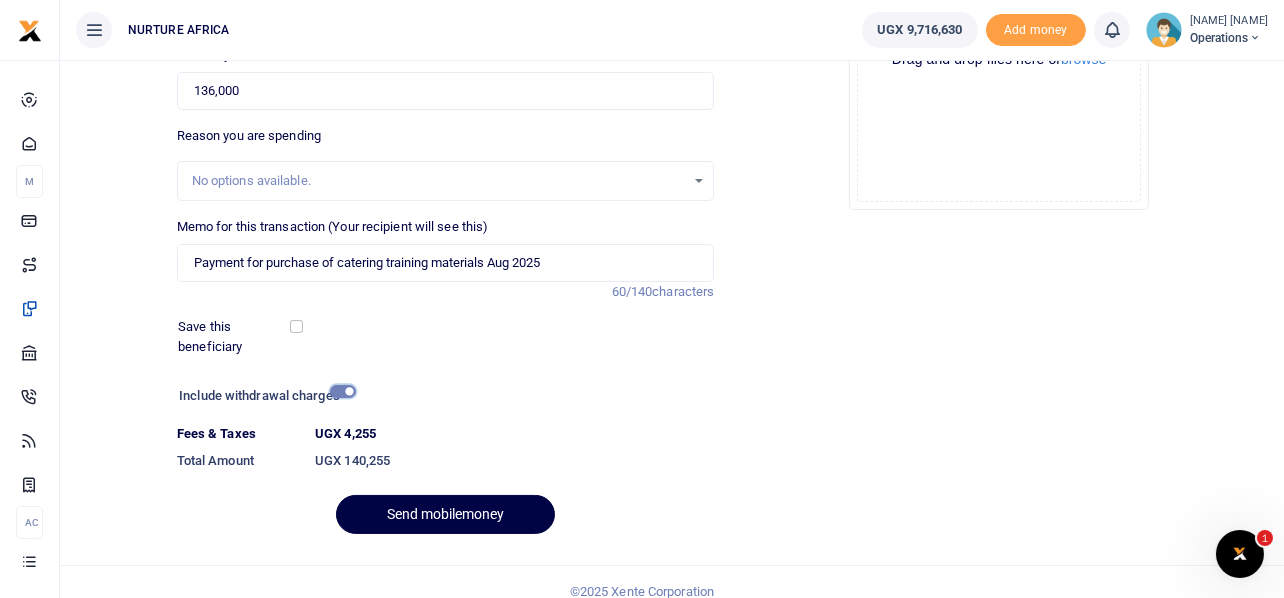 scroll, scrollTop: 342, scrollLeft: 0, axis: vertical 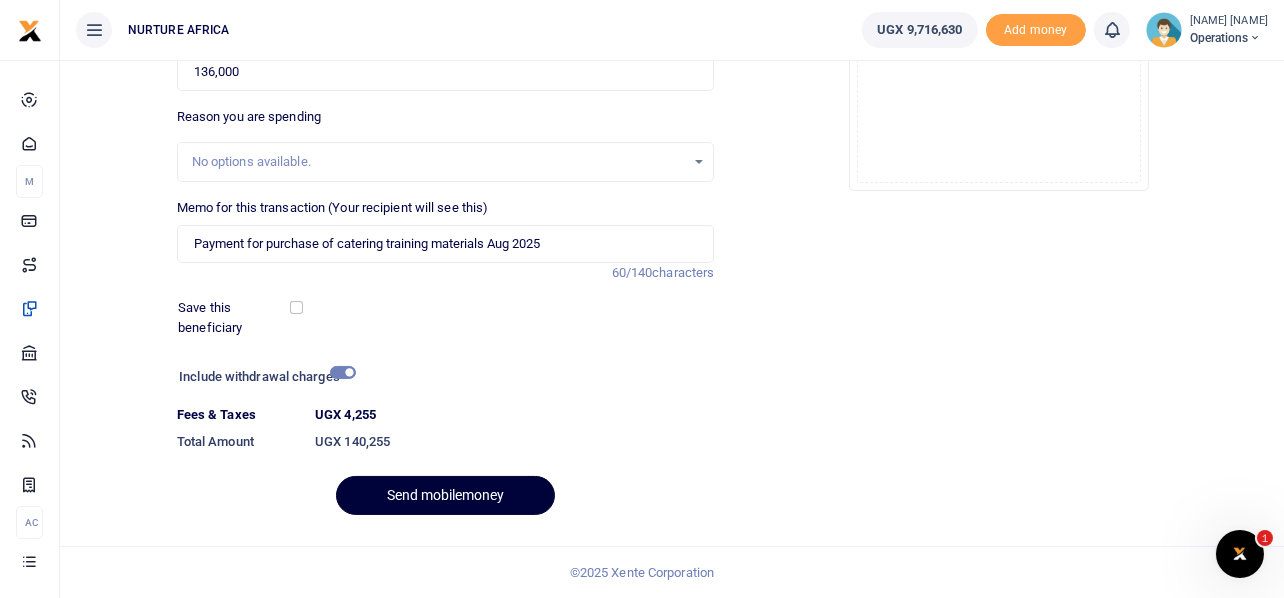 click on "Send mobilemoney" at bounding box center [445, 495] 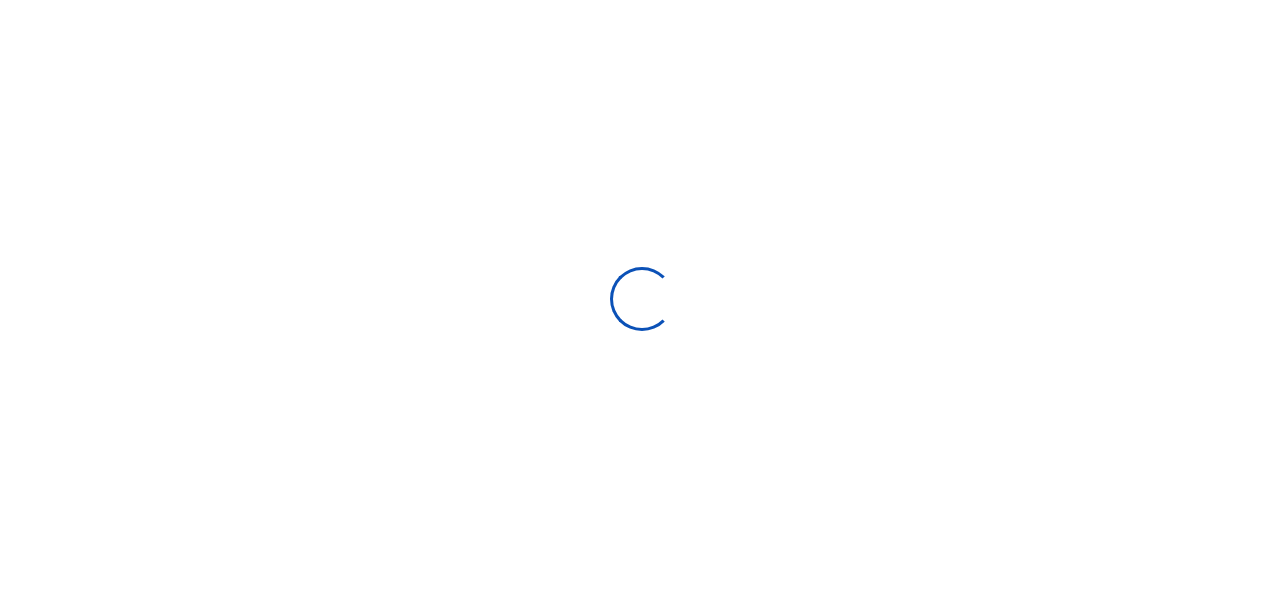 scroll, scrollTop: 0, scrollLeft: 0, axis: both 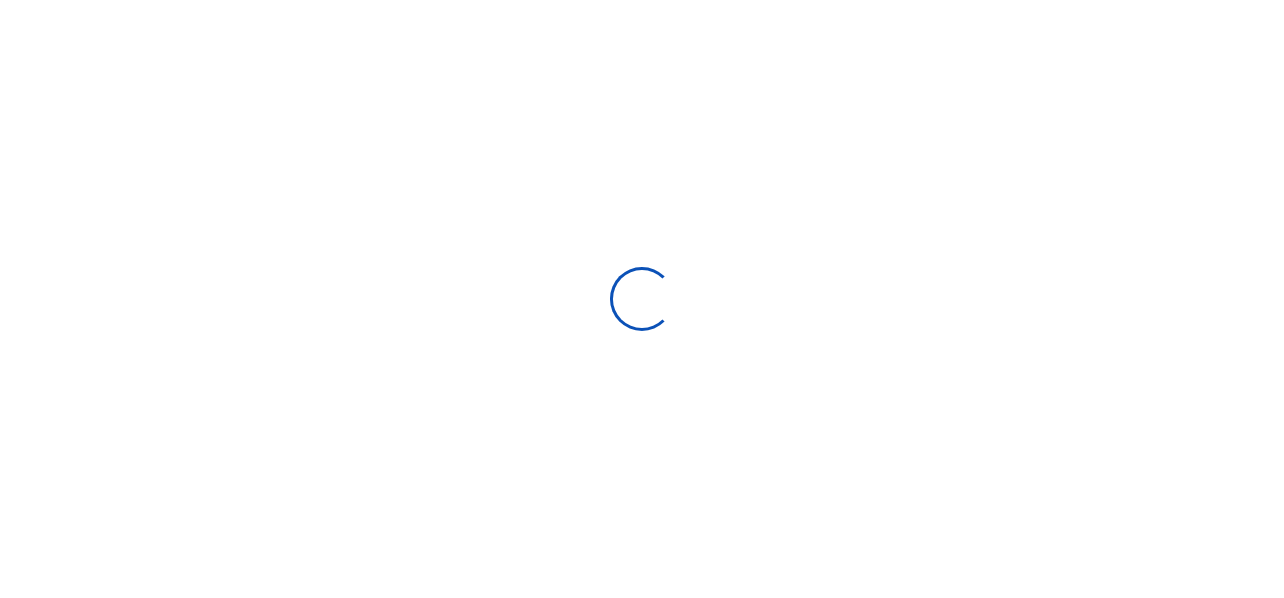 select 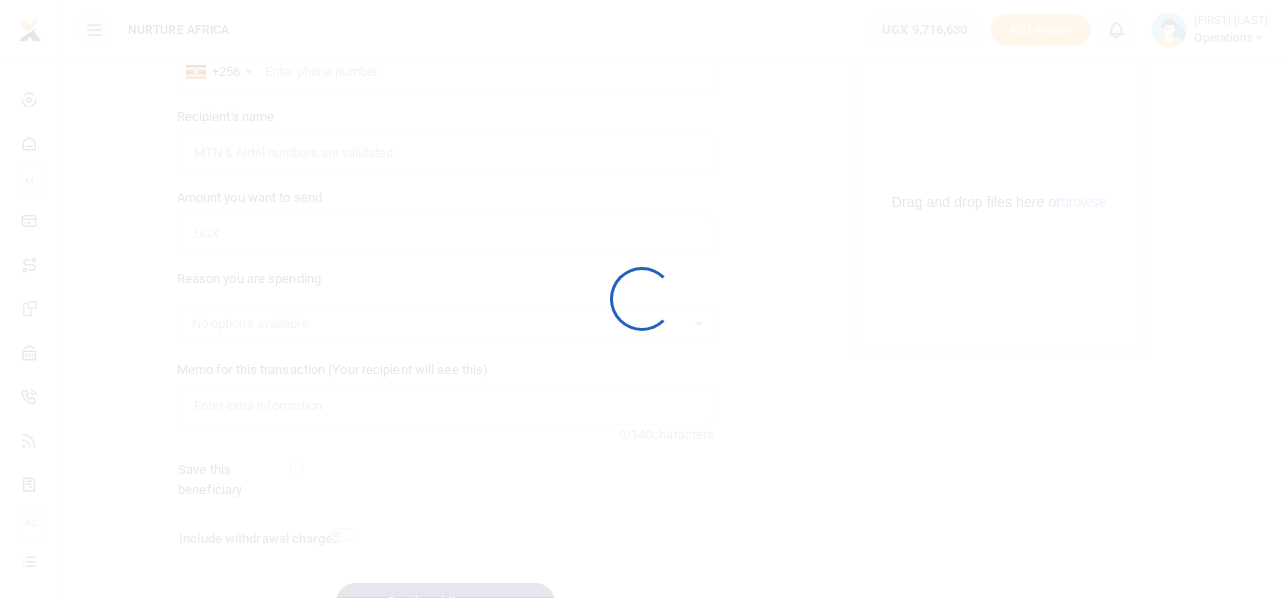 scroll, scrollTop: 287, scrollLeft: 0, axis: vertical 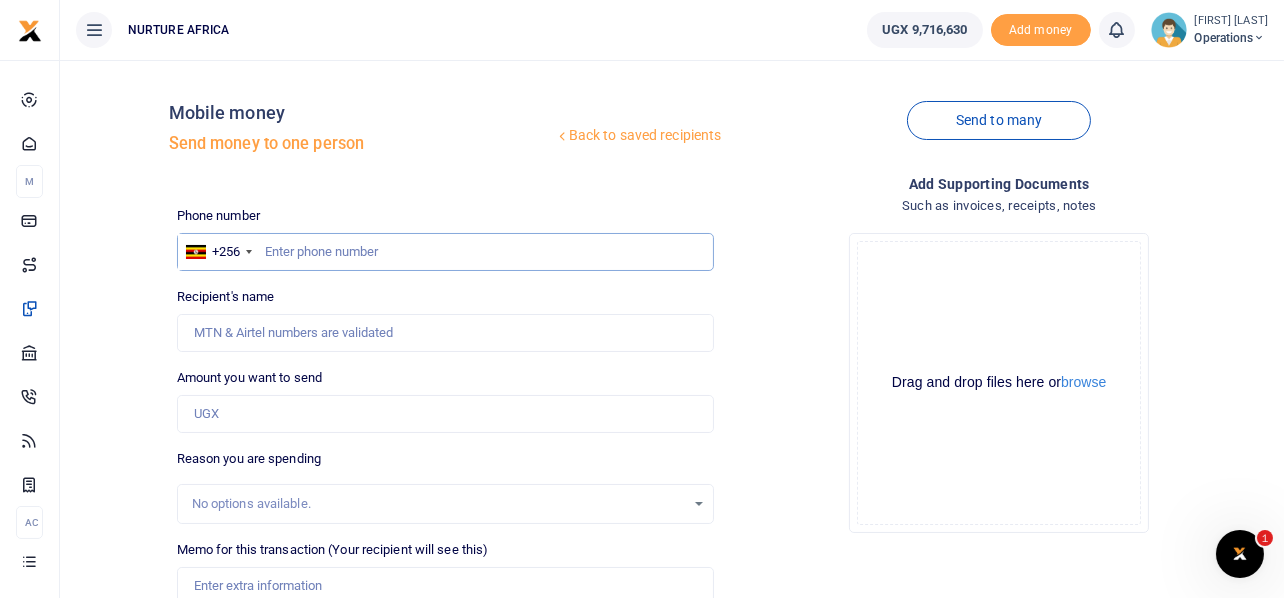 click at bounding box center (446, 252) 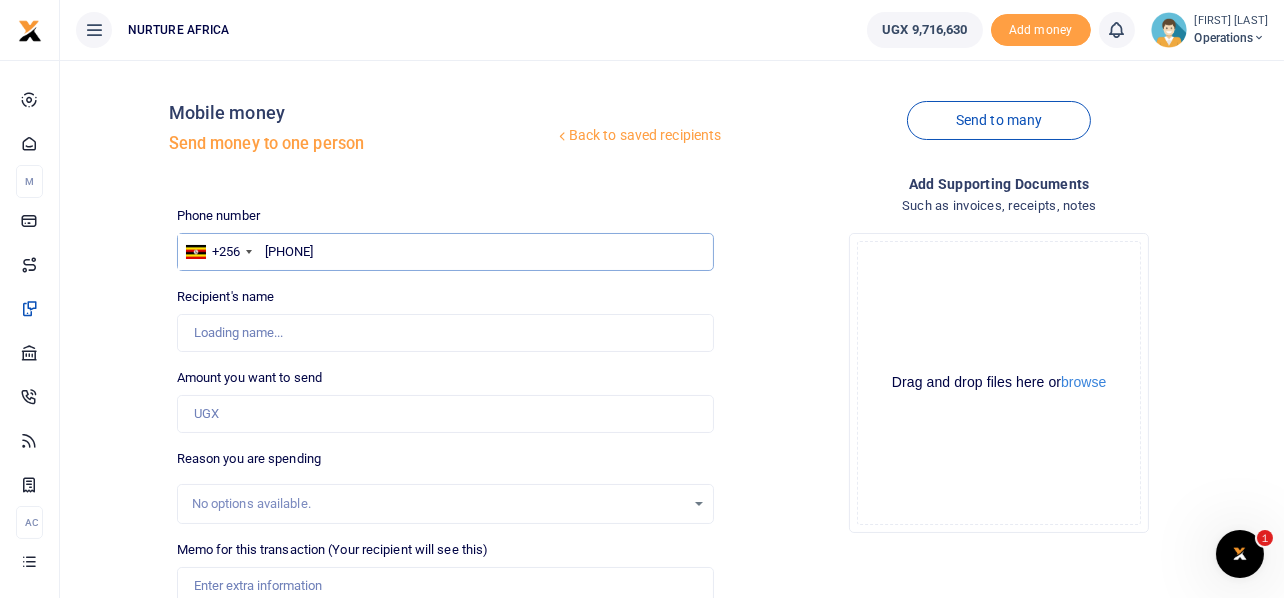 type on "[PHONE]" 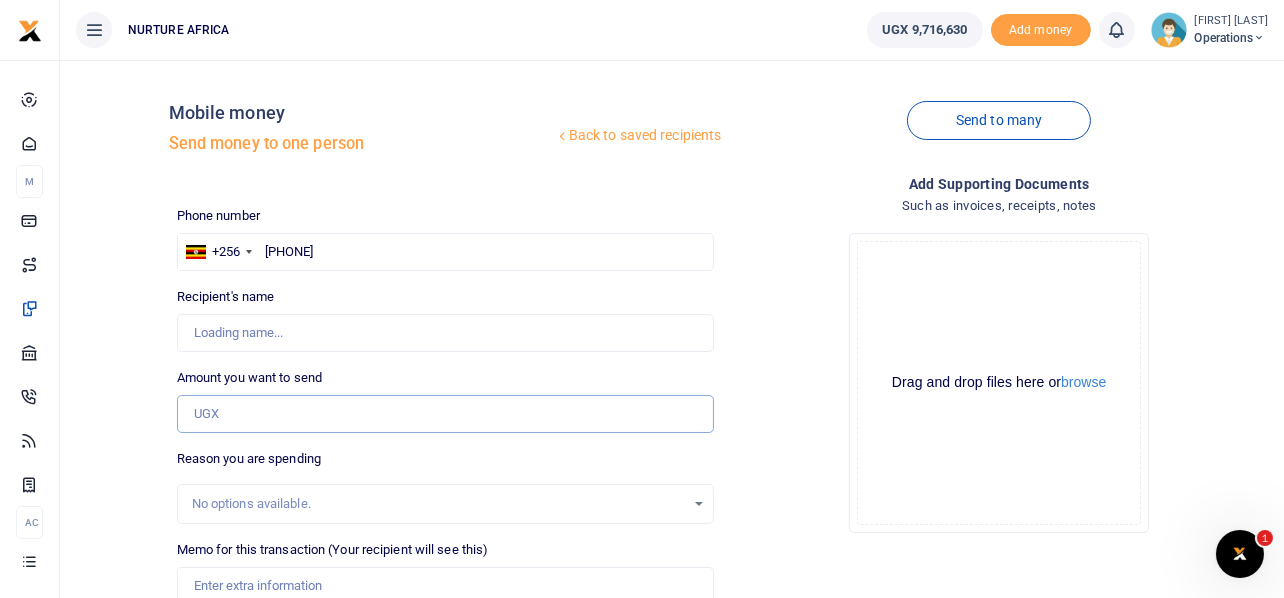 click on "Amount you want to send" at bounding box center (446, 414) 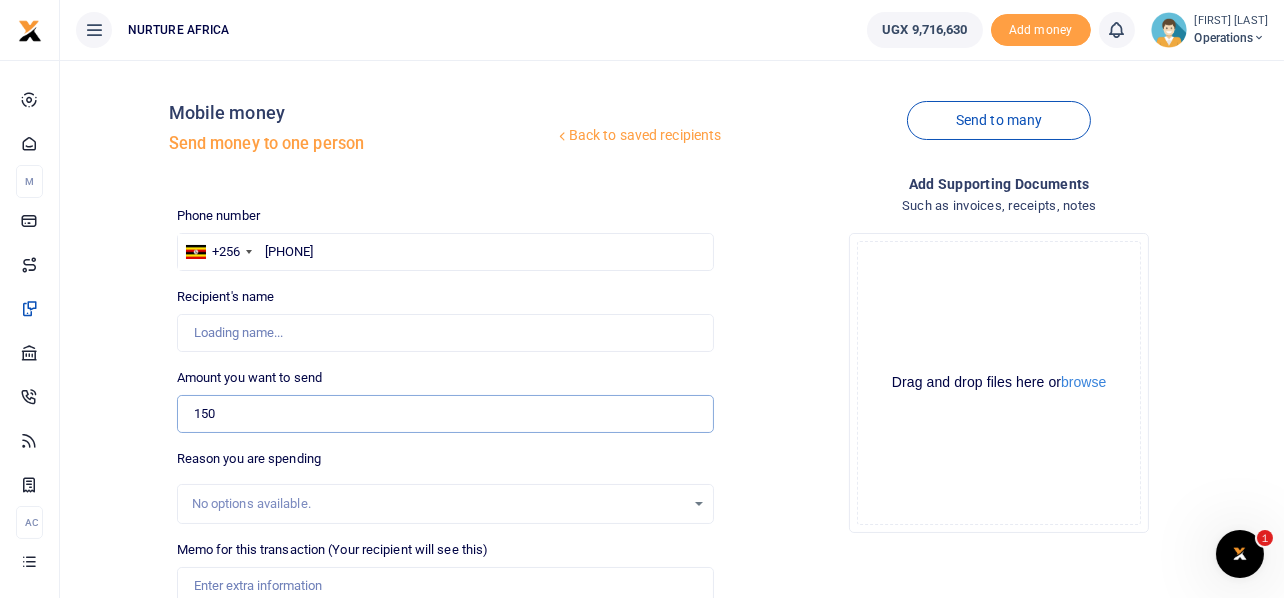 type on "1500" 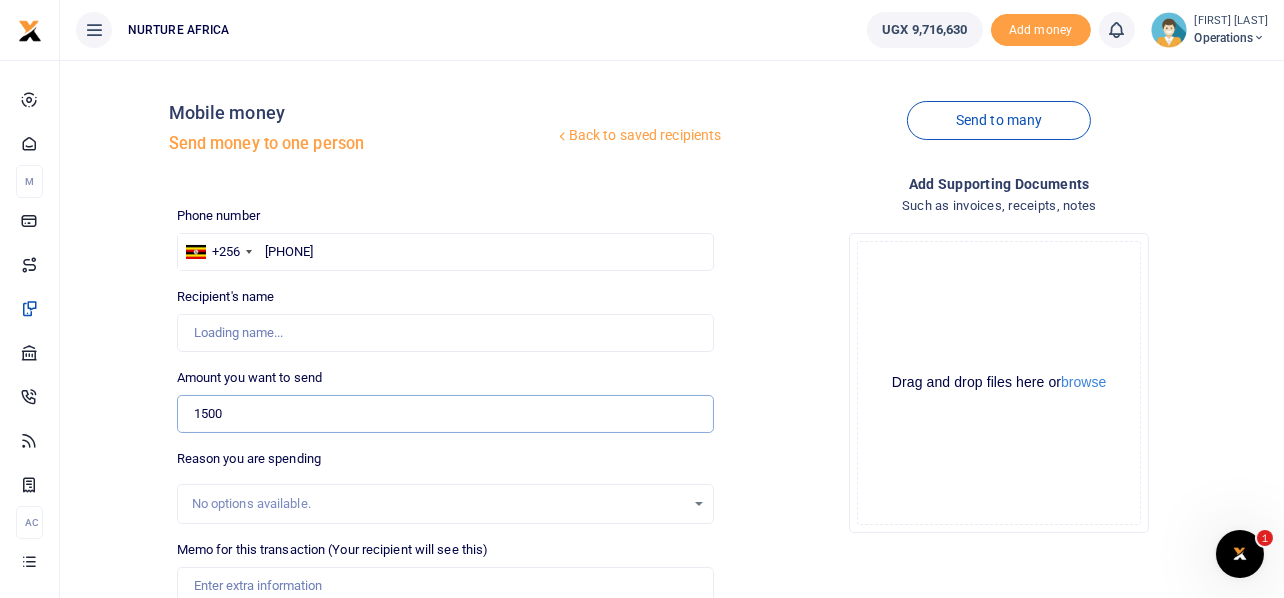 type on "[FIRST] [LAST]" 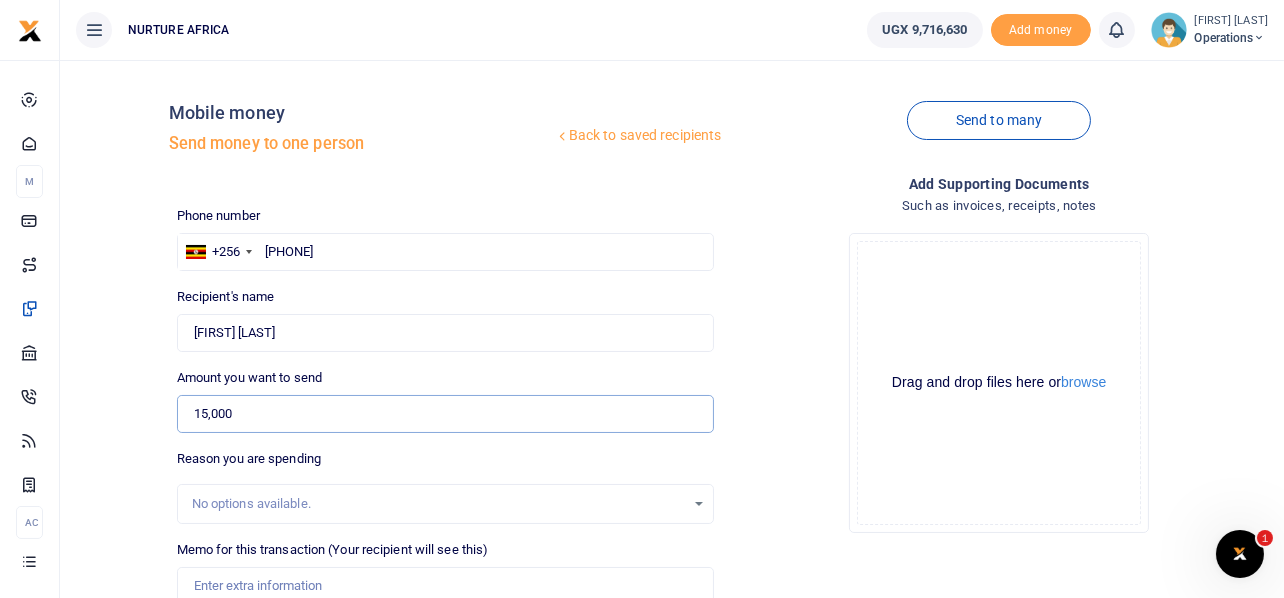 type on "15,000" 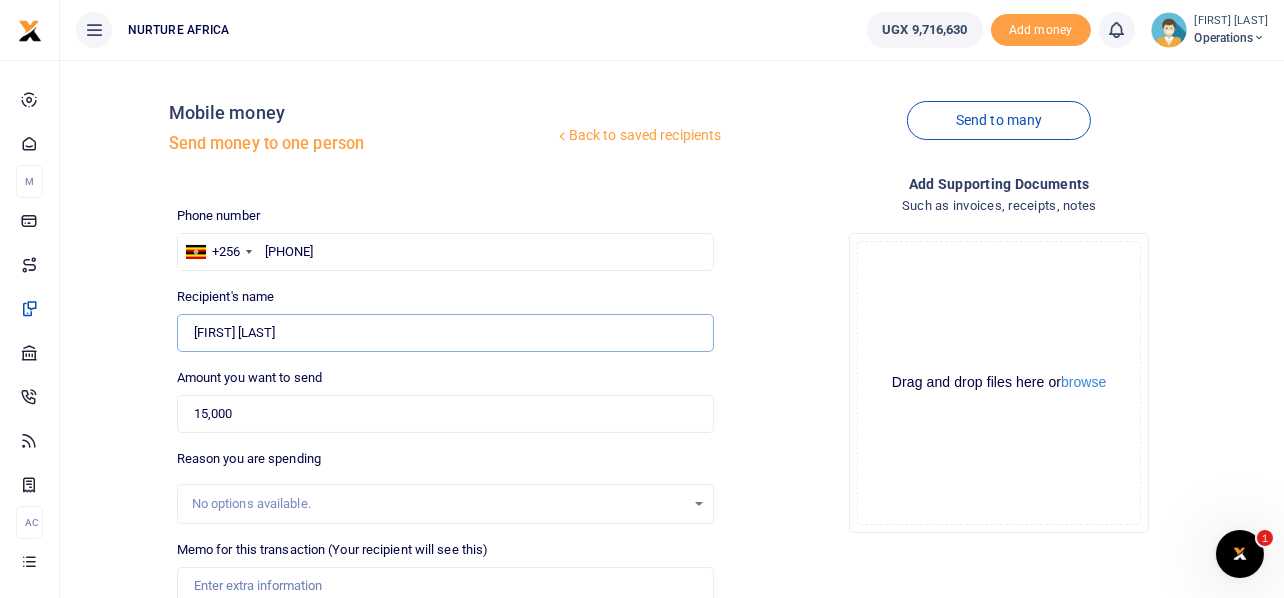 click on "Found" at bounding box center (446, 333) 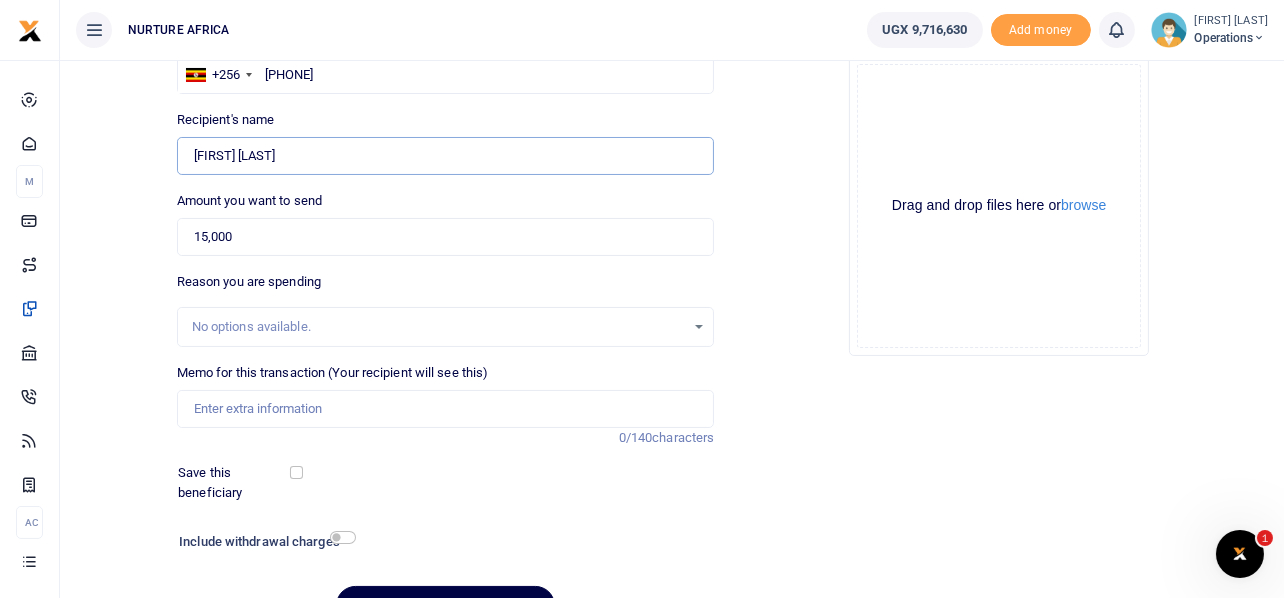 scroll, scrollTop: 199, scrollLeft: 0, axis: vertical 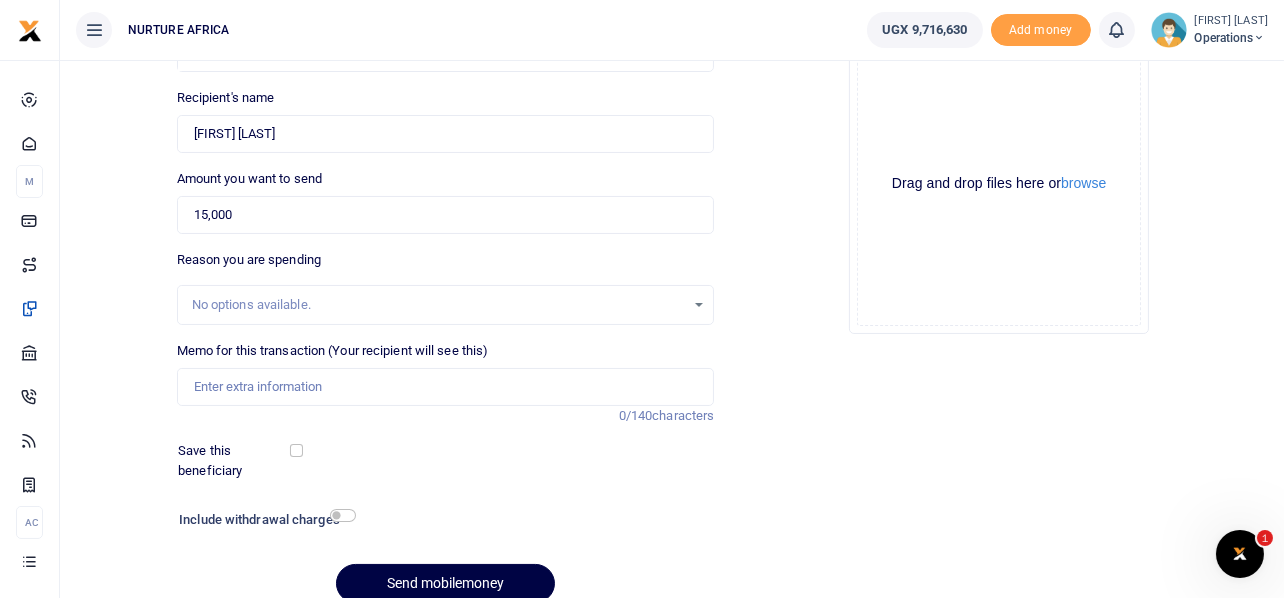 click on "No options available." at bounding box center [439, 305] 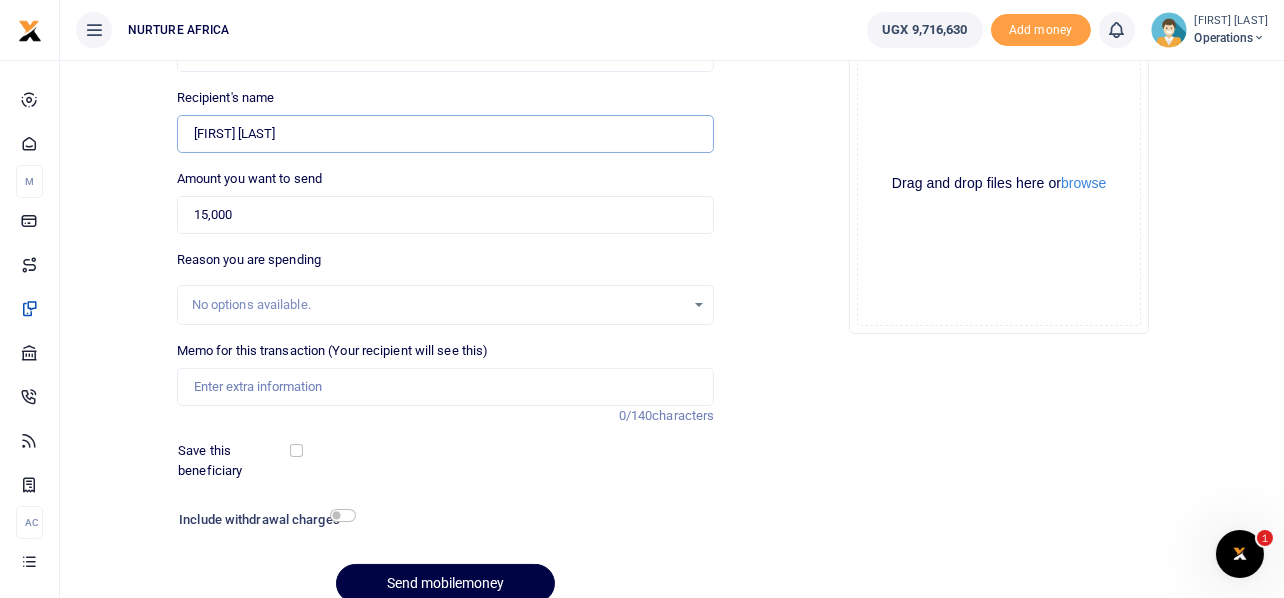 click on "Found" at bounding box center (446, 134) 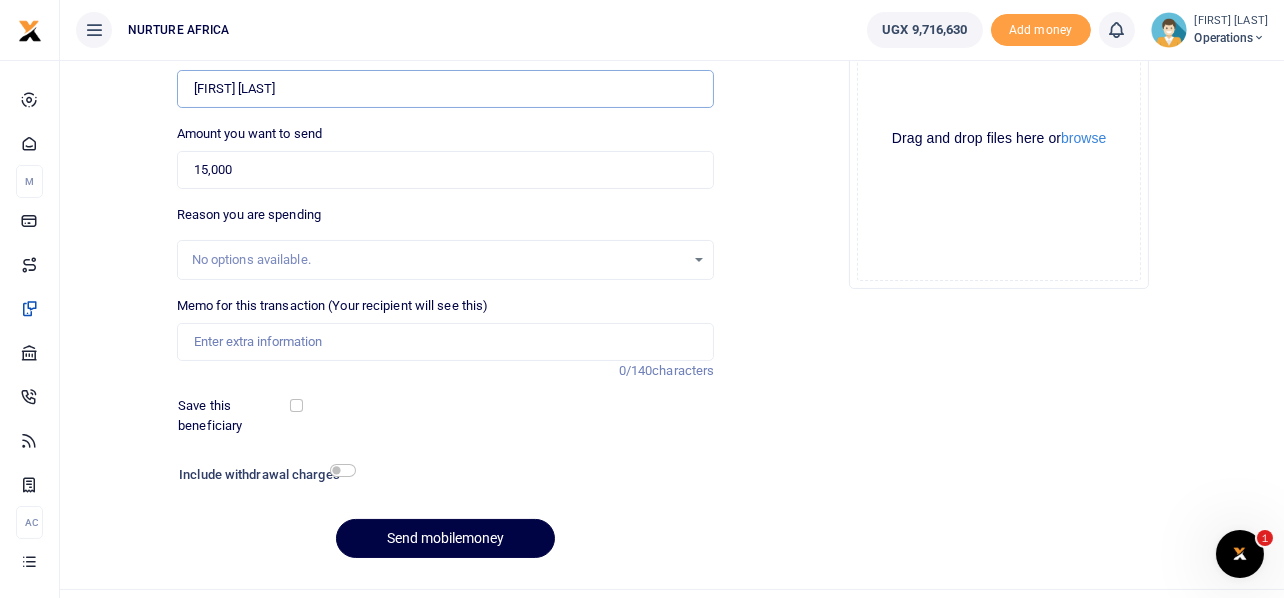 scroll, scrollTop: 287, scrollLeft: 0, axis: vertical 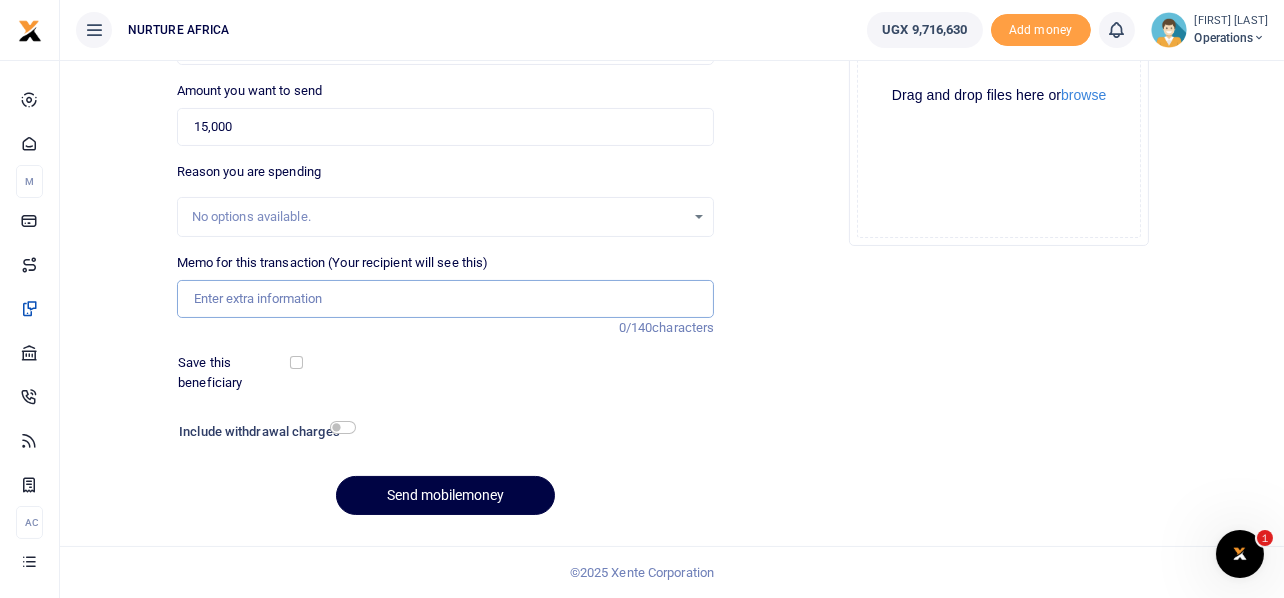 click on "Memo for this transaction (Your recipient will see this)" at bounding box center (446, 299) 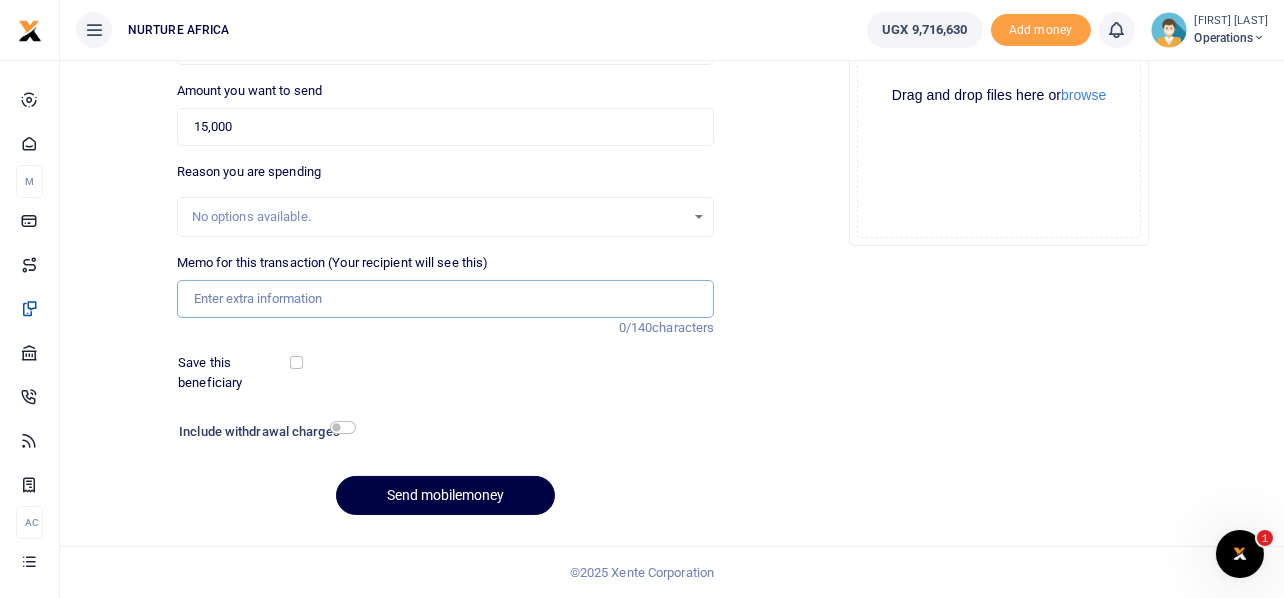 paste on "[PHONE]" 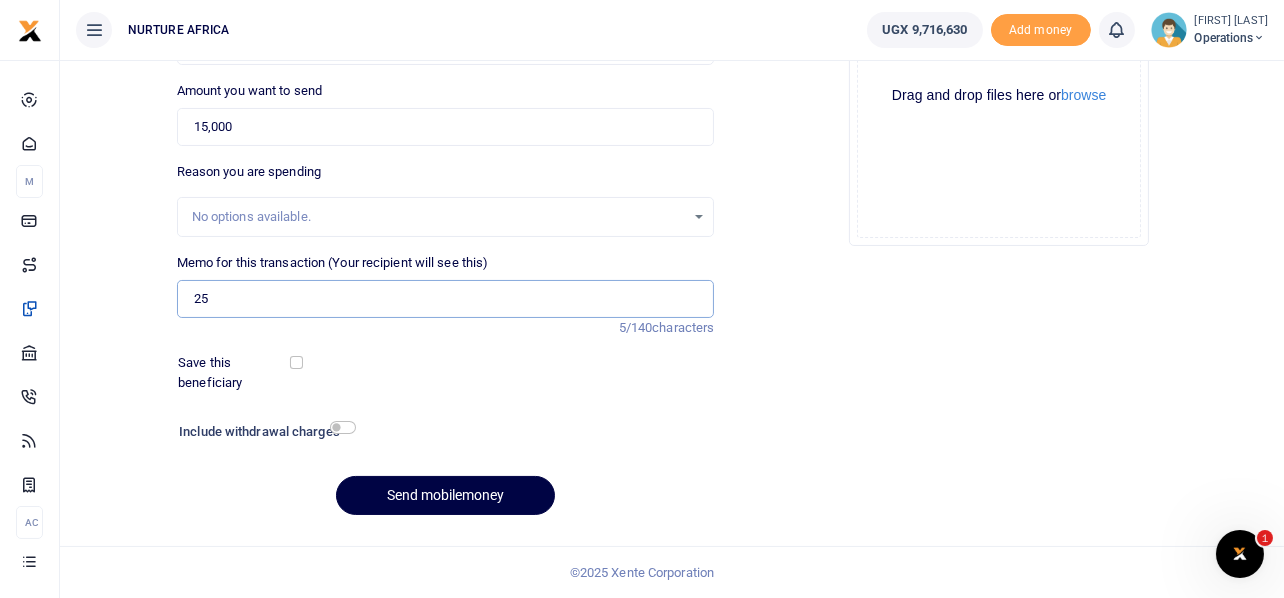 type on "2" 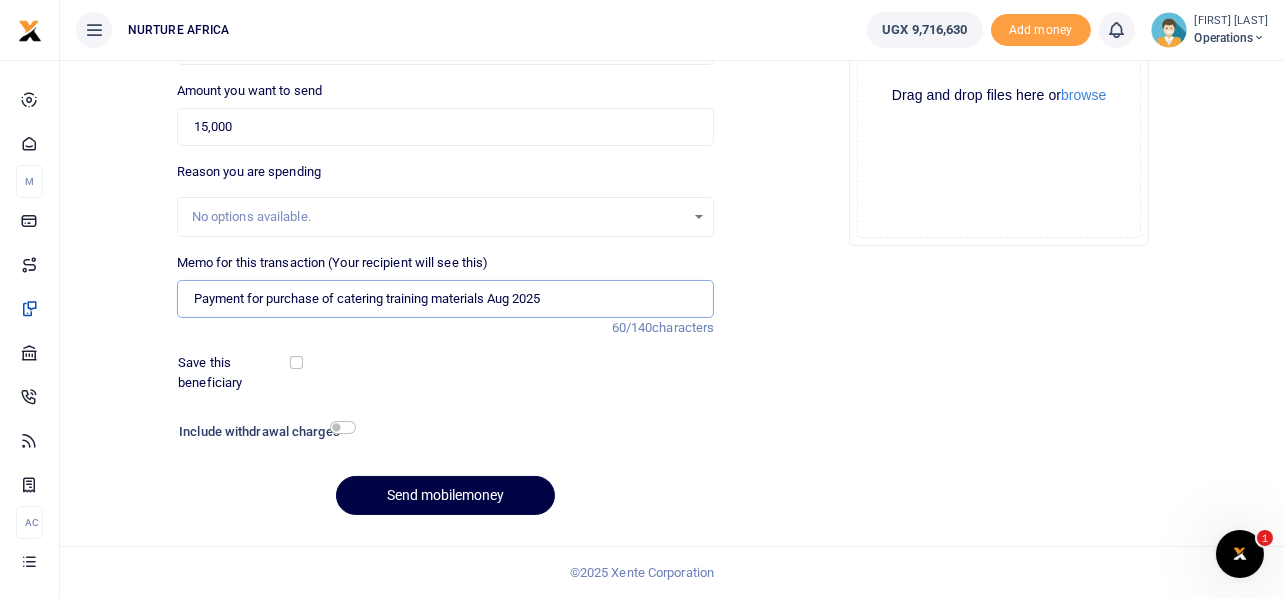 click on "Payment for purchase of catering training materials Aug 2025" at bounding box center (446, 299) 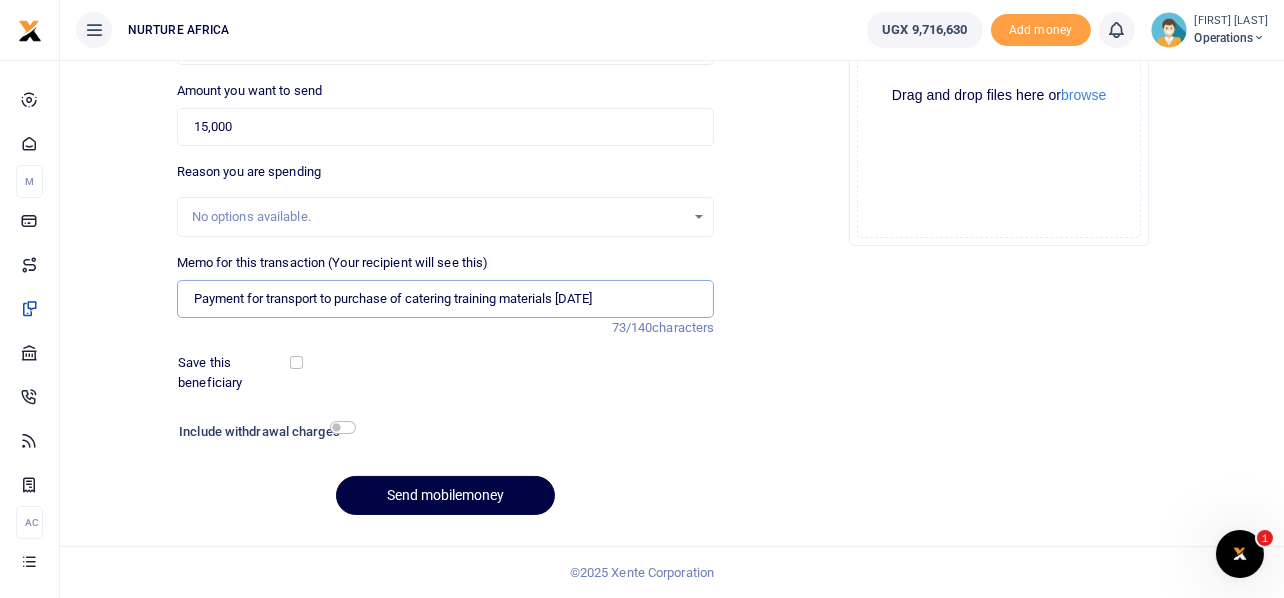 click on "Payment for transport to purchase of catering training materials [DATE]" at bounding box center [446, 299] 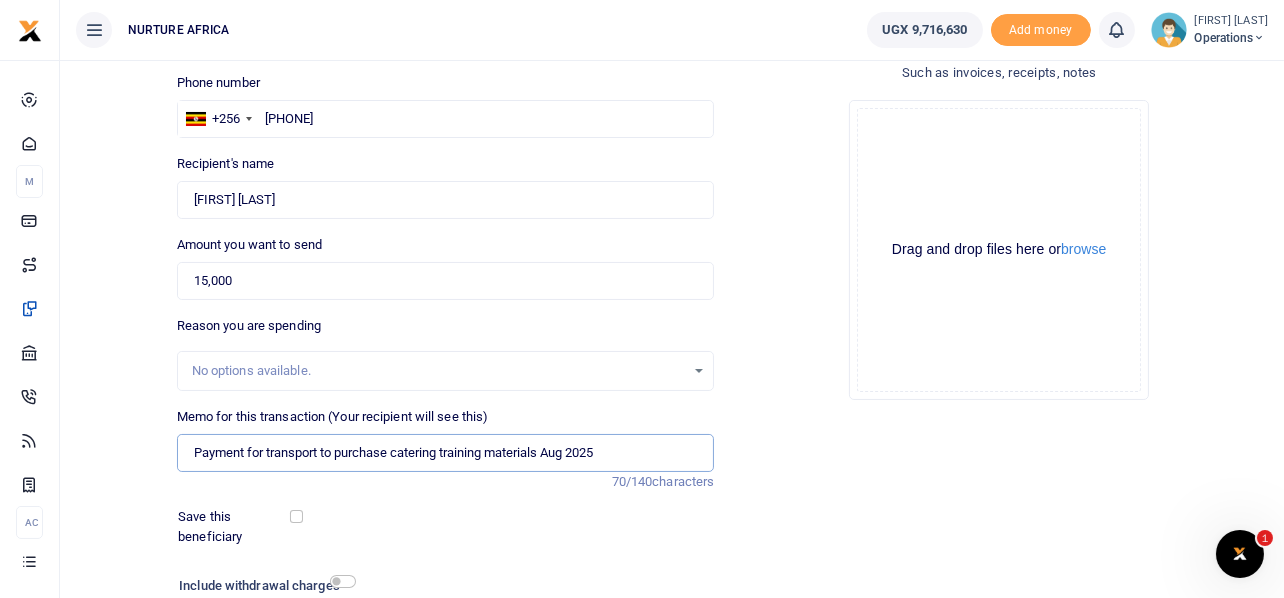 scroll, scrollTop: 287, scrollLeft: 0, axis: vertical 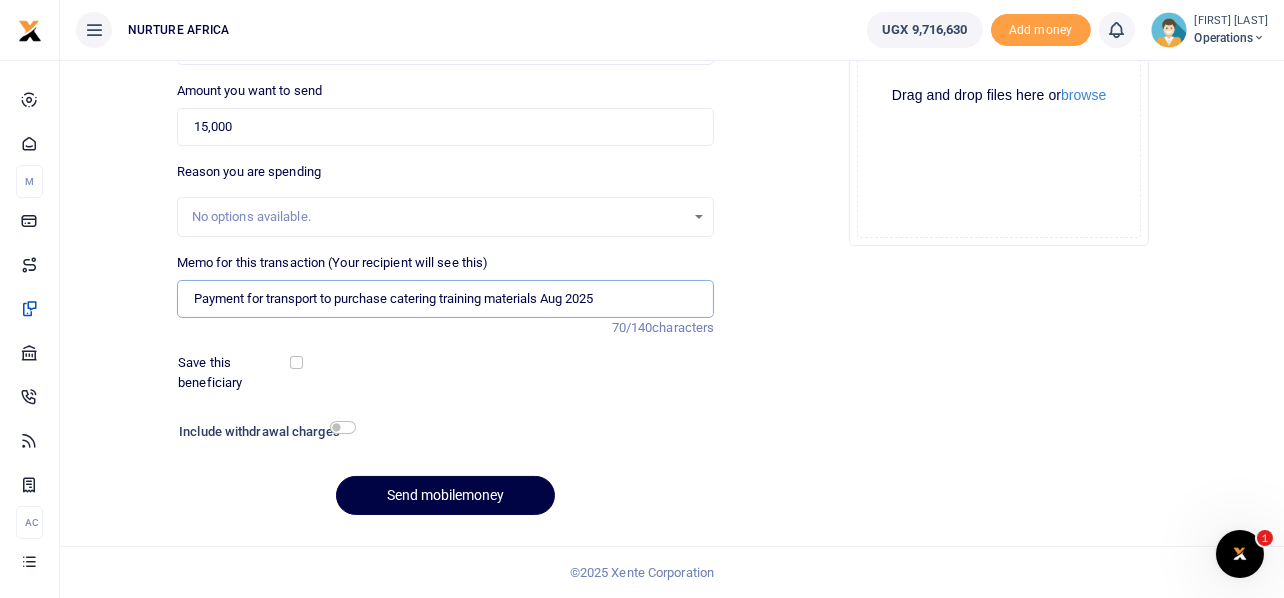 type on "Payment for transport to purchase catering training materials Aug 2025" 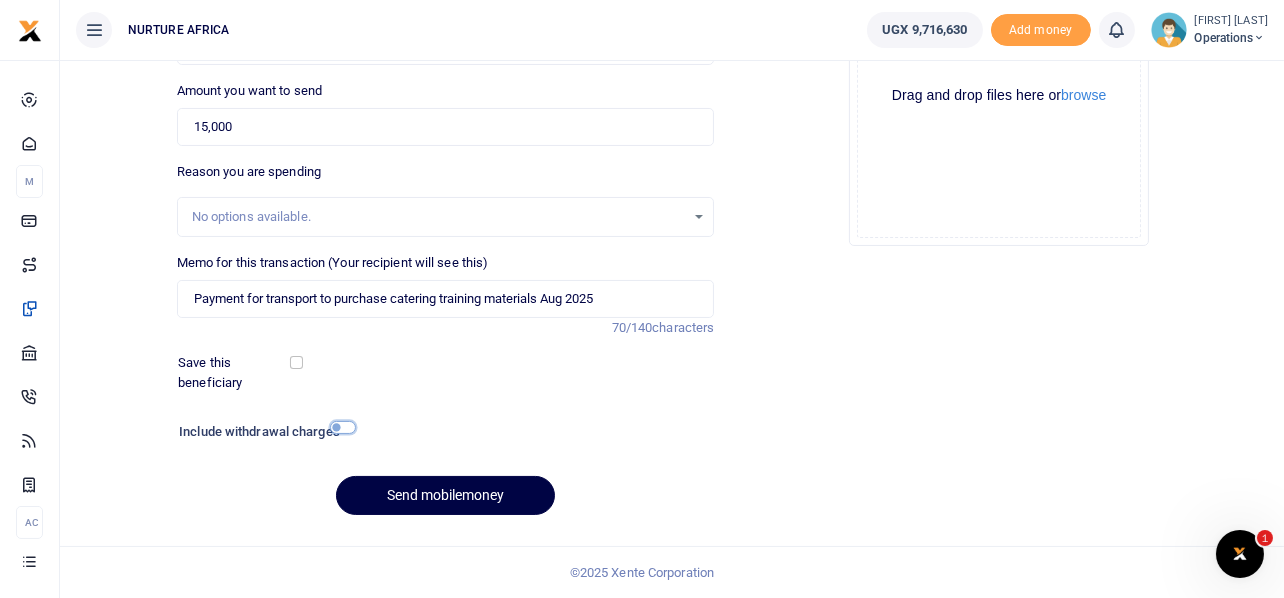 click at bounding box center (343, 427) 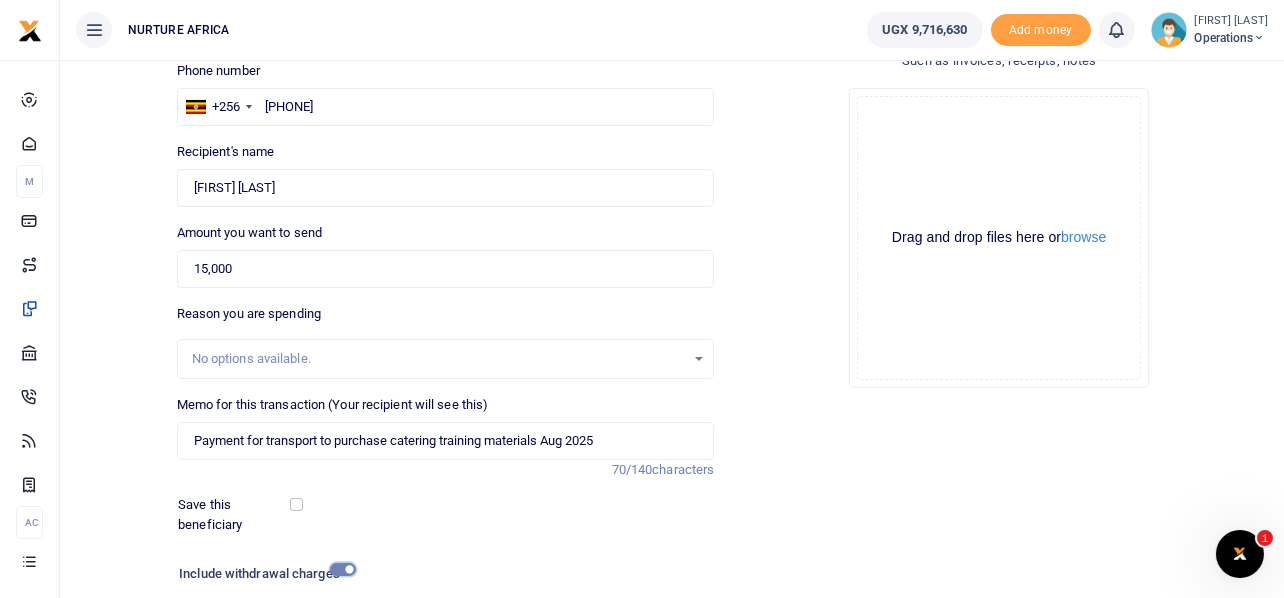 scroll, scrollTop: 342, scrollLeft: 0, axis: vertical 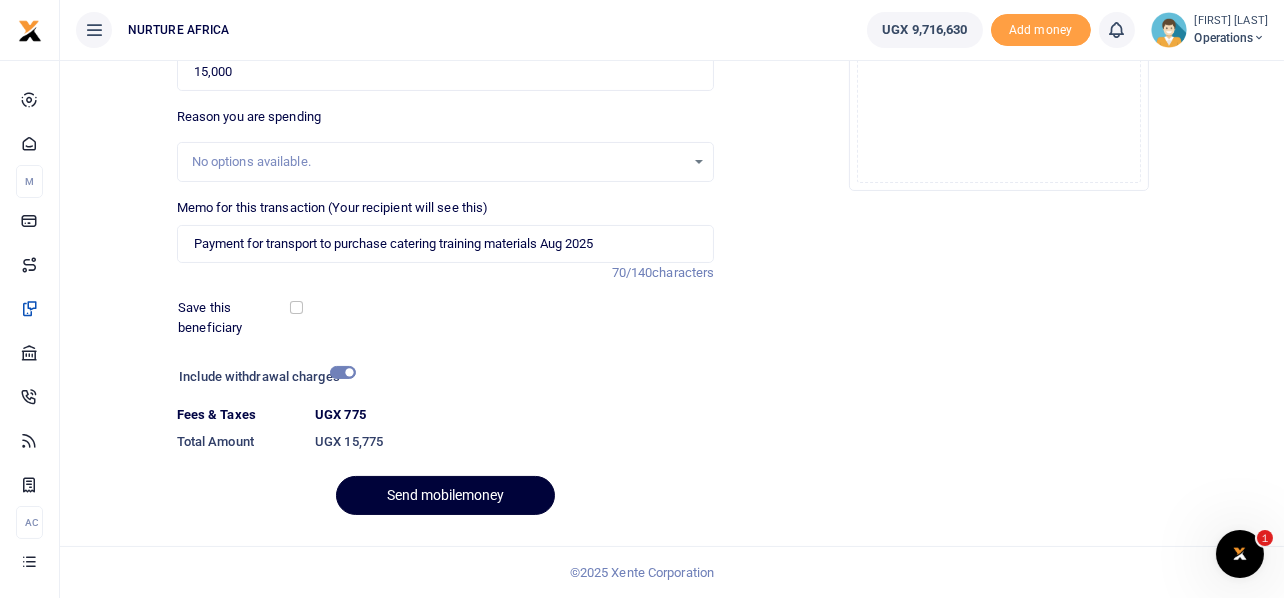 click on "Send mobilemoney" at bounding box center (445, 495) 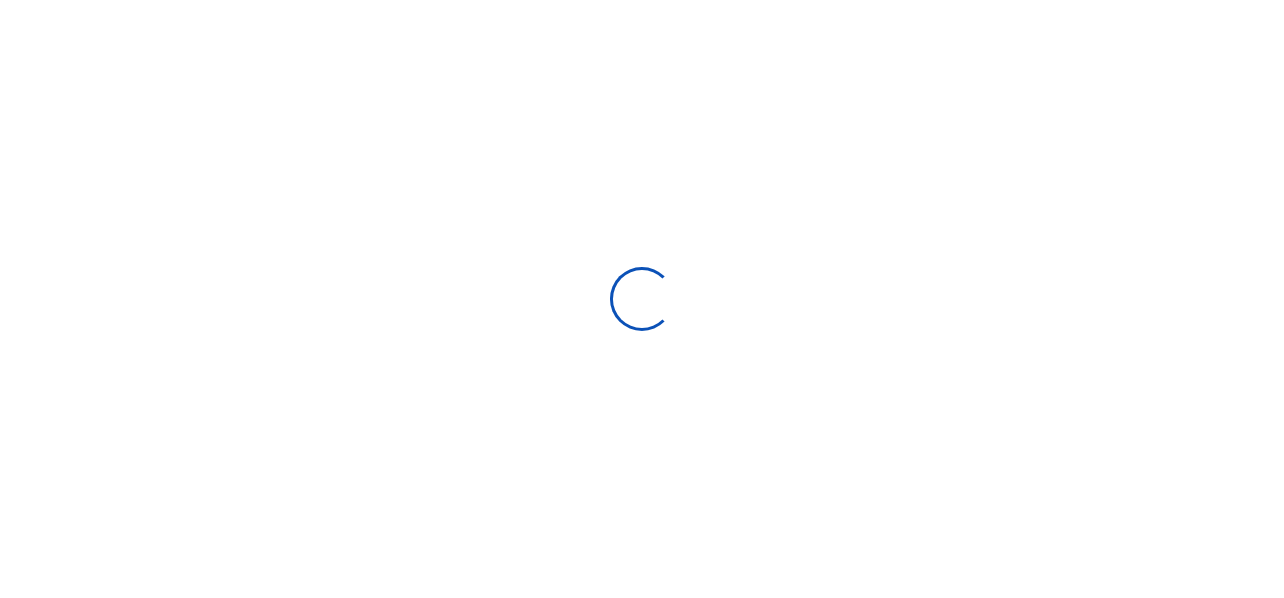 select 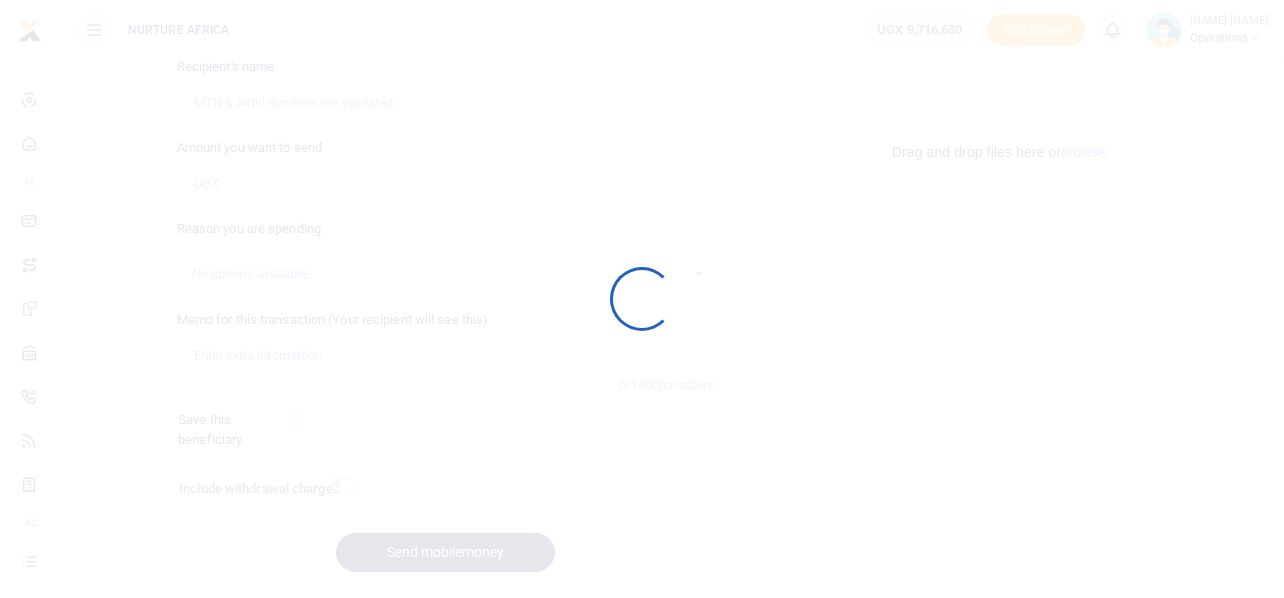 scroll, scrollTop: 287, scrollLeft: 0, axis: vertical 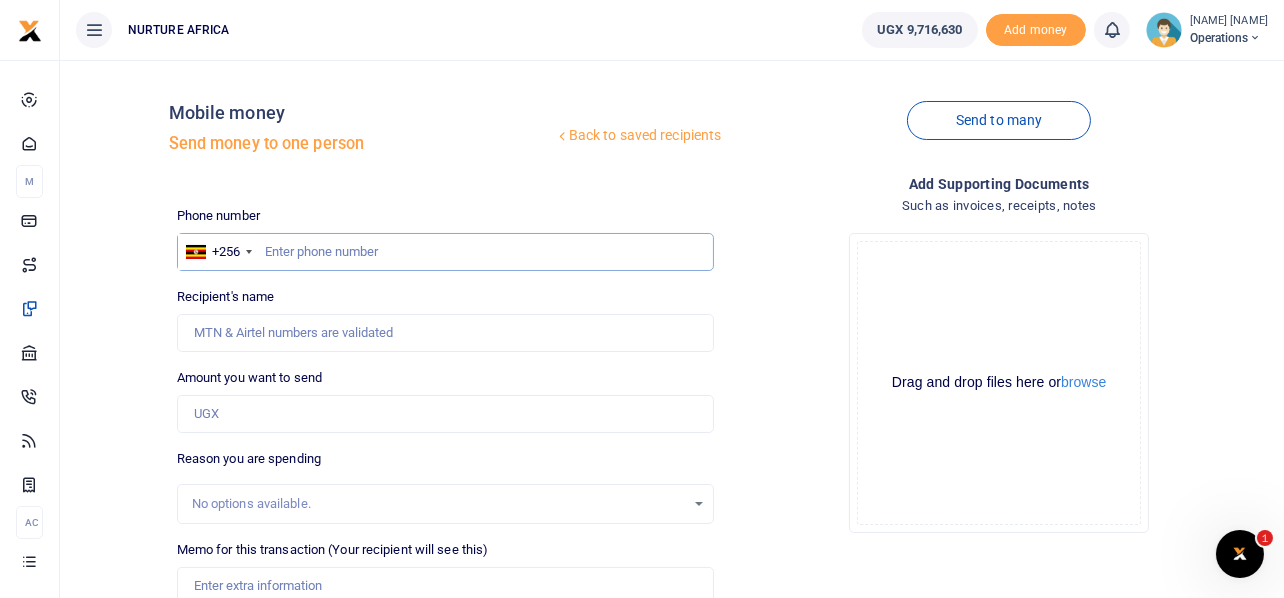 click at bounding box center [446, 252] 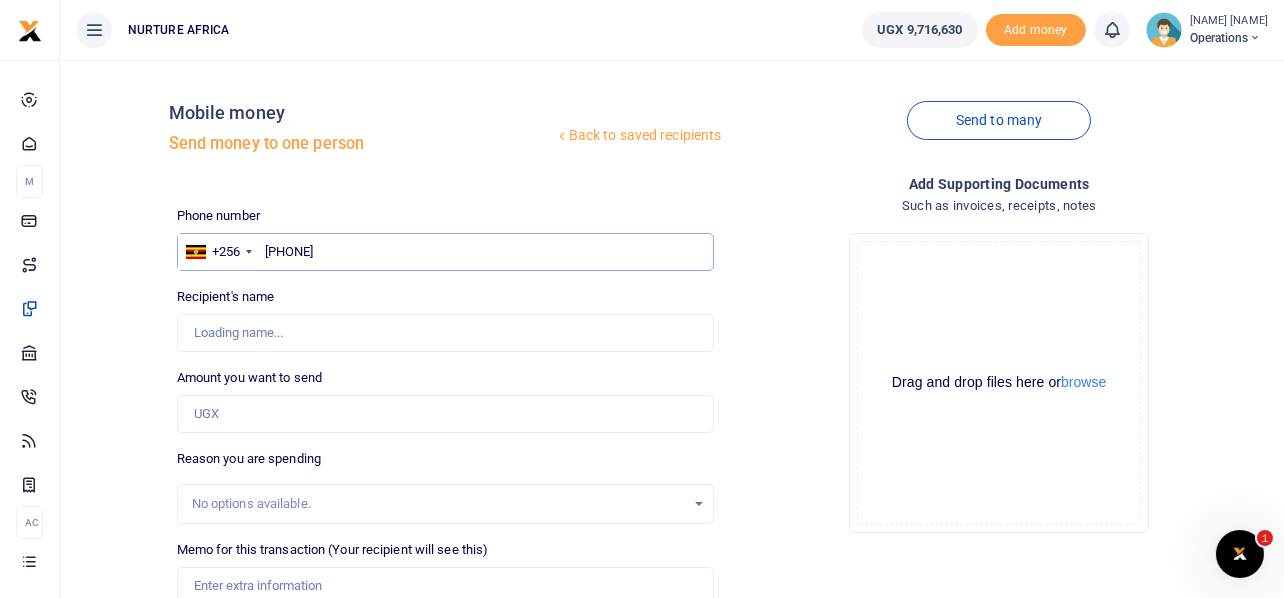 type on "[PHONE]" 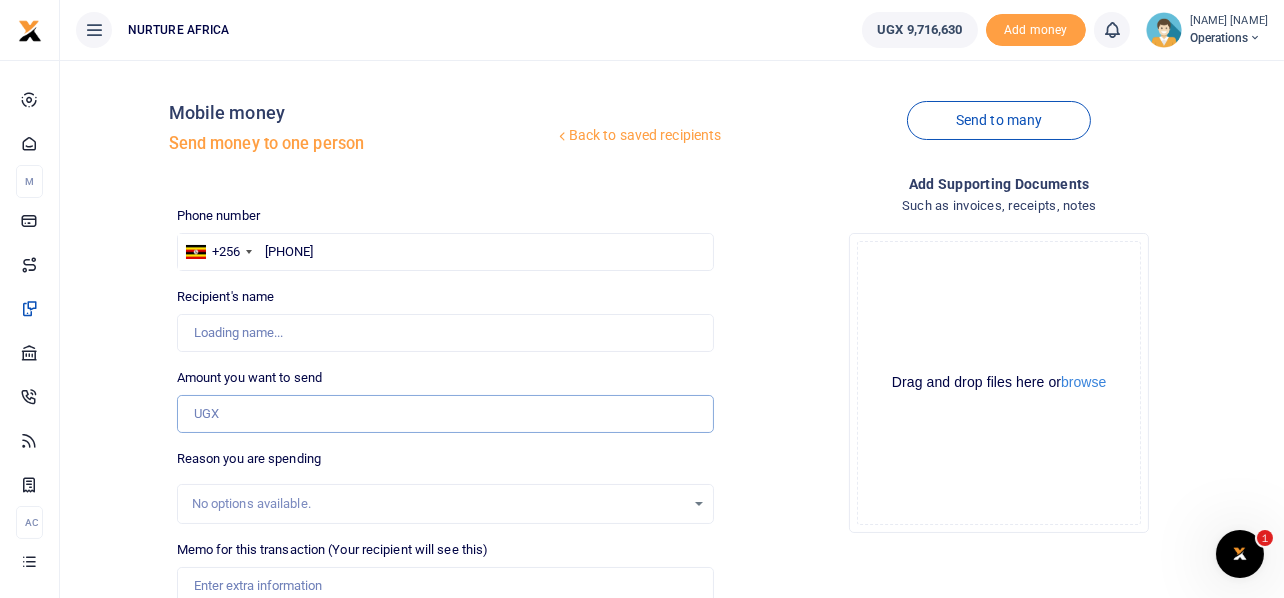 type on "[NAME] [NAME]" 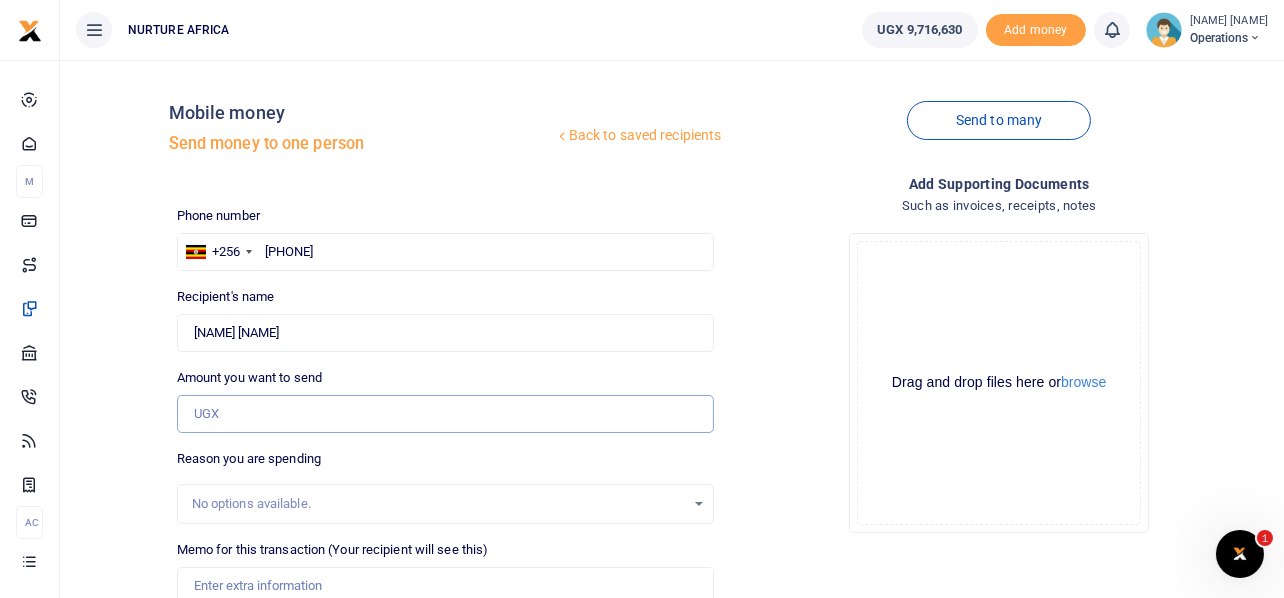 click on "Amount you want to send" at bounding box center (446, 414) 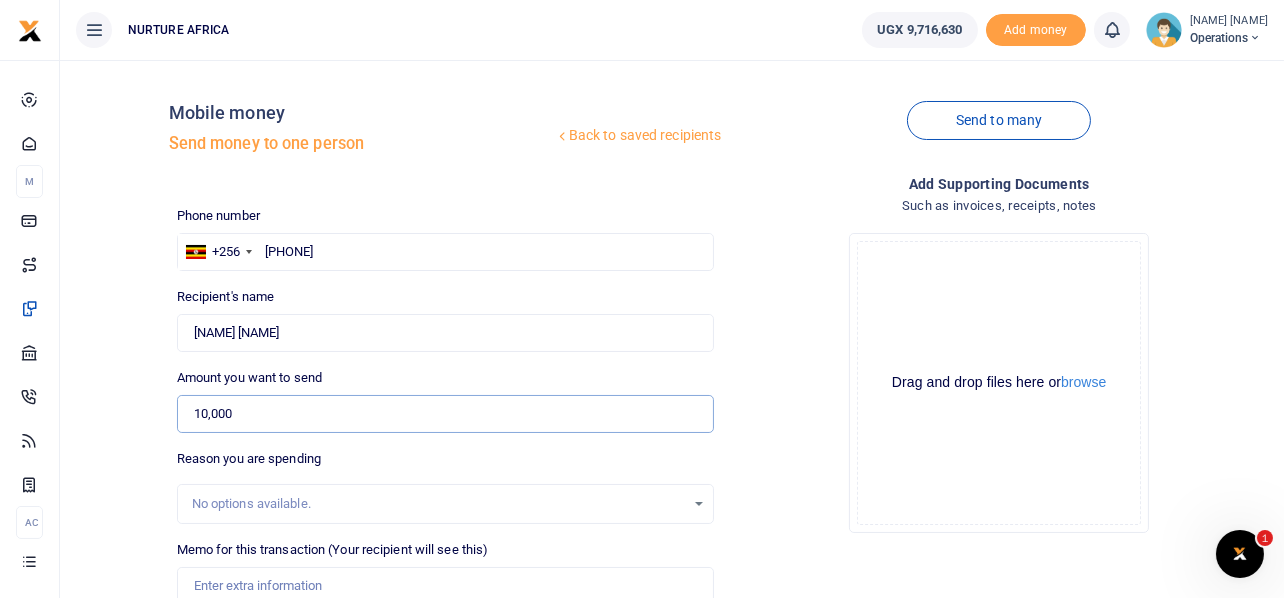 scroll, scrollTop: 99, scrollLeft: 0, axis: vertical 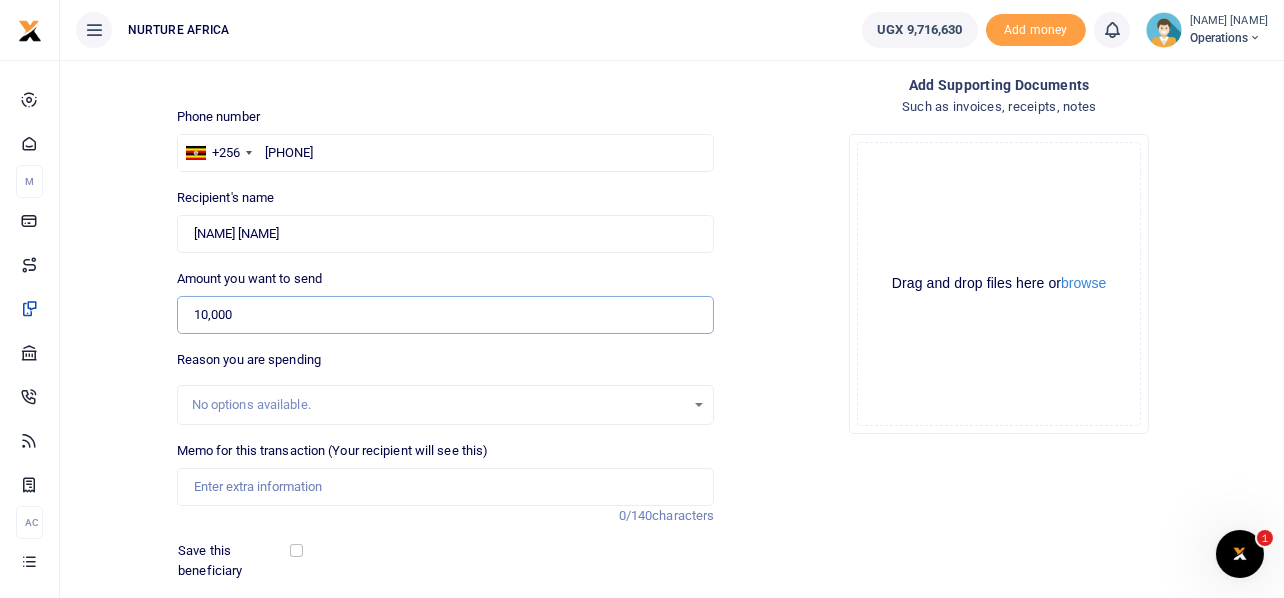 type on "10,000" 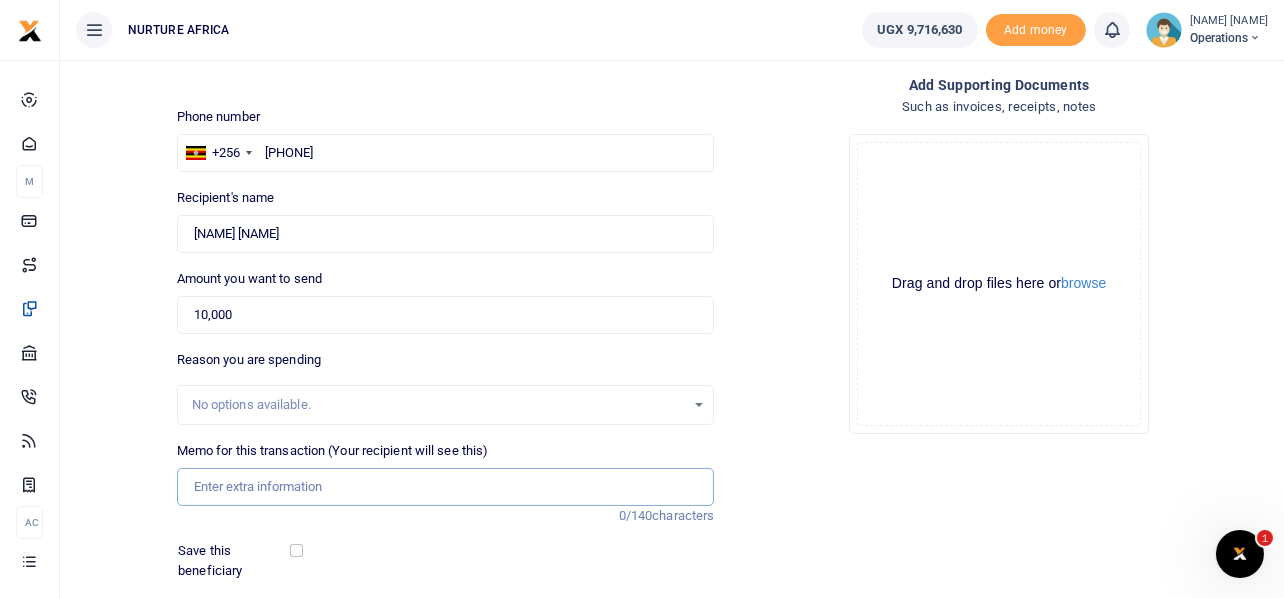 click on "Memo for this transaction (Your recipient will see this)" at bounding box center [446, 487] 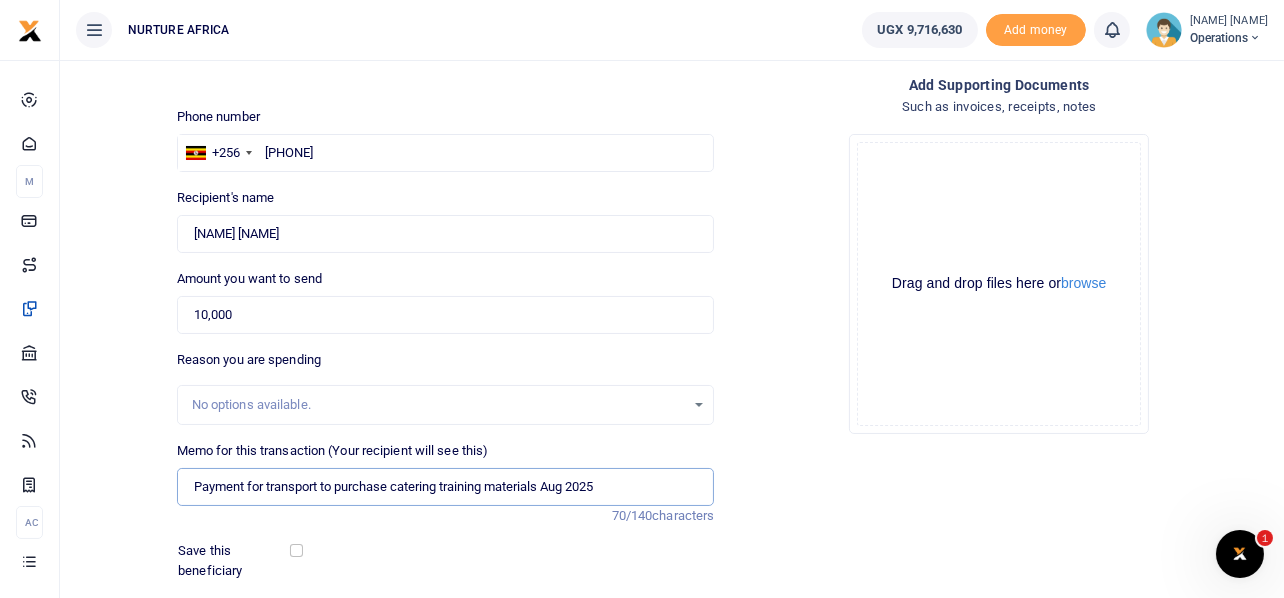 drag, startPoint x: 394, startPoint y: 487, endPoint x: 439, endPoint y: 492, distance: 45.276924 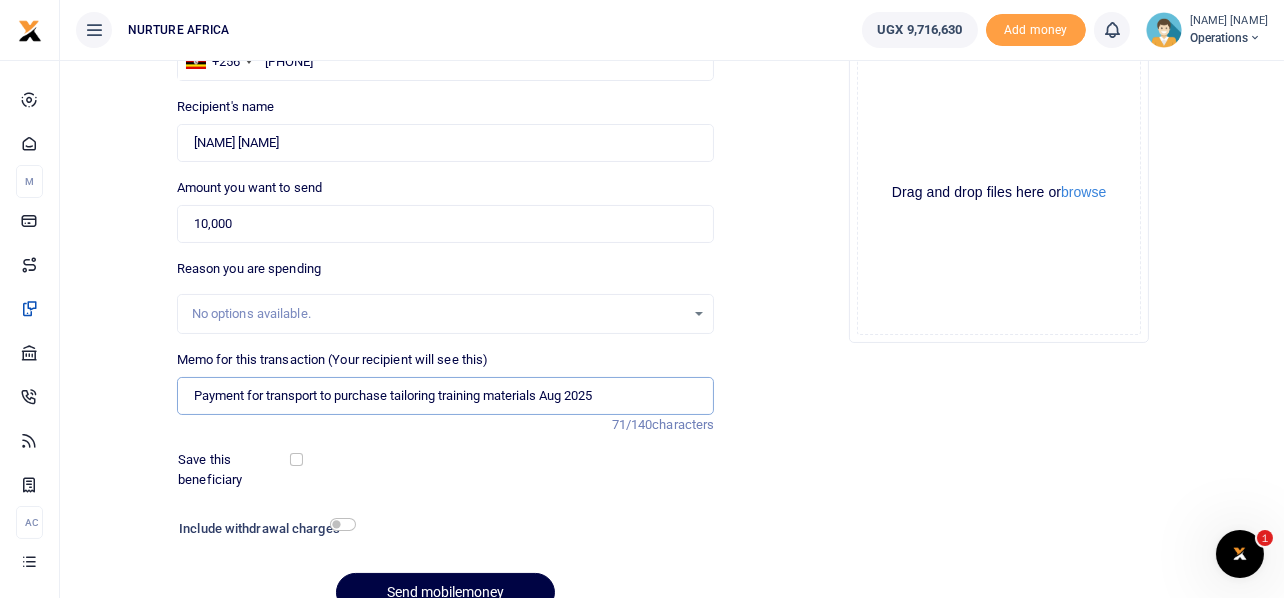 scroll, scrollTop: 287, scrollLeft: 0, axis: vertical 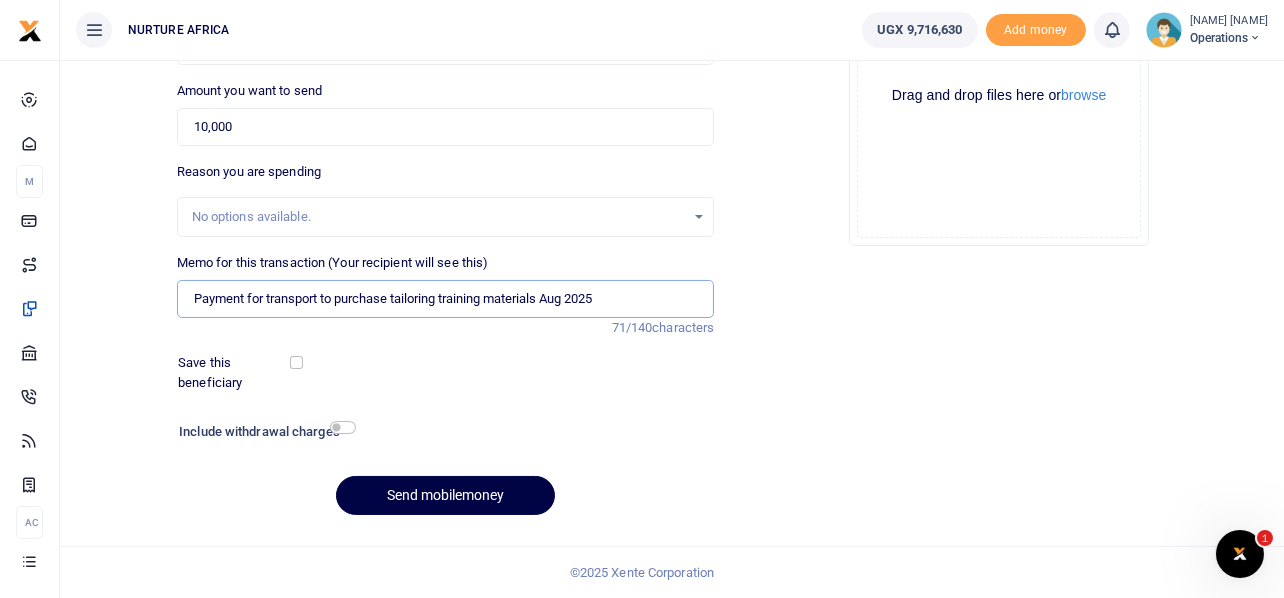 type on "Payment for transport to purchase tailoring training materials Aug 2025" 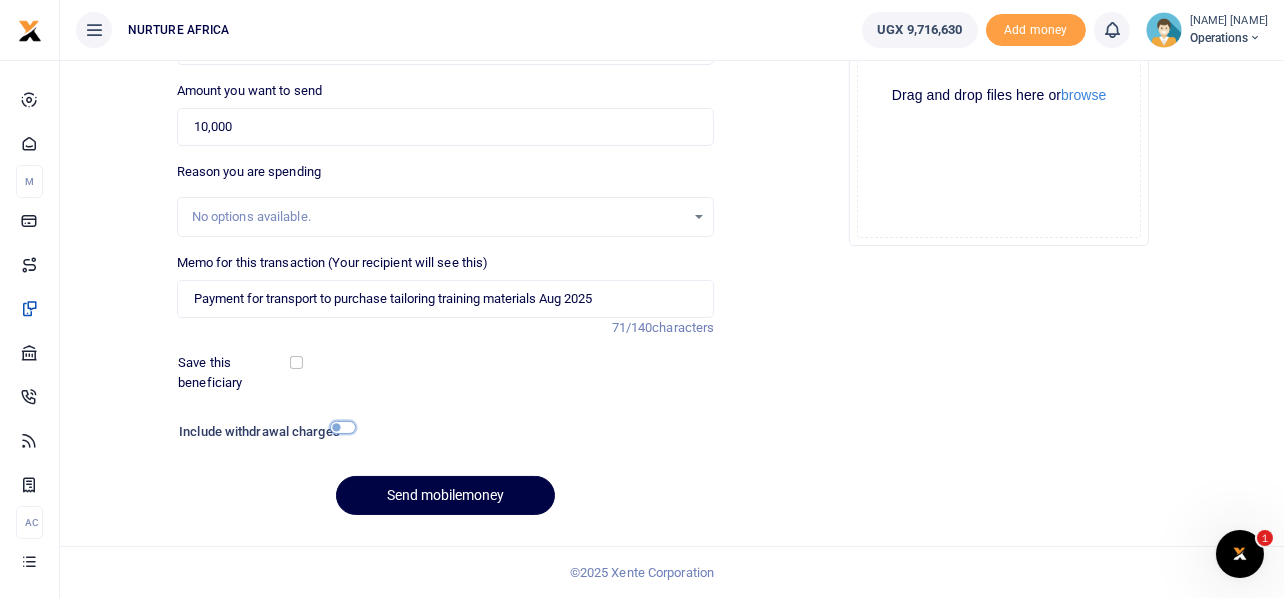 click at bounding box center (343, 427) 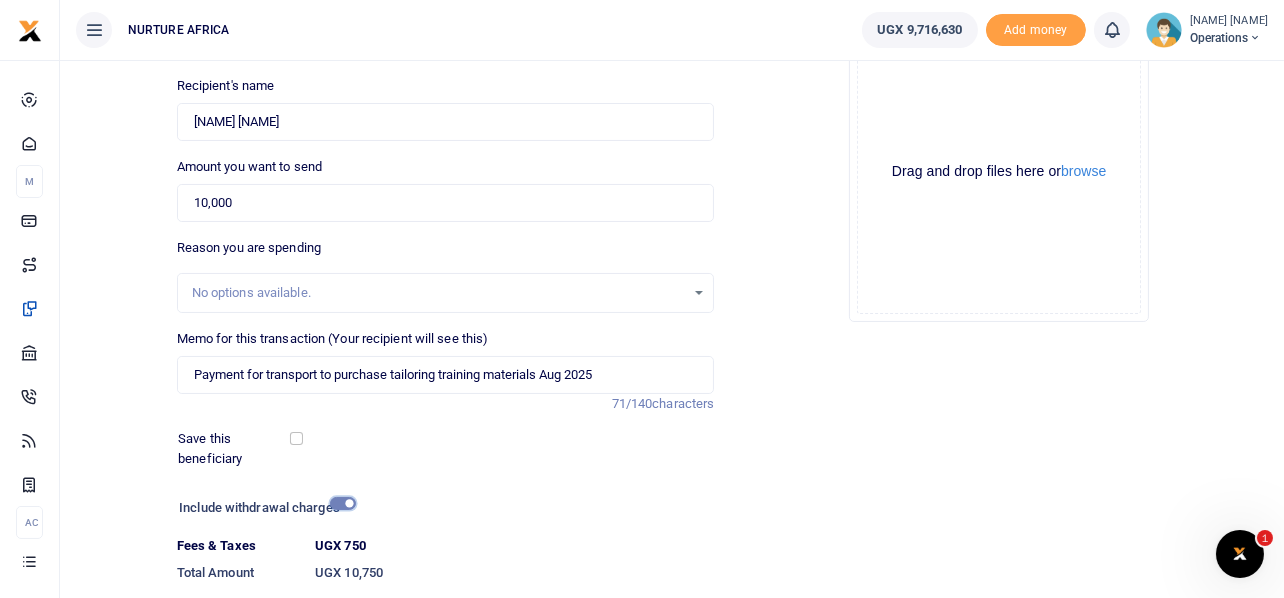 scroll, scrollTop: 342, scrollLeft: 0, axis: vertical 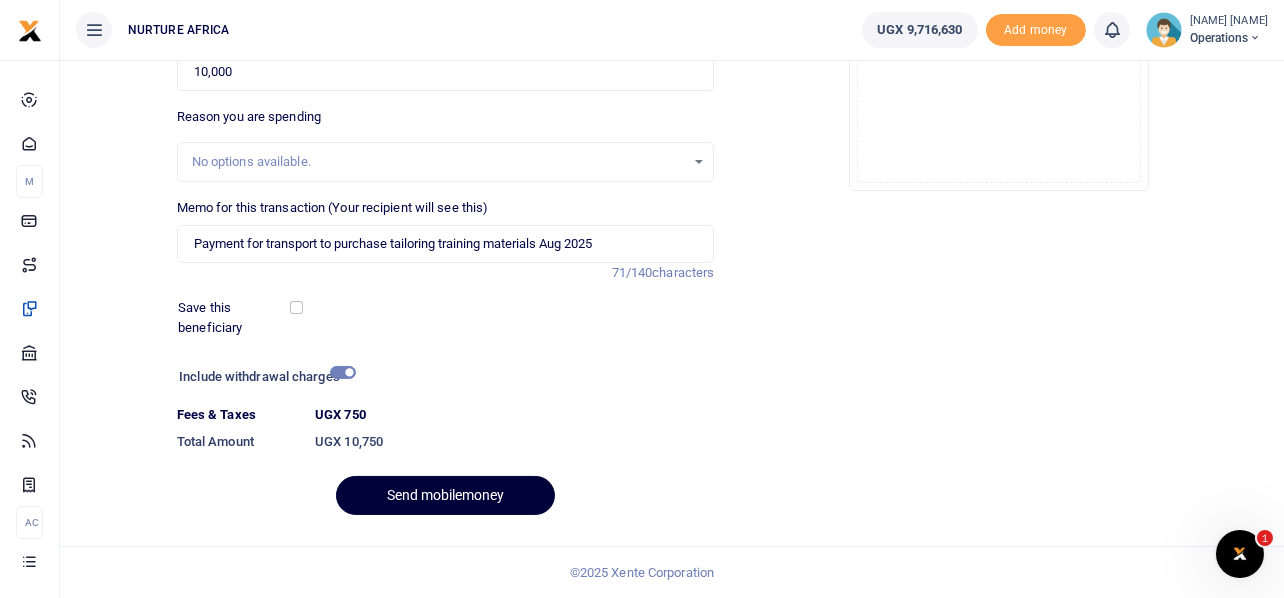 click on "Send mobilemoney" at bounding box center [445, 495] 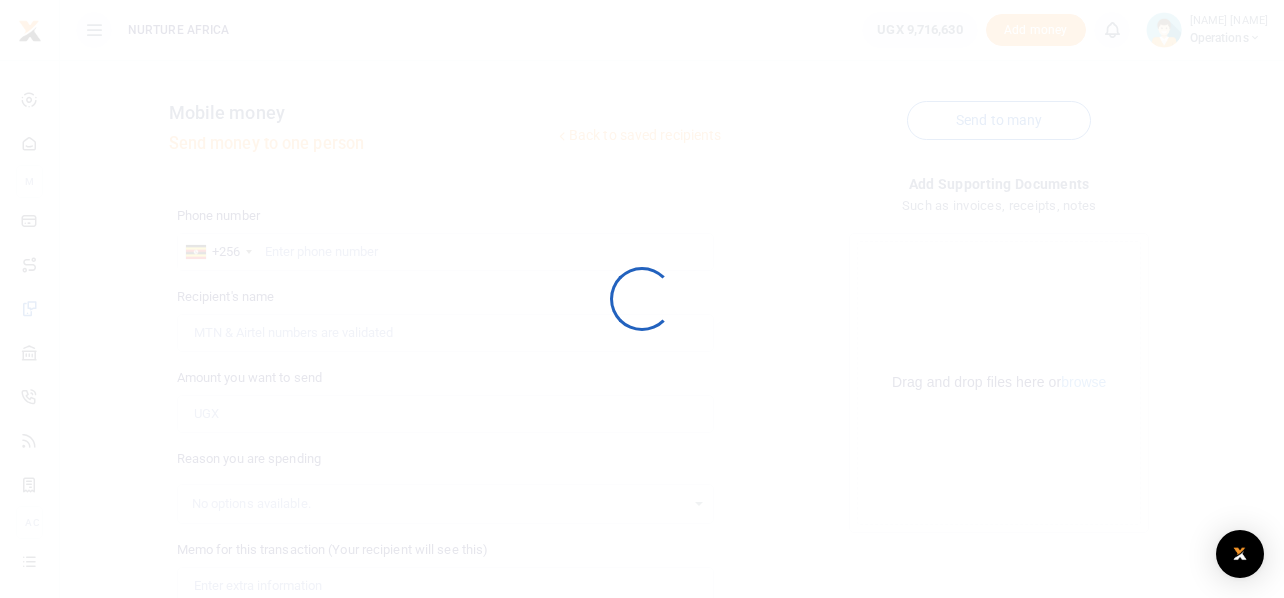 scroll, scrollTop: 287, scrollLeft: 0, axis: vertical 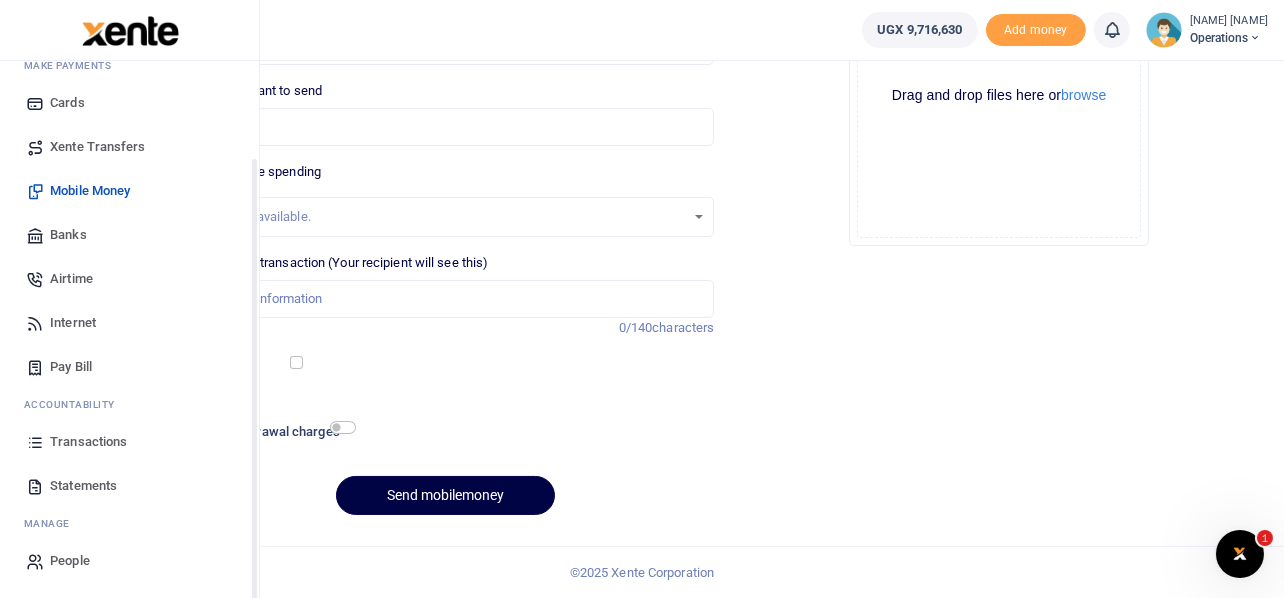 click on "Transactions" at bounding box center (88, 442) 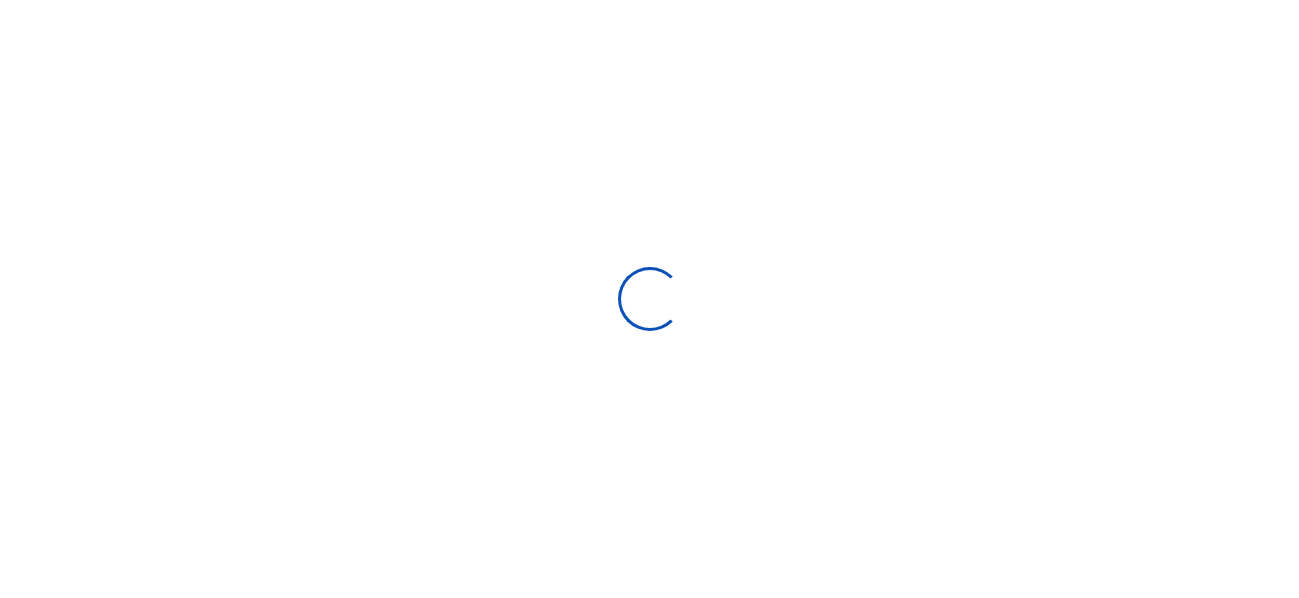 select 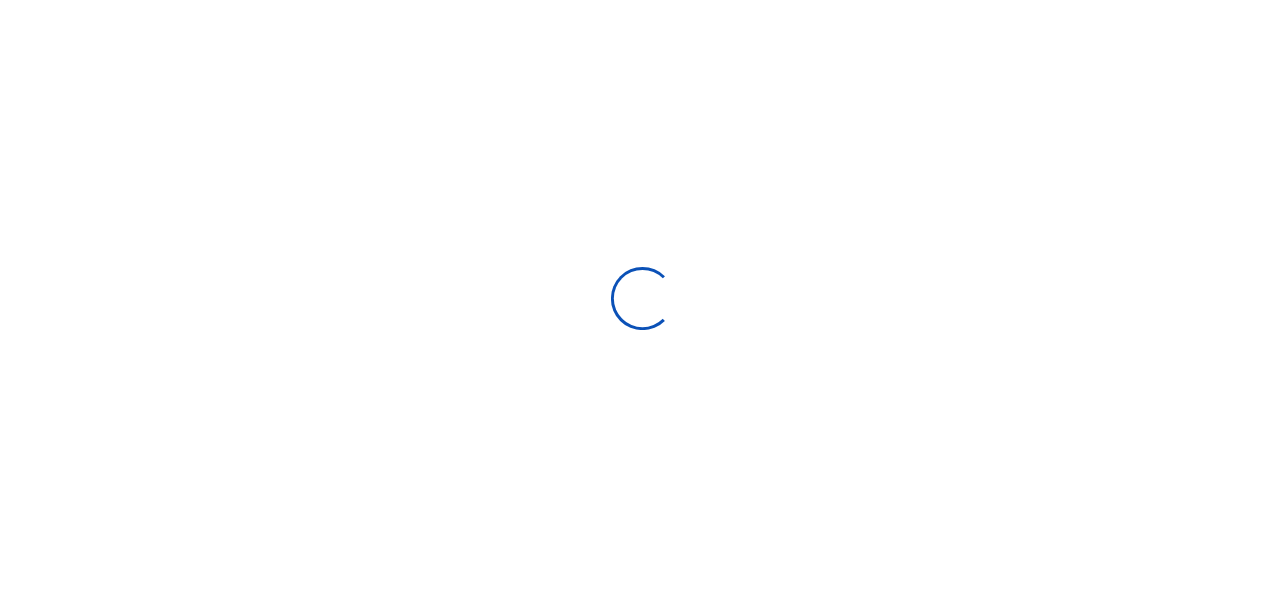 scroll, scrollTop: 0, scrollLeft: 0, axis: both 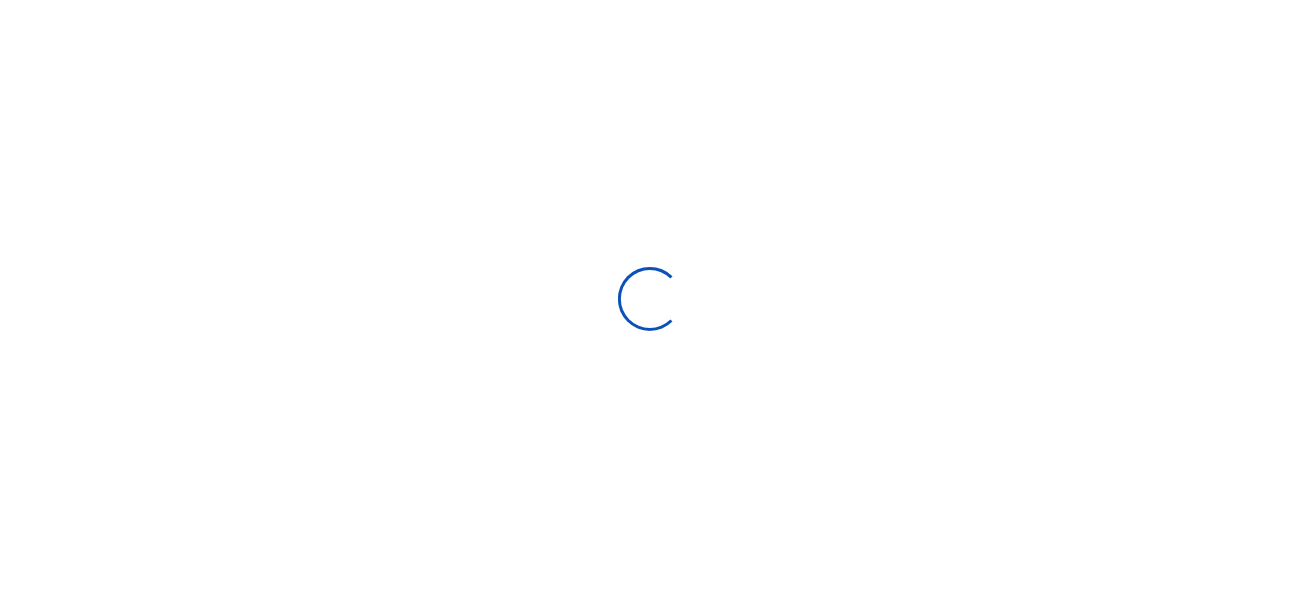 type on "07/09/2025 - 08/07/2025" 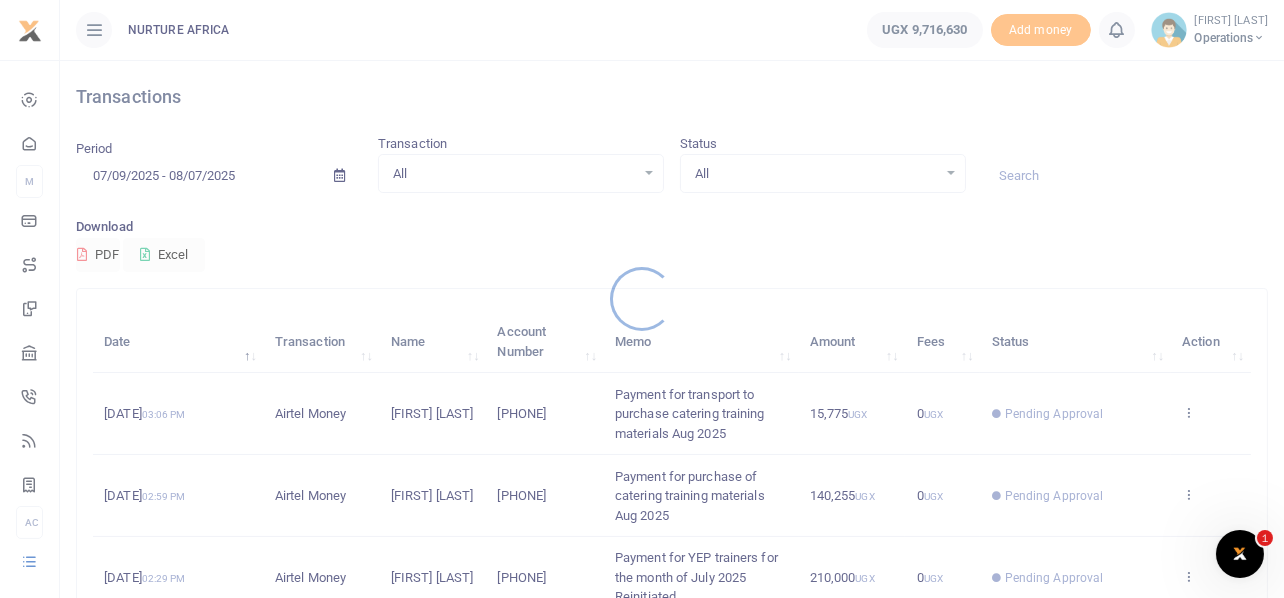 scroll, scrollTop: 0, scrollLeft: 0, axis: both 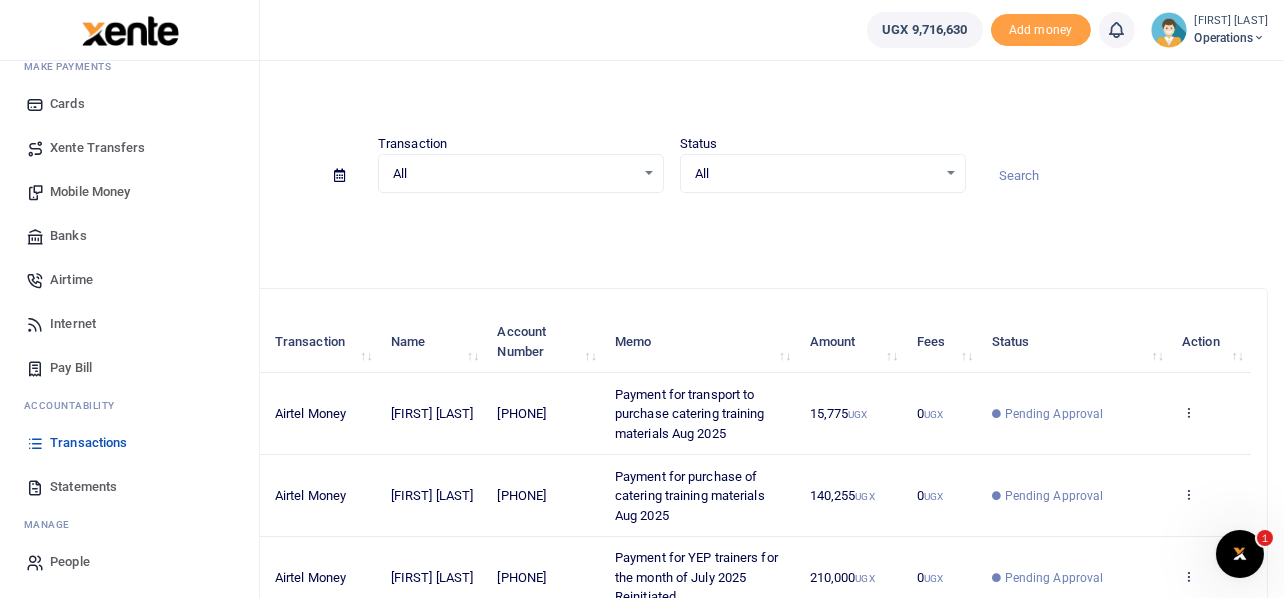click on "Mobile Money" at bounding box center (90, 192) 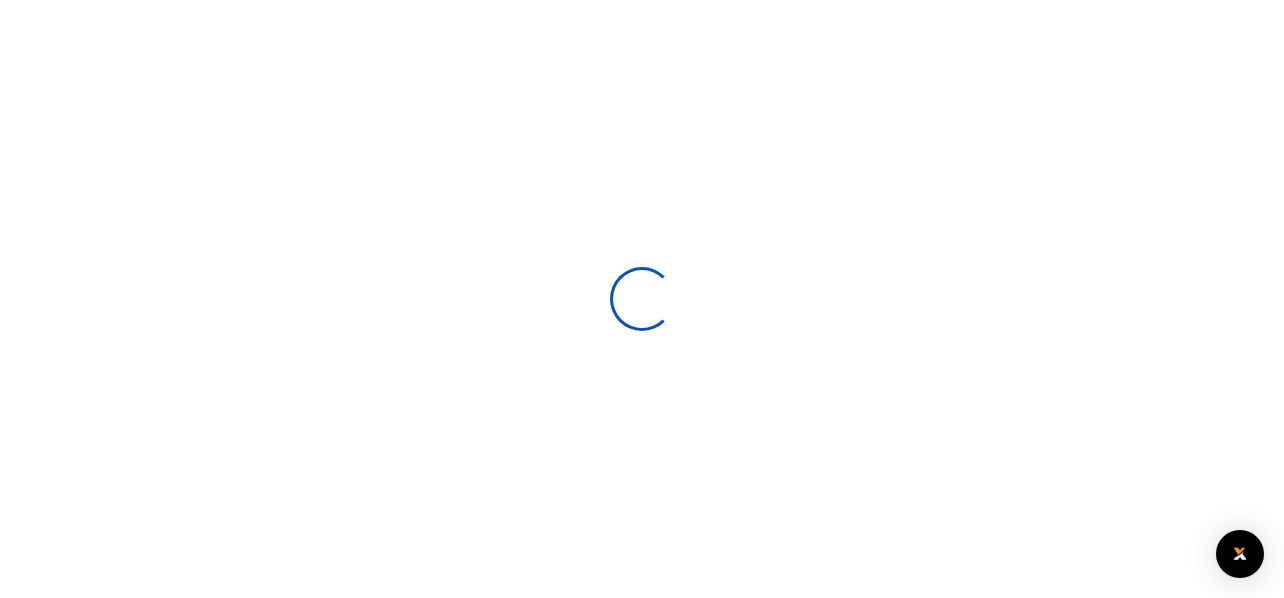 scroll, scrollTop: 0, scrollLeft: 0, axis: both 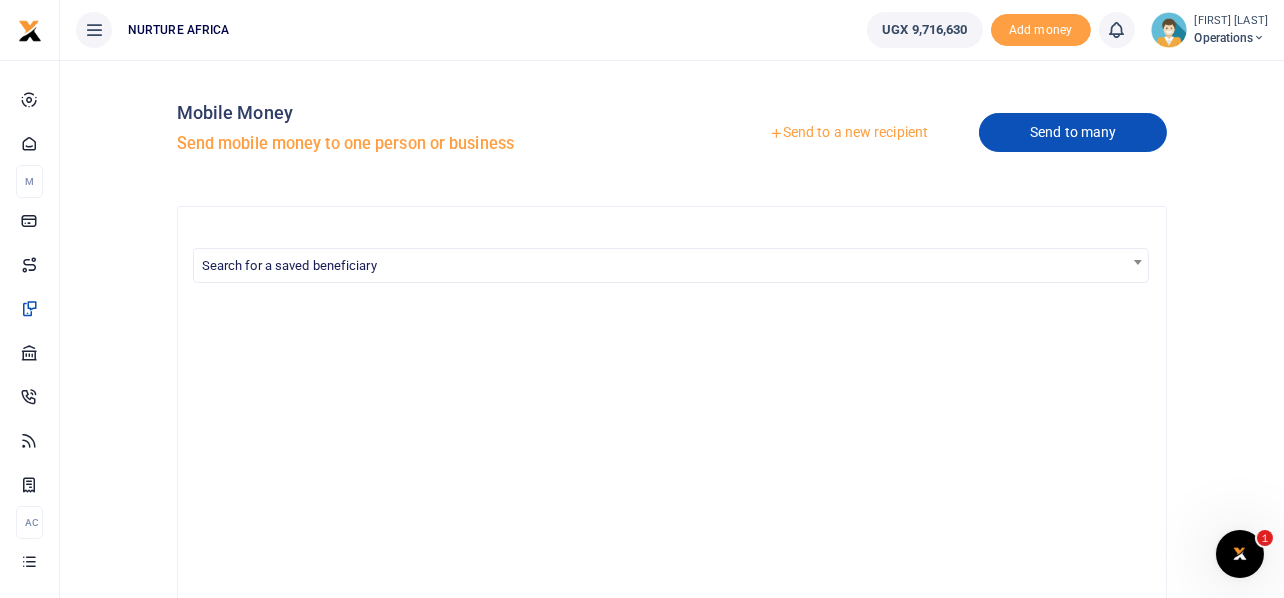 click on "Send to many" at bounding box center [1073, 132] 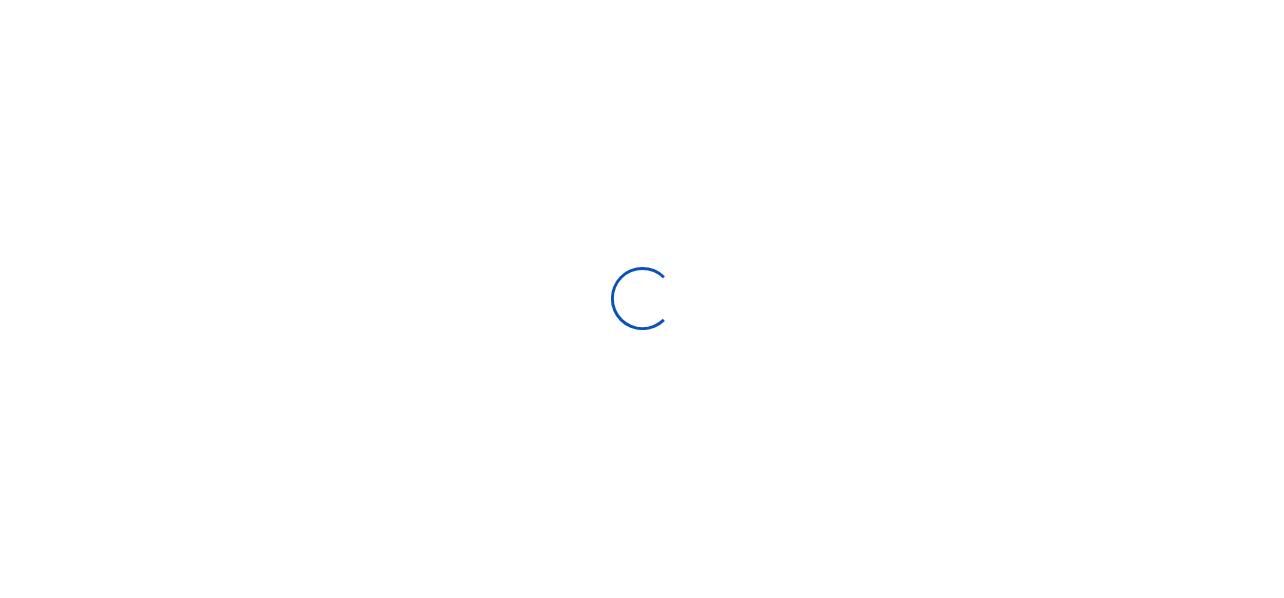scroll, scrollTop: 0, scrollLeft: 0, axis: both 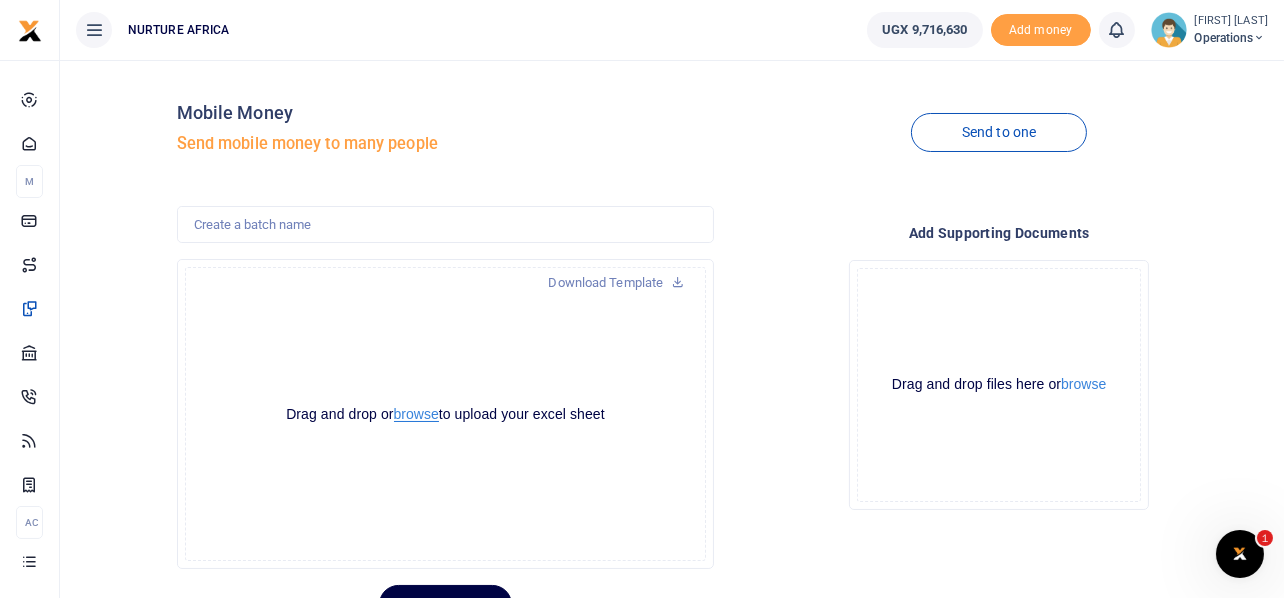 click on "browse" at bounding box center [416, 414] 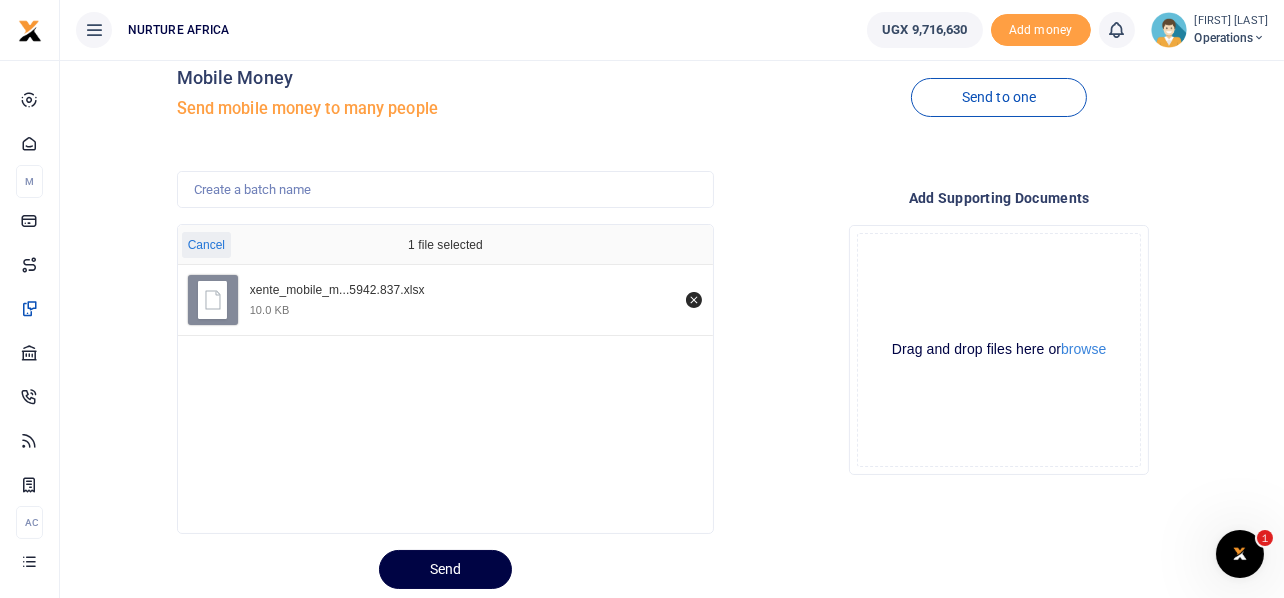 scroll, scrollTop: 94, scrollLeft: 0, axis: vertical 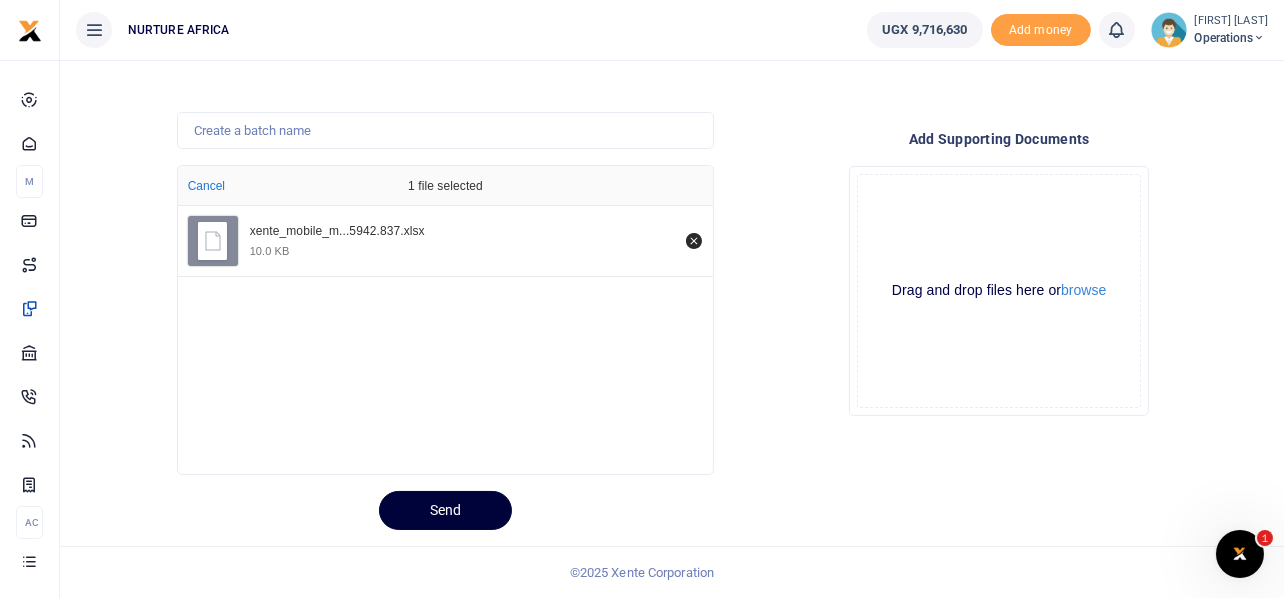 click on "Send" at bounding box center [445, 510] 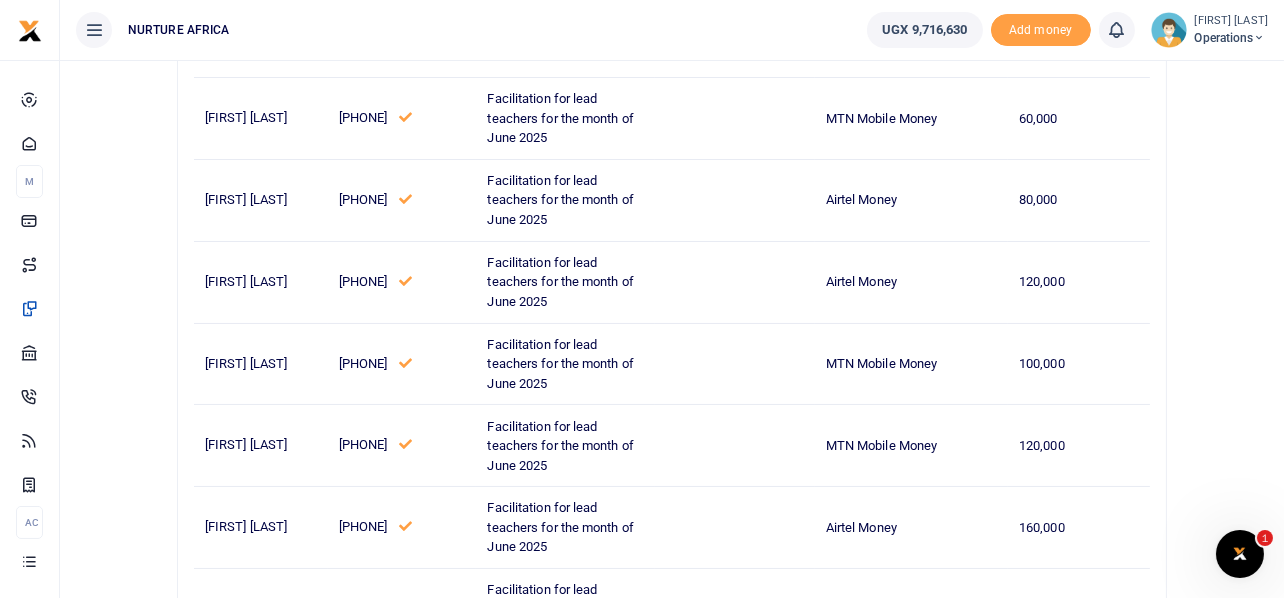 scroll, scrollTop: 0, scrollLeft: 0, axis: both 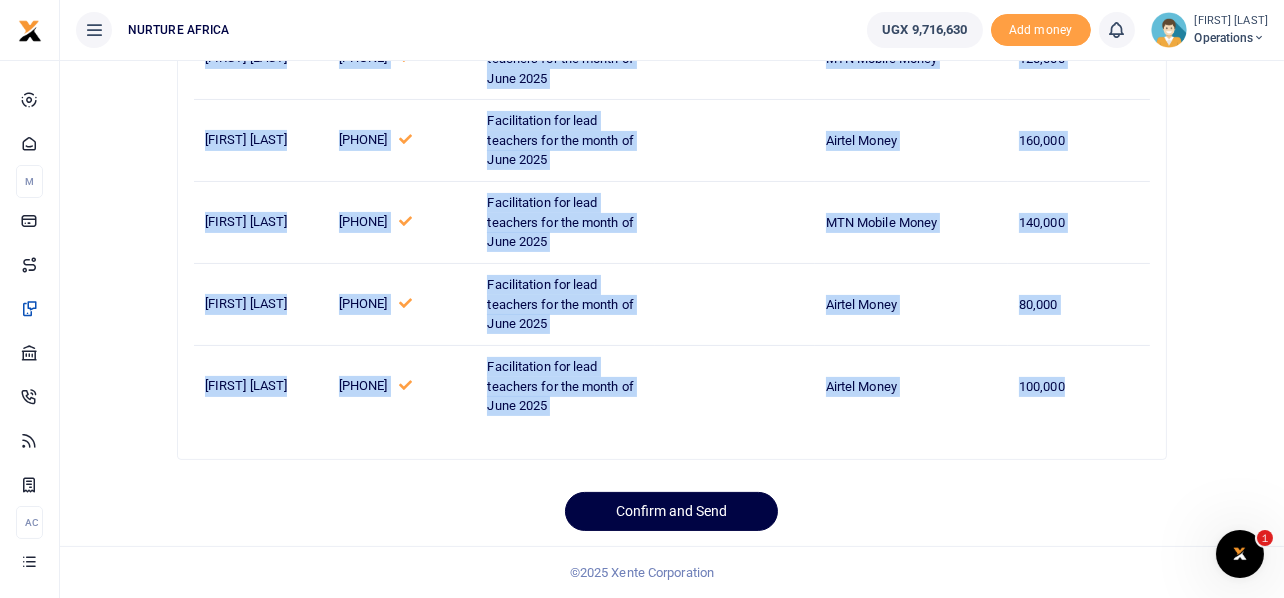 drag, startPoint x: 208, startPoint y: 323, endPoint x: 1104, endPoint y: 384, distance: 898.07404 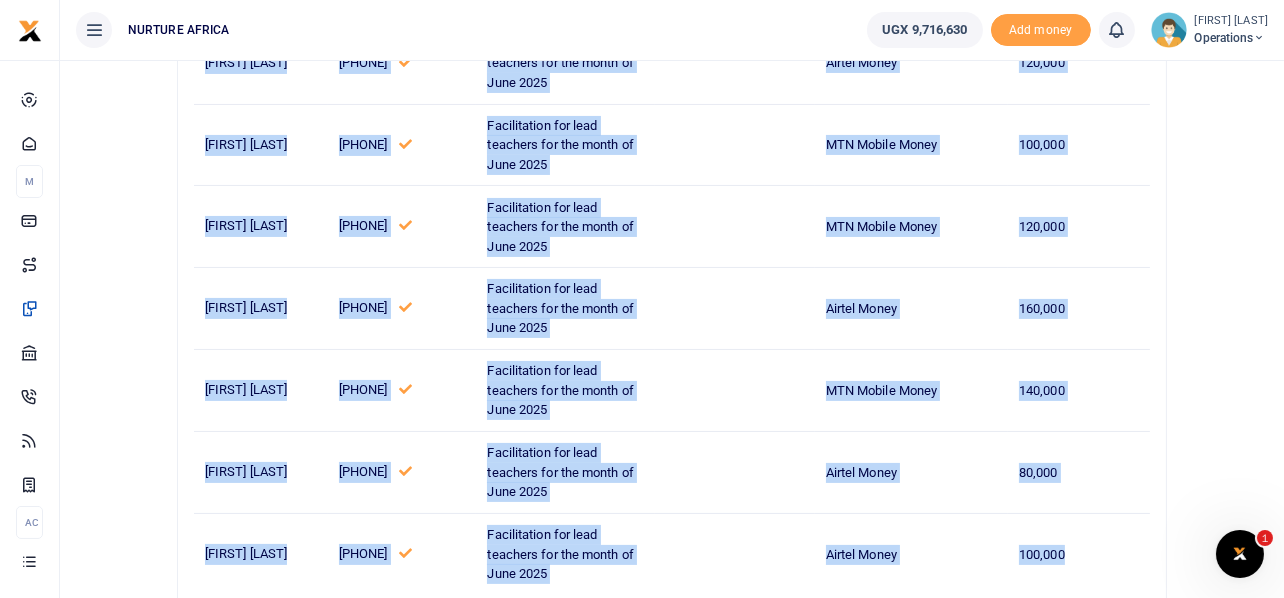 scroll, scrollTop: 0, scrollLeft: 0, axis: both 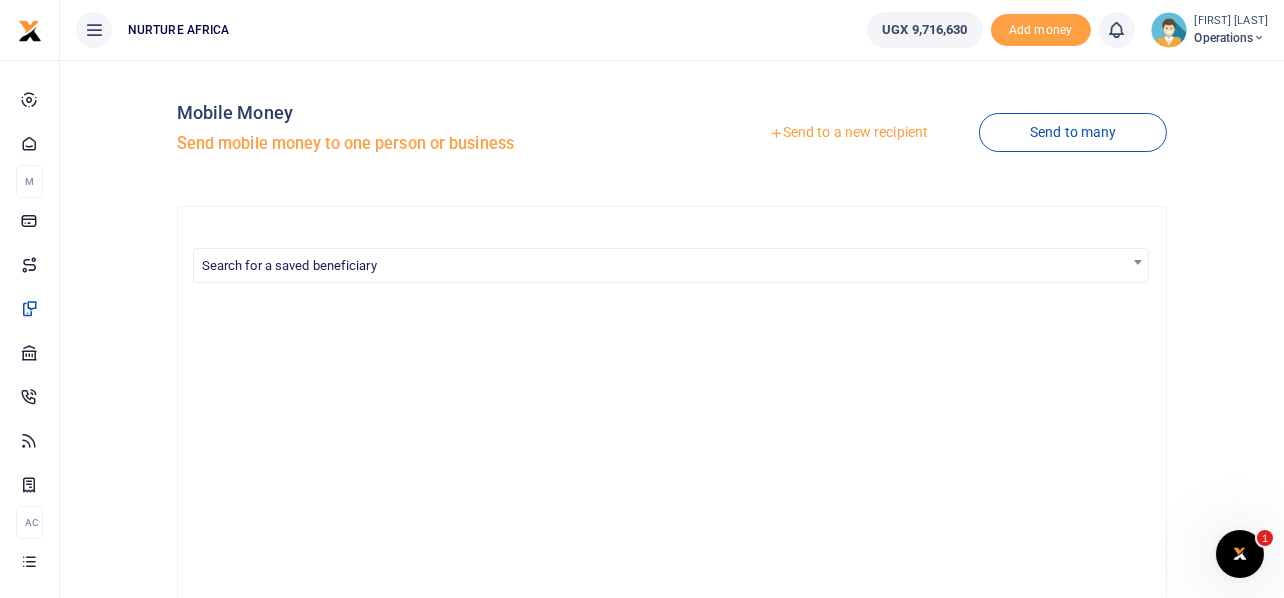 click on "Send to many" at bounding box center (1073, 132) 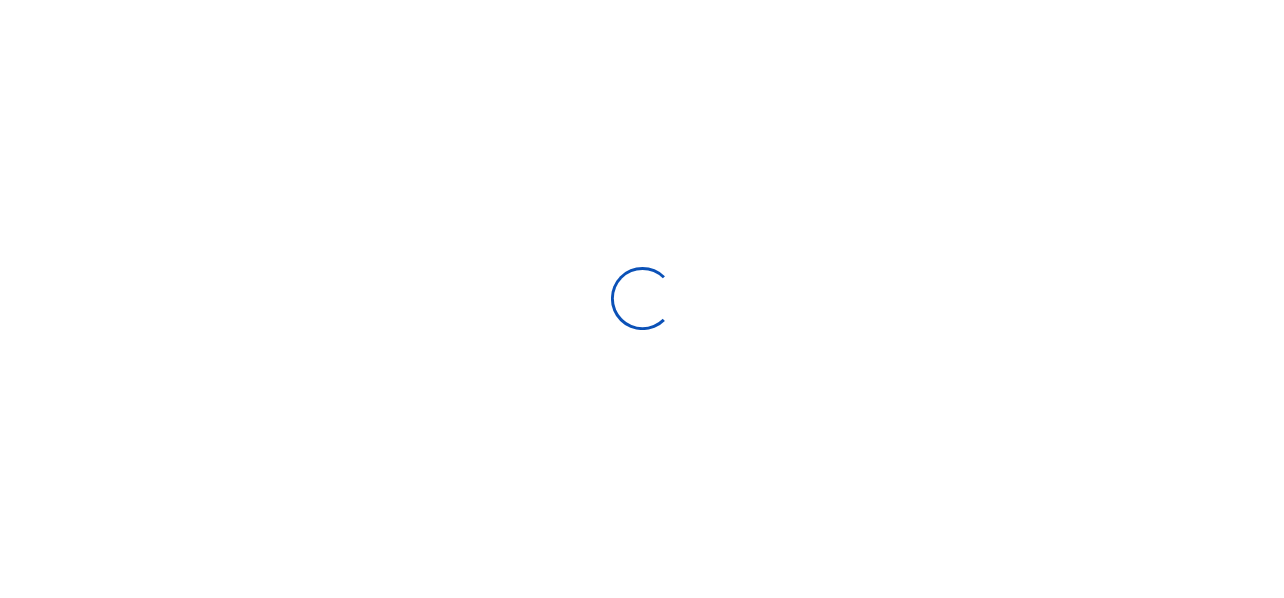 scroll, scrollTop: 0, scrollLeft: 0, axis: both 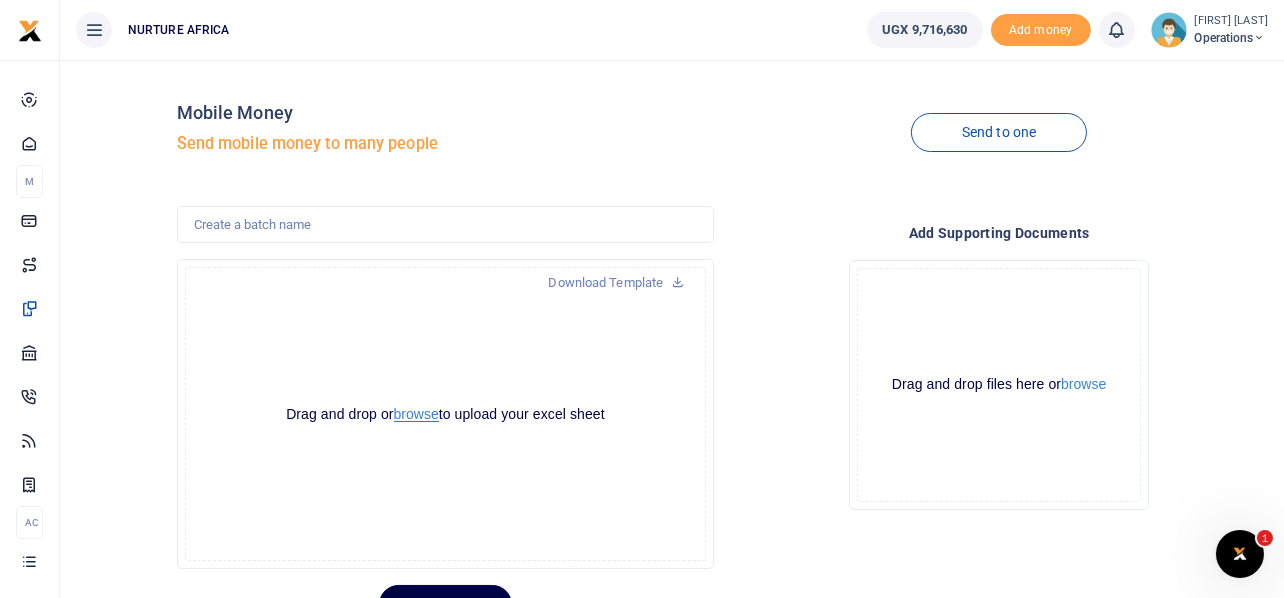 click on "browse" at bounding box center [416, 414] 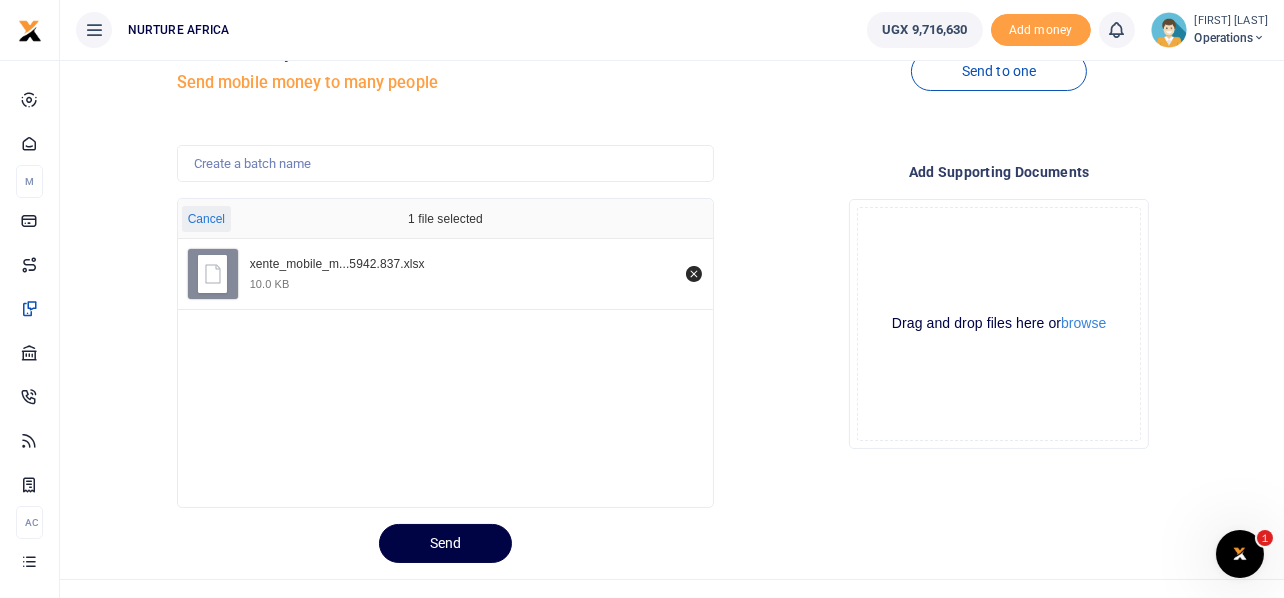 scroll, scrollTop: 94, scrollLeft: 0, axis: vertical 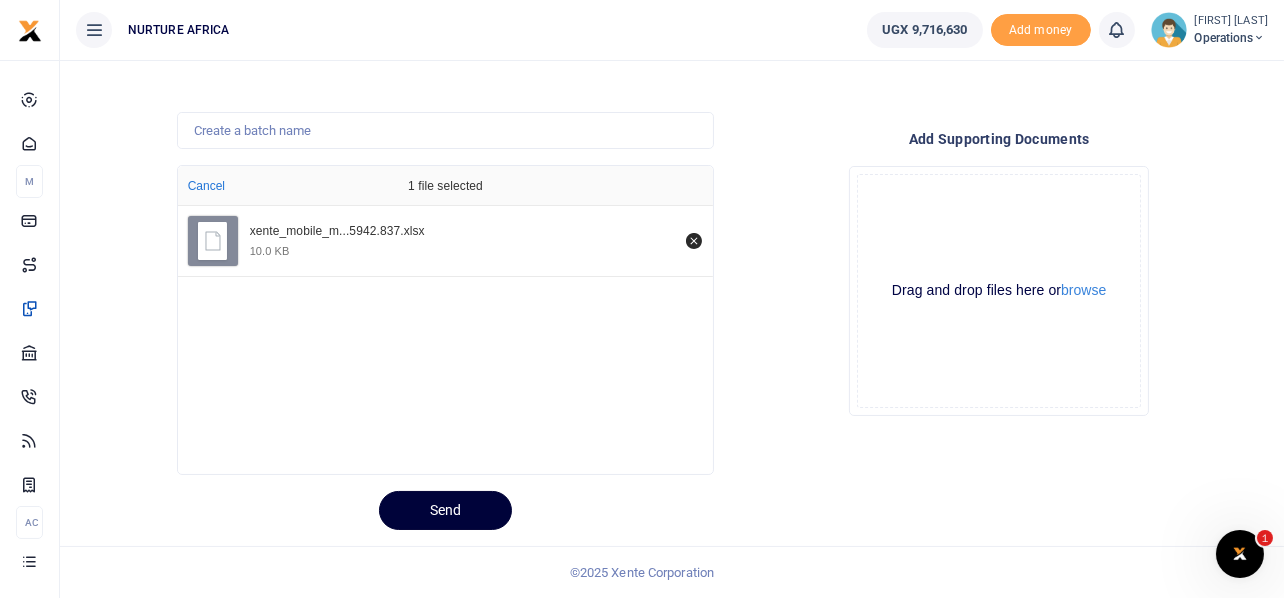 click on "Send" at bounding box center (445, 510) 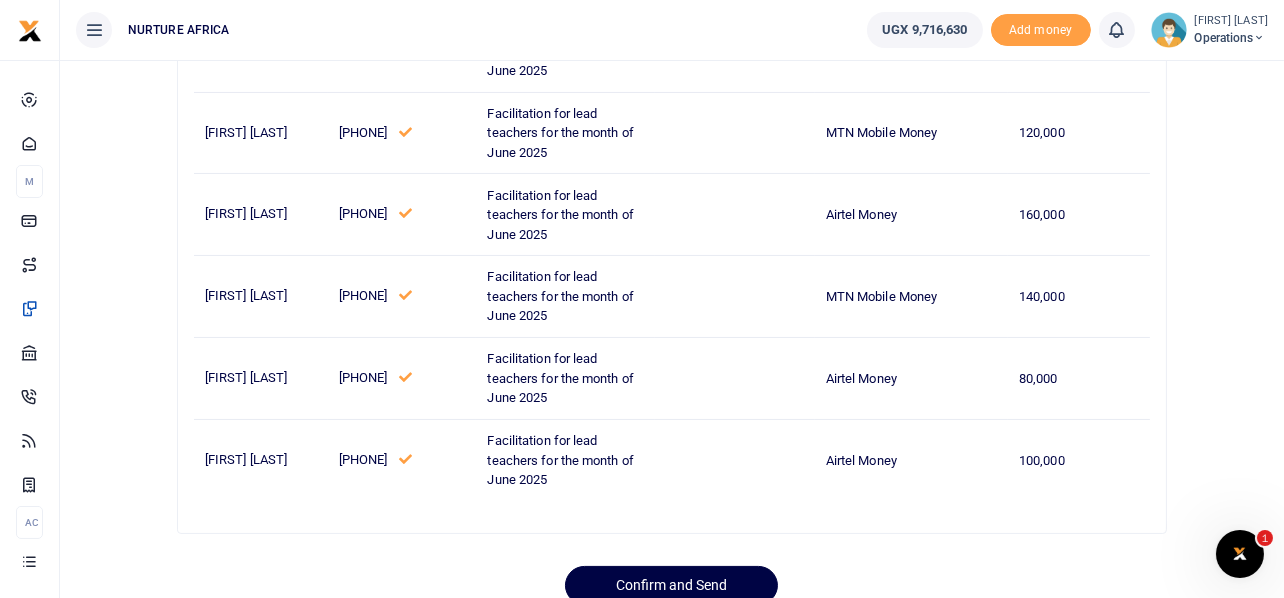 scroll, scrollTop: 512, scrollLeft: 0, axis: vertical 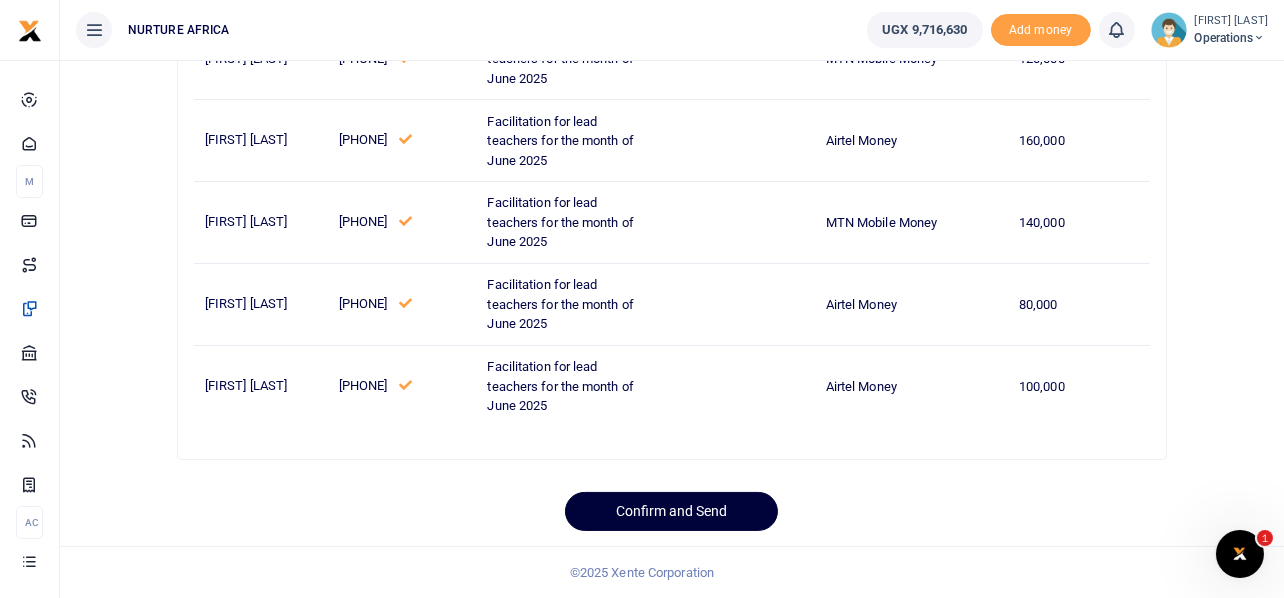 click on "Confirm and Send" at bounding box center [671, 511] 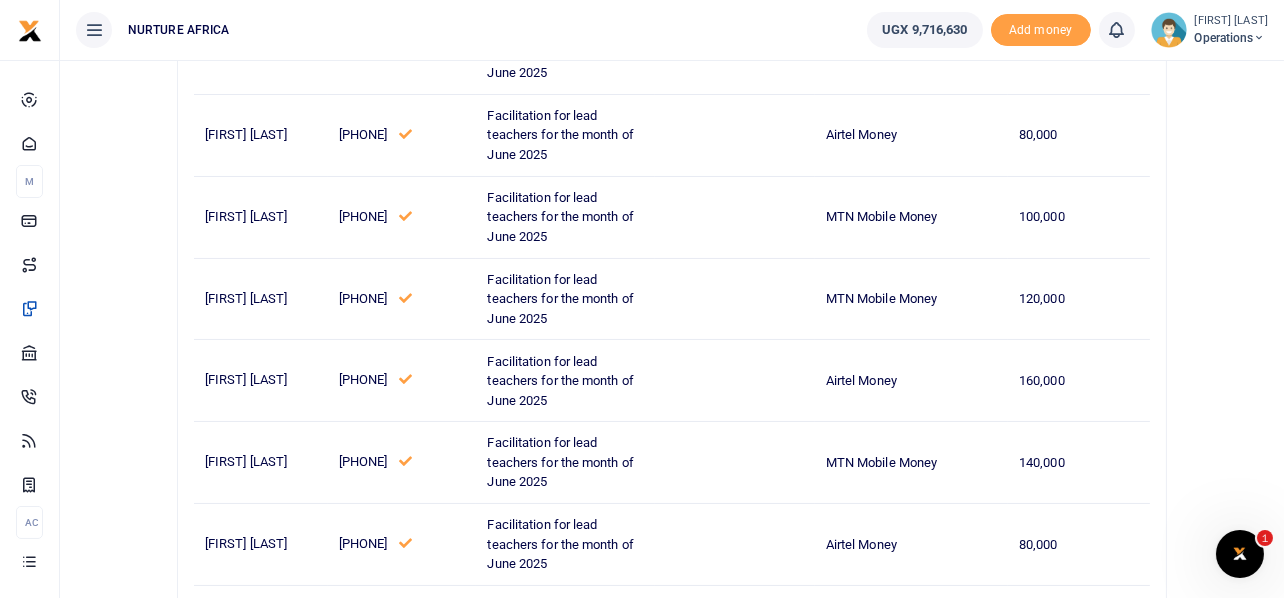 scroll, scrollTop: 499, scrollLeft: 0, axis: vertical 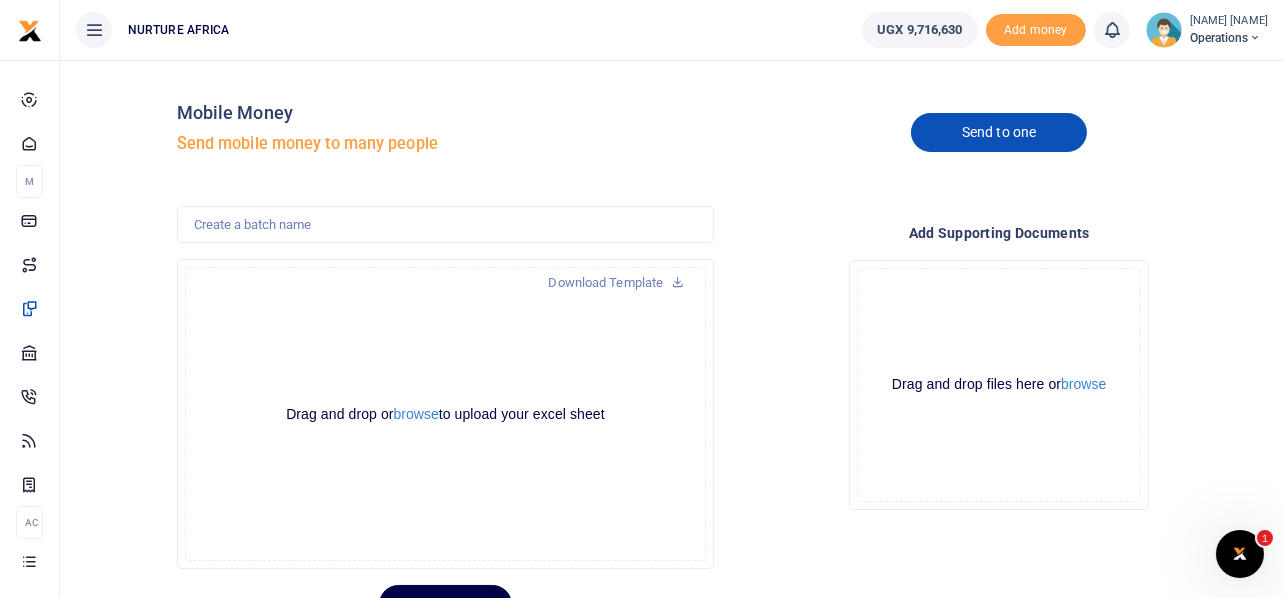 click on "Send to one" at bounding box center [999, 132] 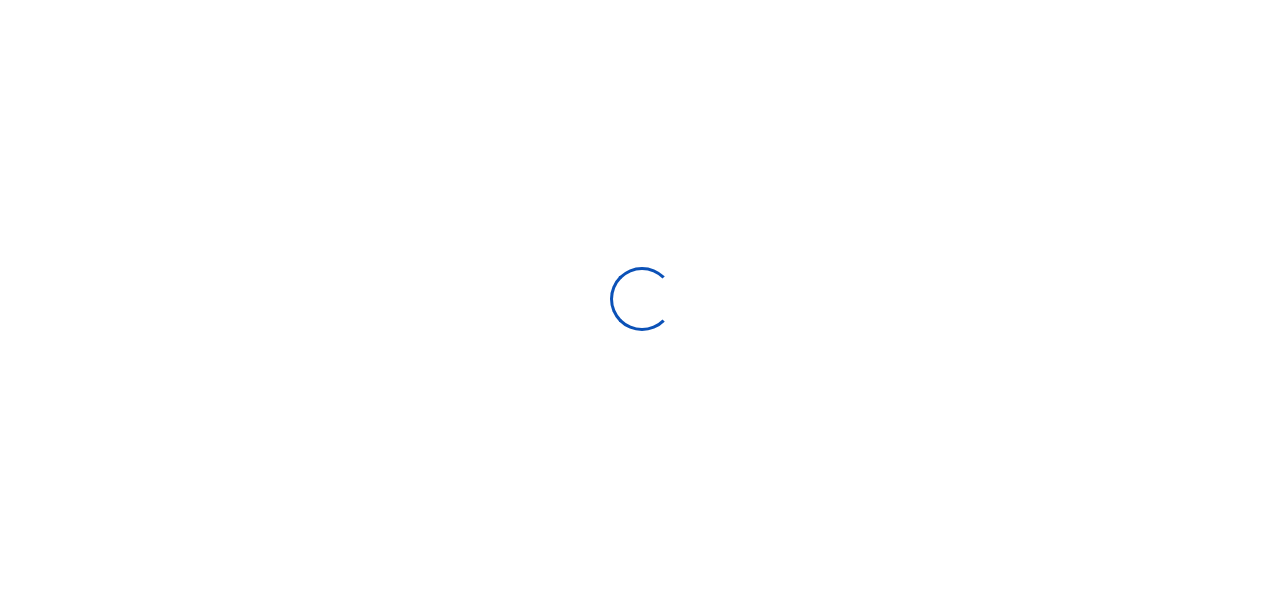 scroll, scrollTop: 0, scrollLeft: 0, axis: both 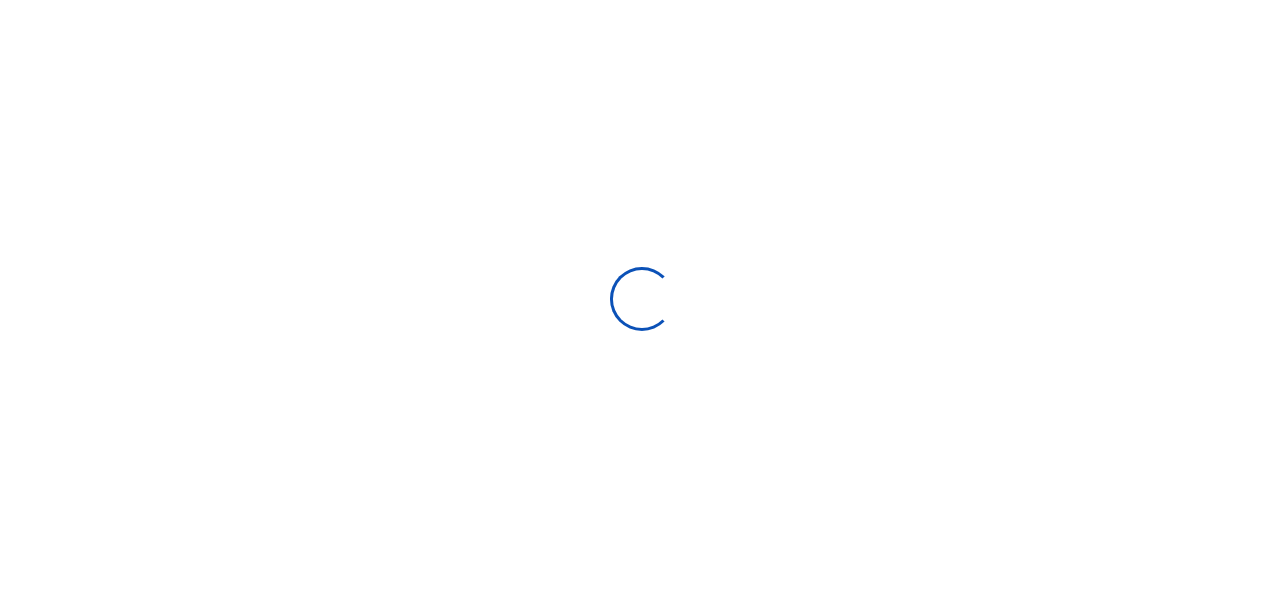 select 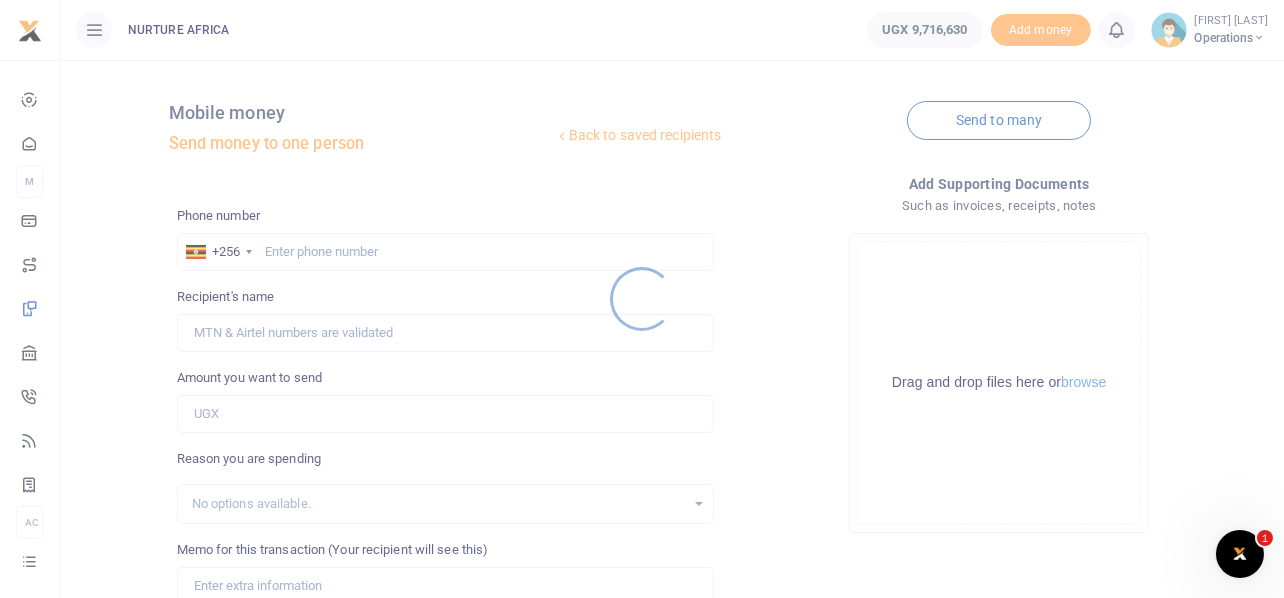 scroll, scrollTop: 0, scrollLeft: 0, axis: both 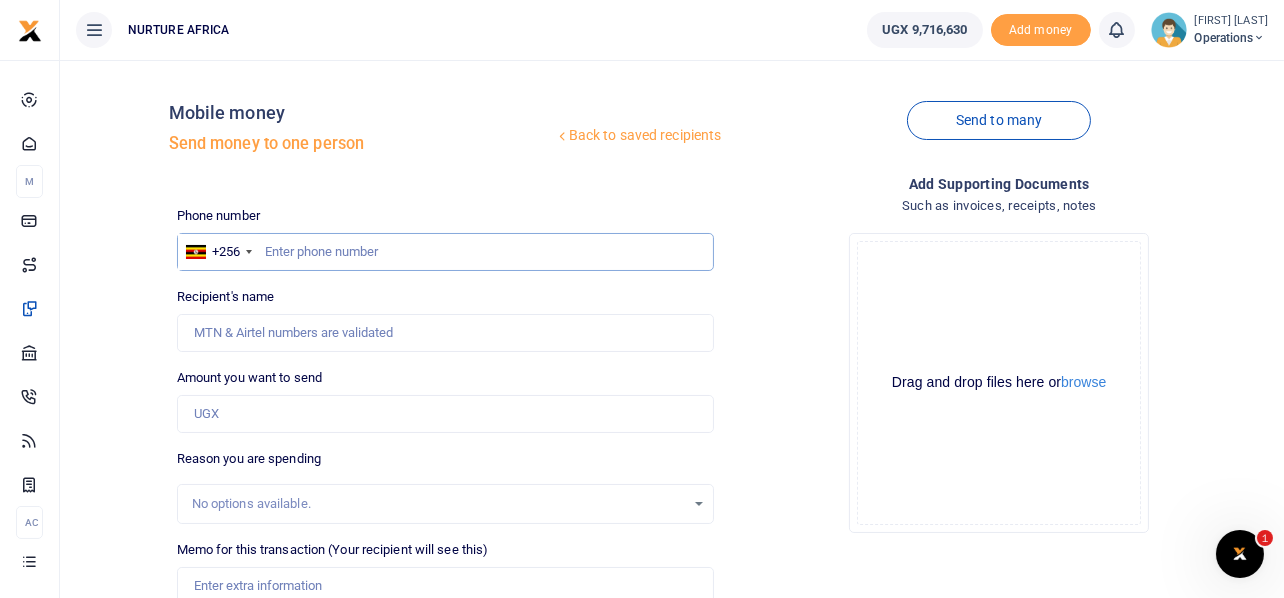 click at bounding box center [446, 252] 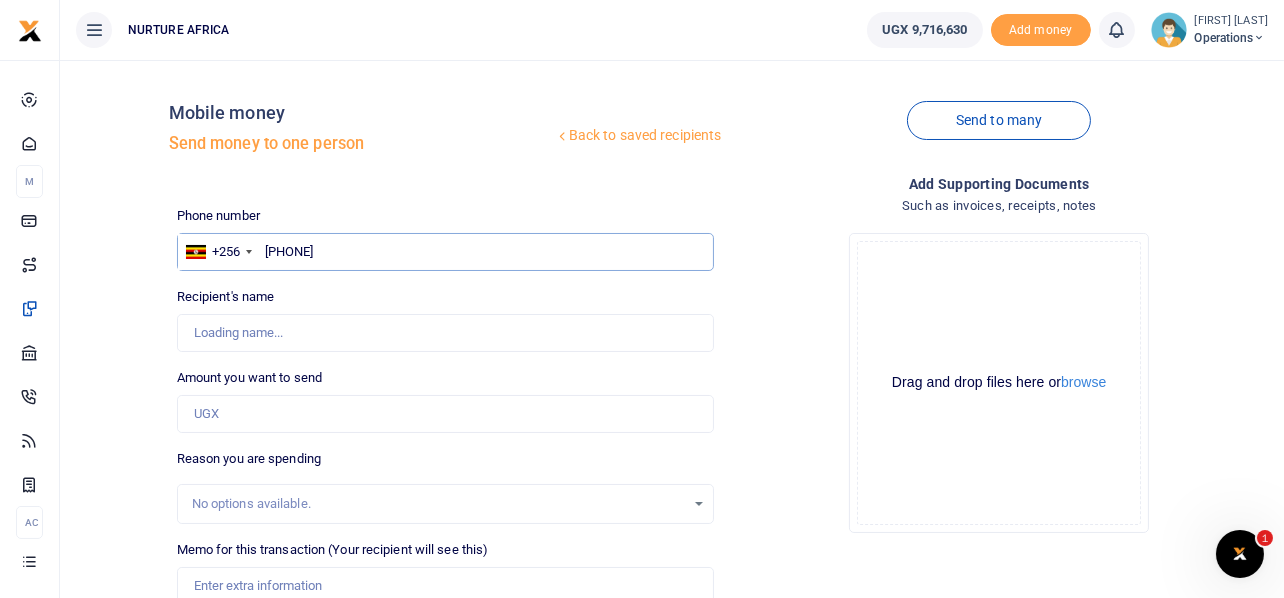 type on "751189688" 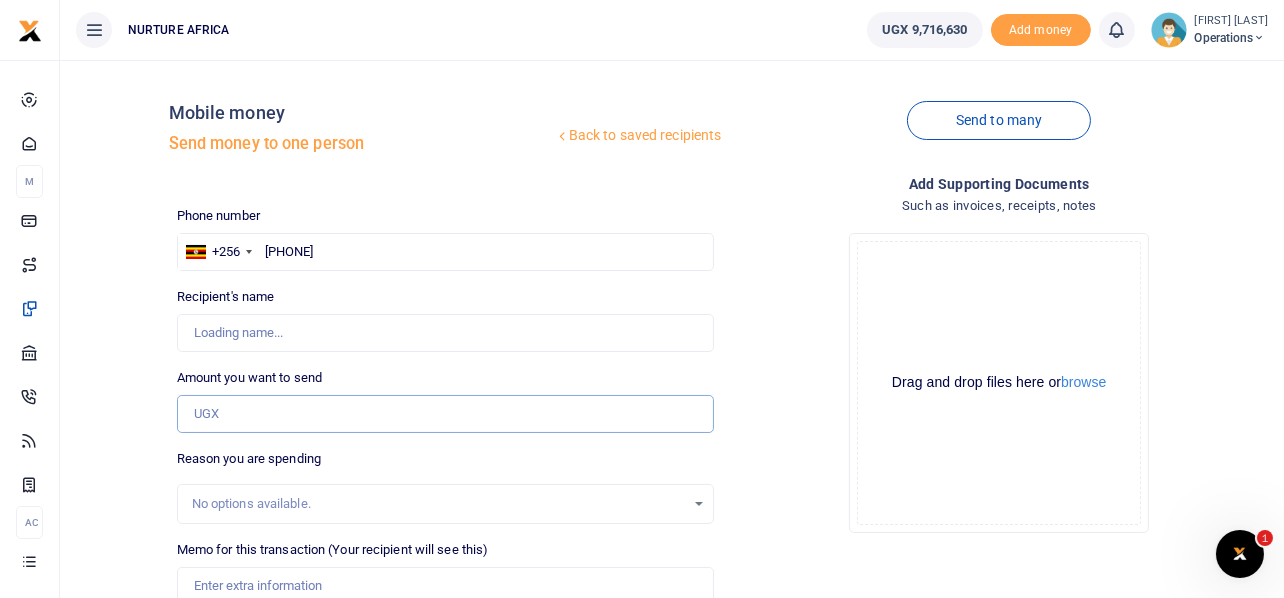 click on "Amount you want to send" at bounding box center [446, 414] 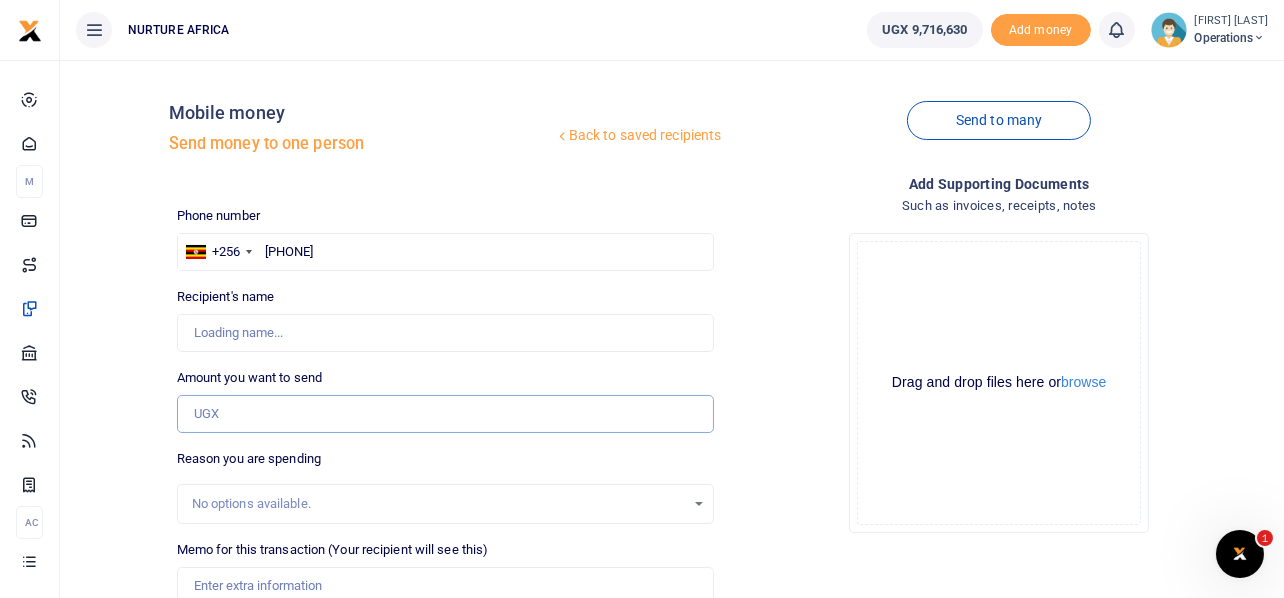 type on "Ongom Joseph" 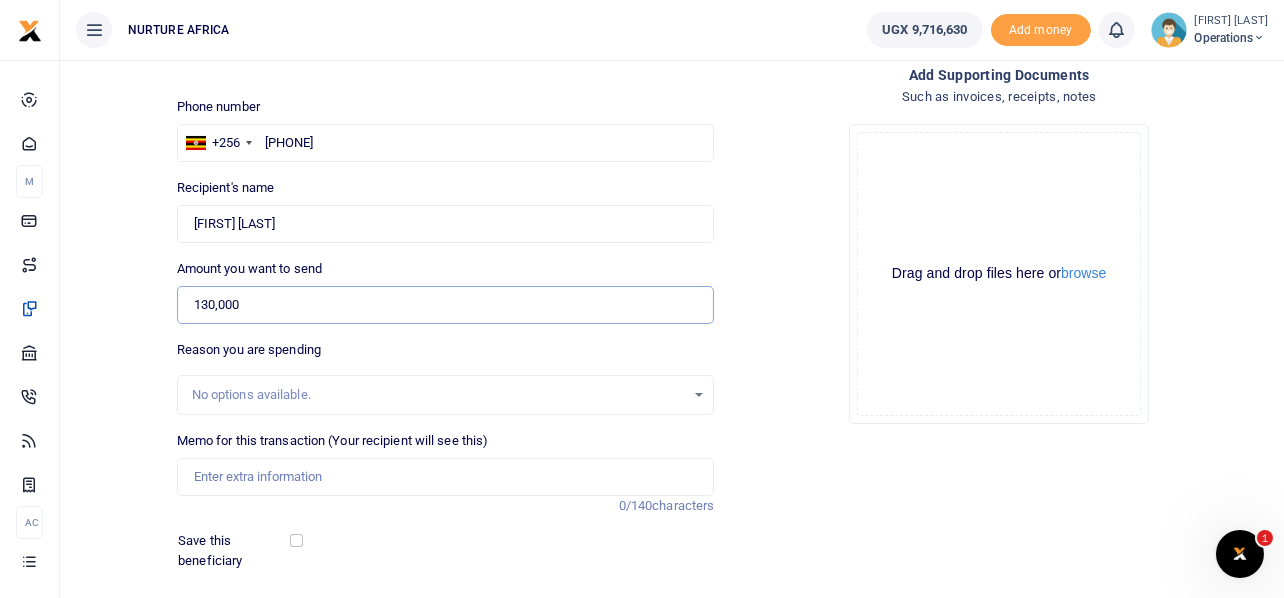scroll, scrollTop: 287, scrollLeft: 0, axis: vertical 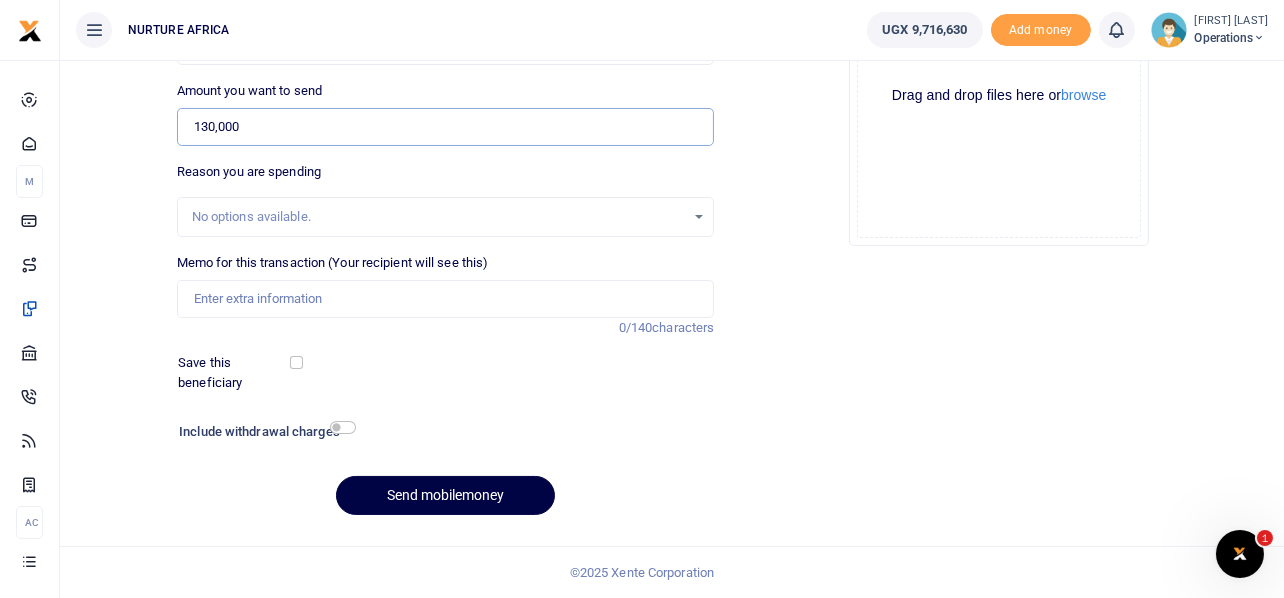 type on "130,000" 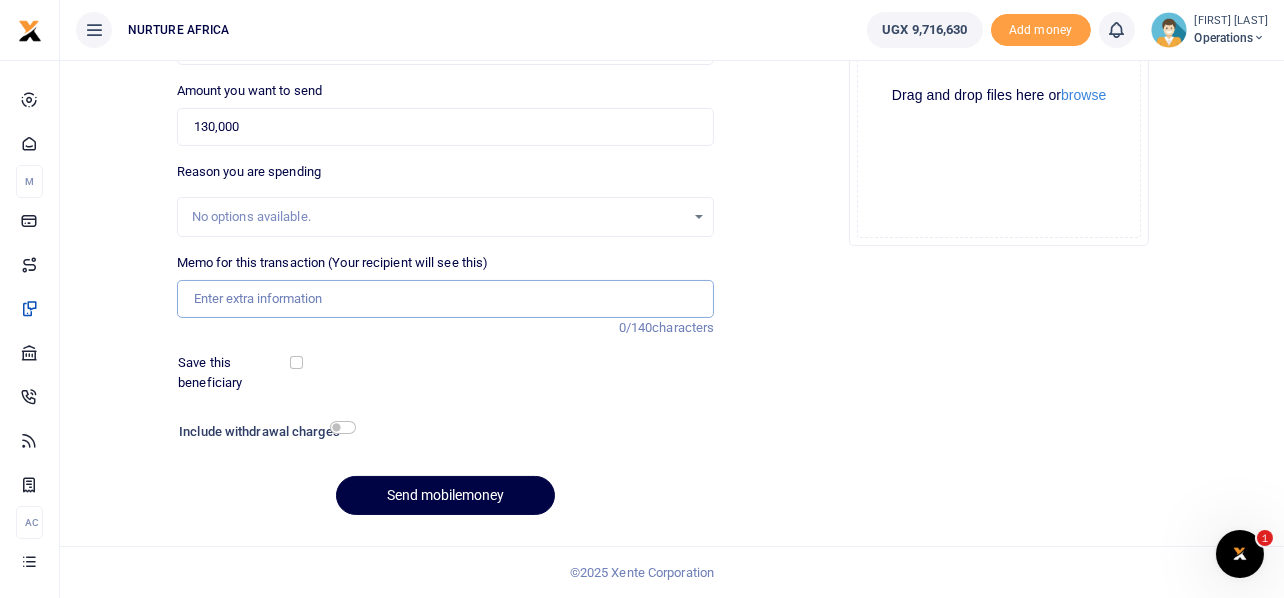 click on "Memo for this transaction (Your recipient will see this)" at bounding box center [446, 299] 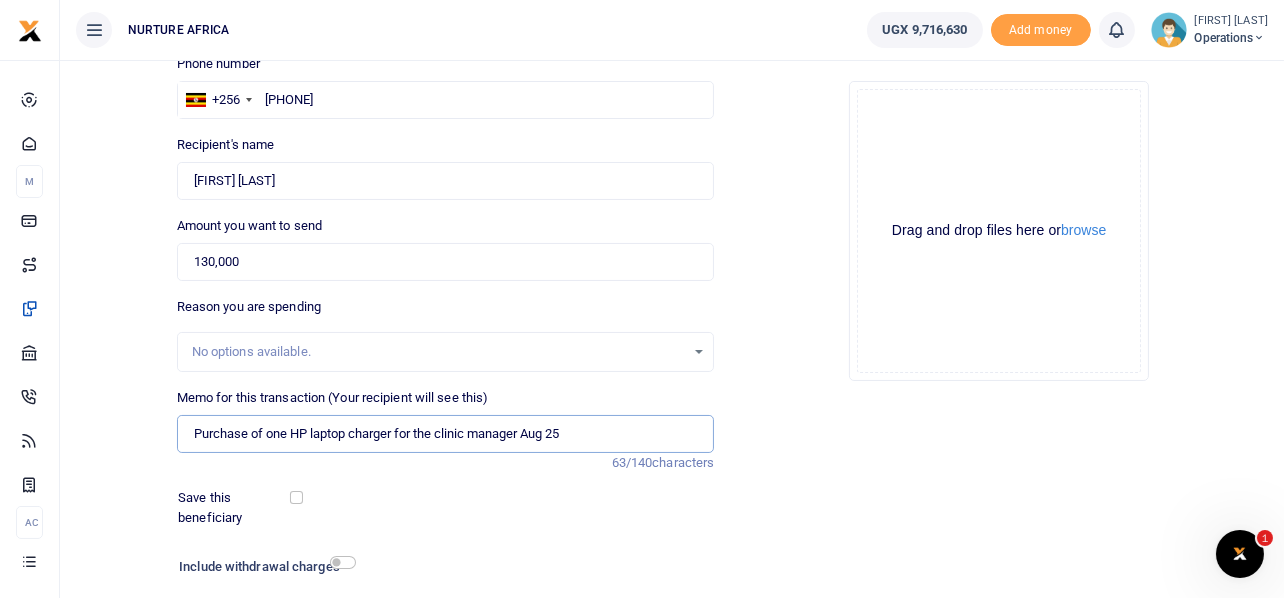 scroll, scrollTop: 287, scrollLeft: 0, axis: vertical 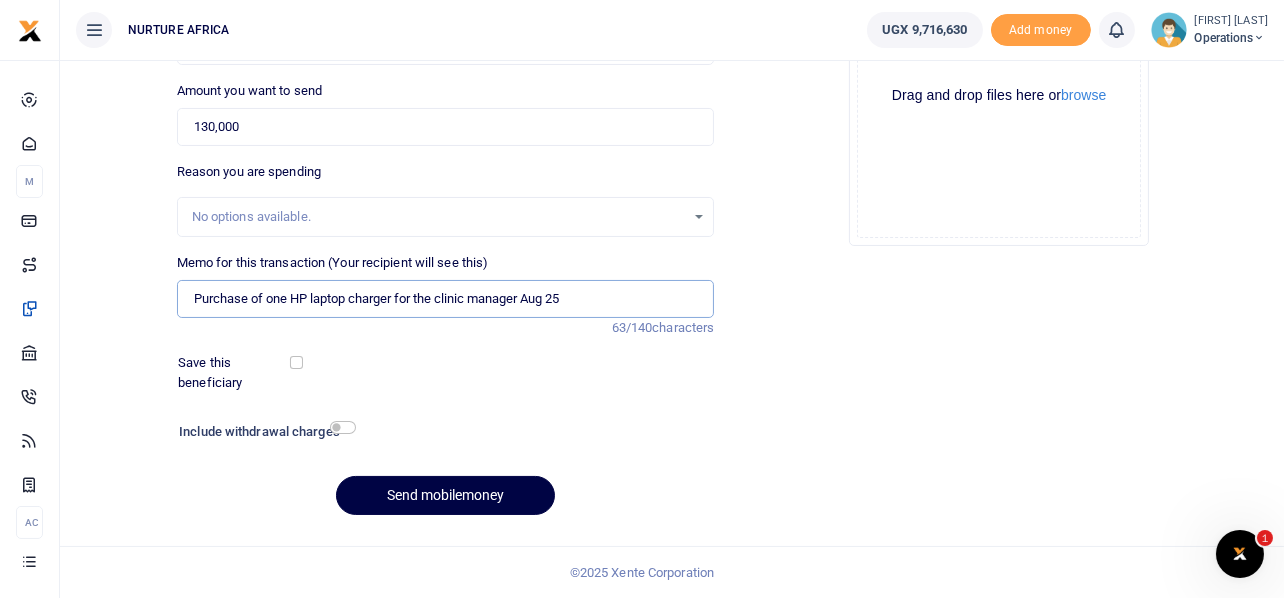 type on "Purchase of one HP laptop charger for the clinic manager Aug 25" 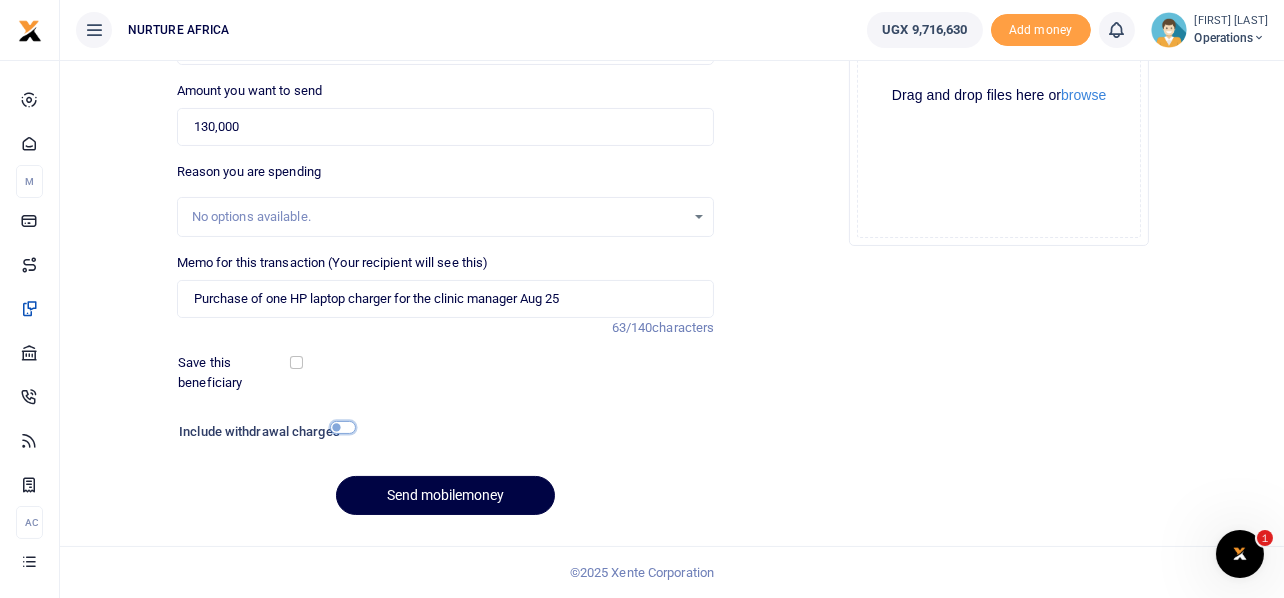 click at bounding box center (343, 427) 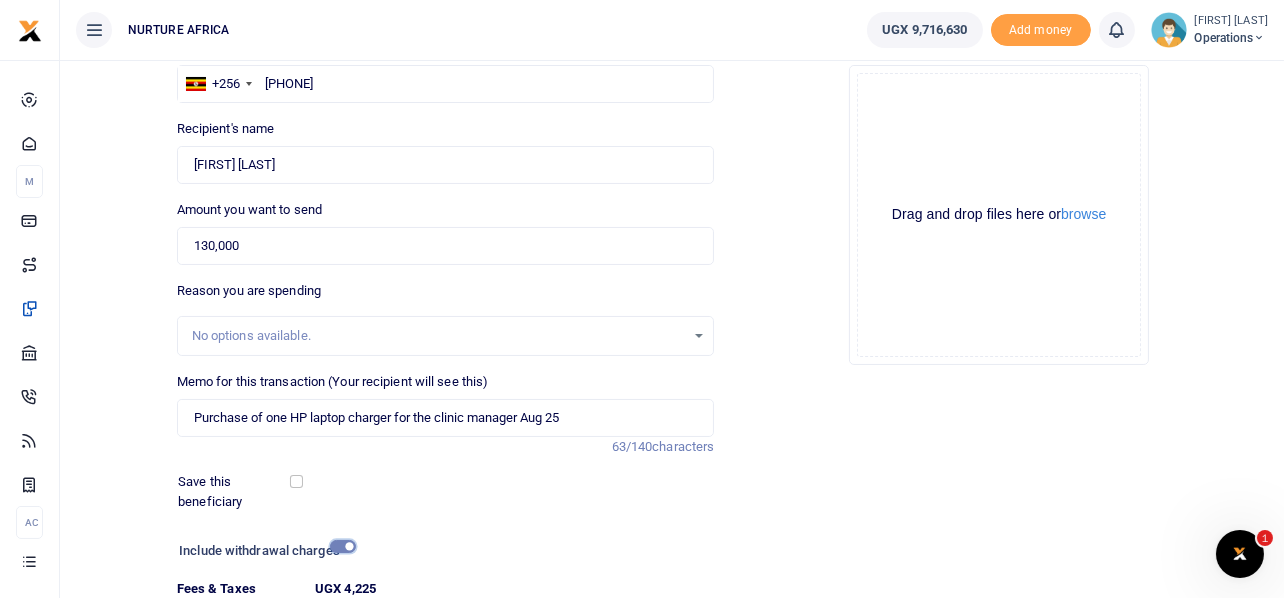 scroll, scrollTop: 342, scrollLeft: 0, axis: vertical 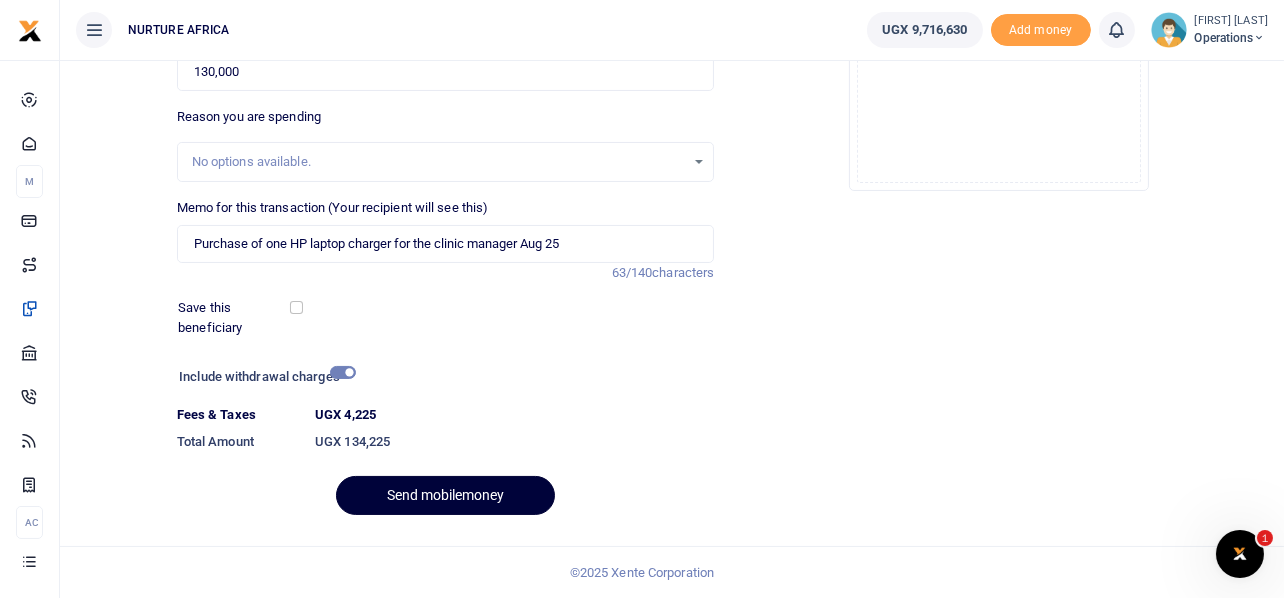 click on "Send mobilemoney" at bounding box center [445, 495] 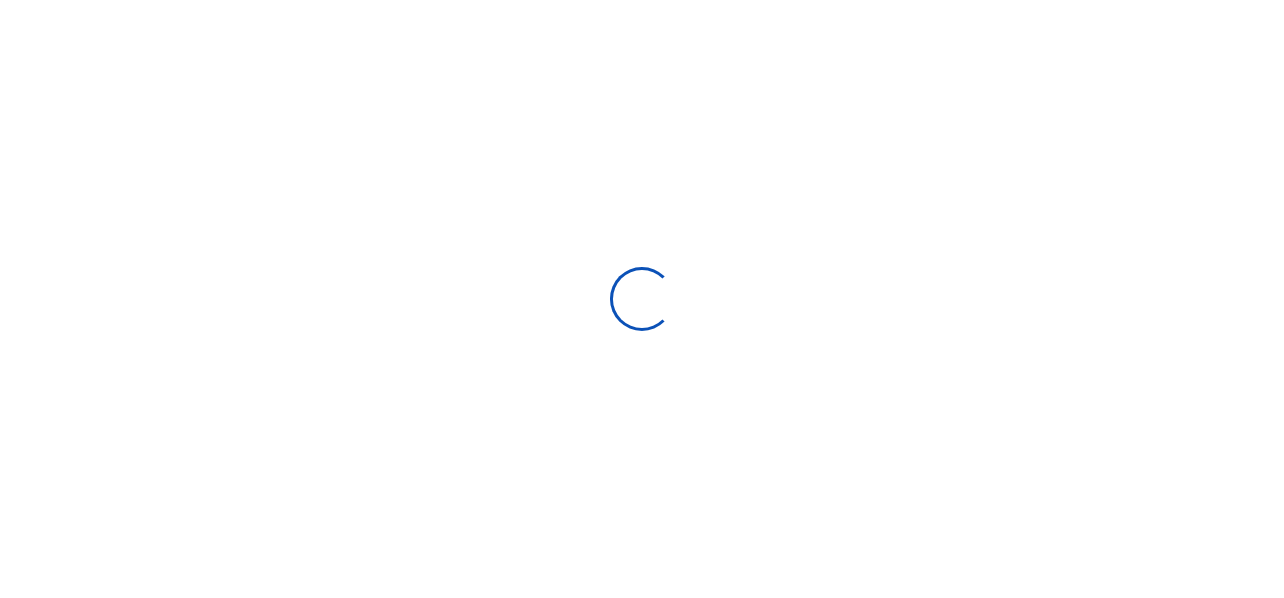 select 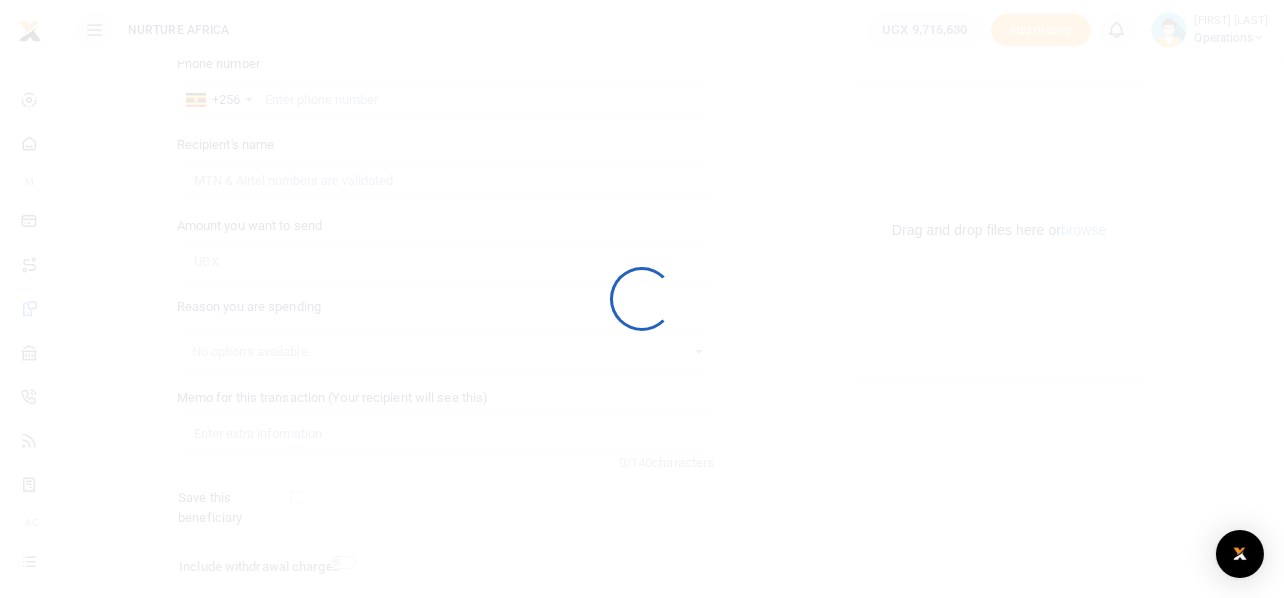 scroll, scrollTop: 287, scrollLeft: 0, axis: vertical 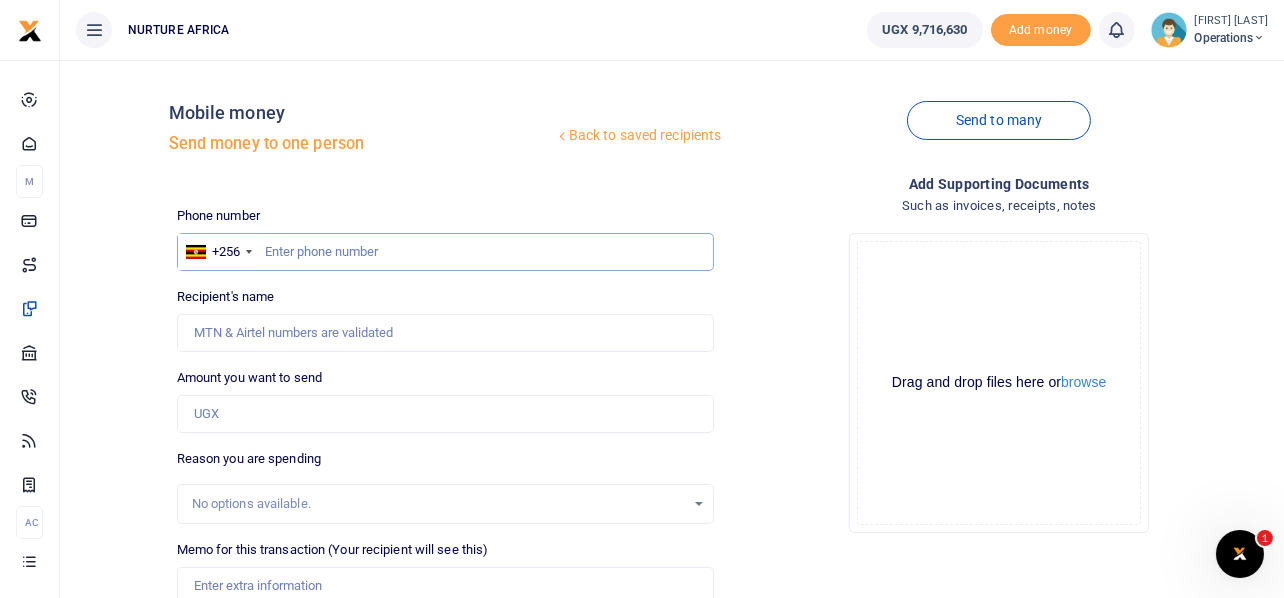 click at bounding box center [446, 252] 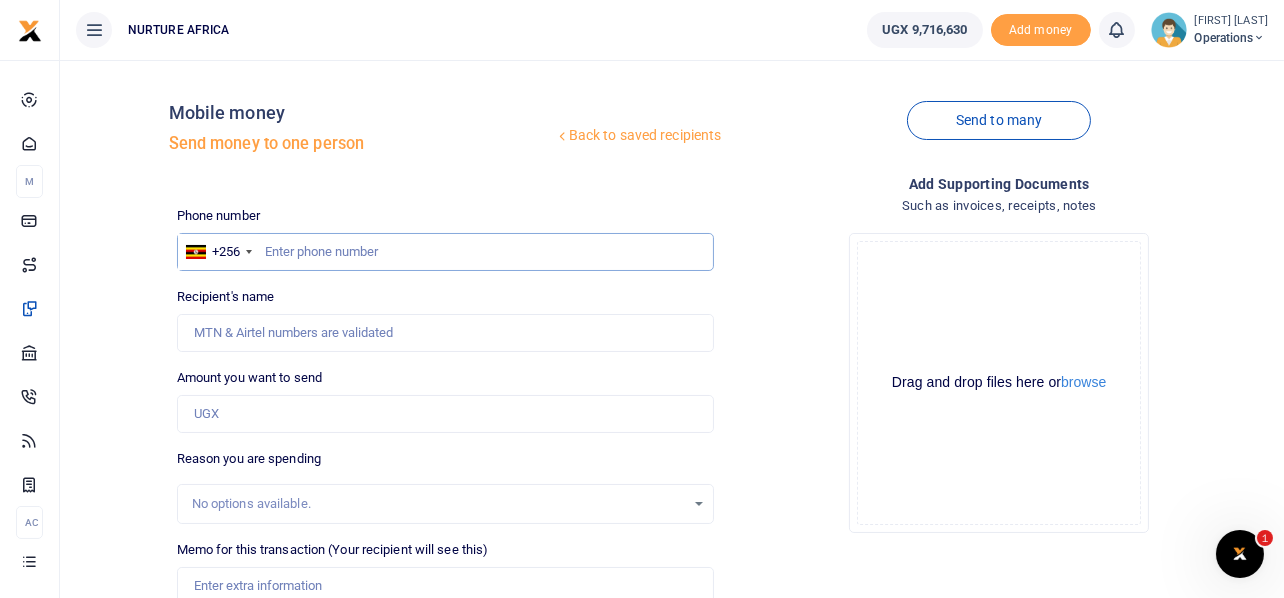 scroll, scrollTop: 287, scrollLeft: 0, axis: vertical 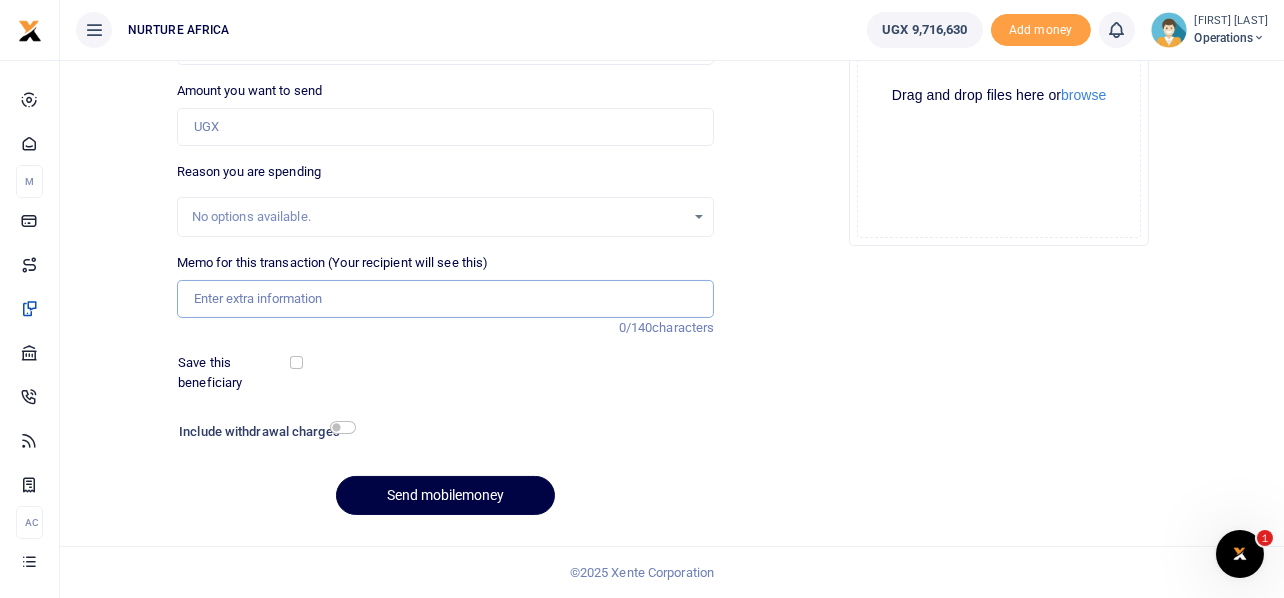 click on "Memo for this transaction (Your recipient will see this)" at bounding box center [446, 299] 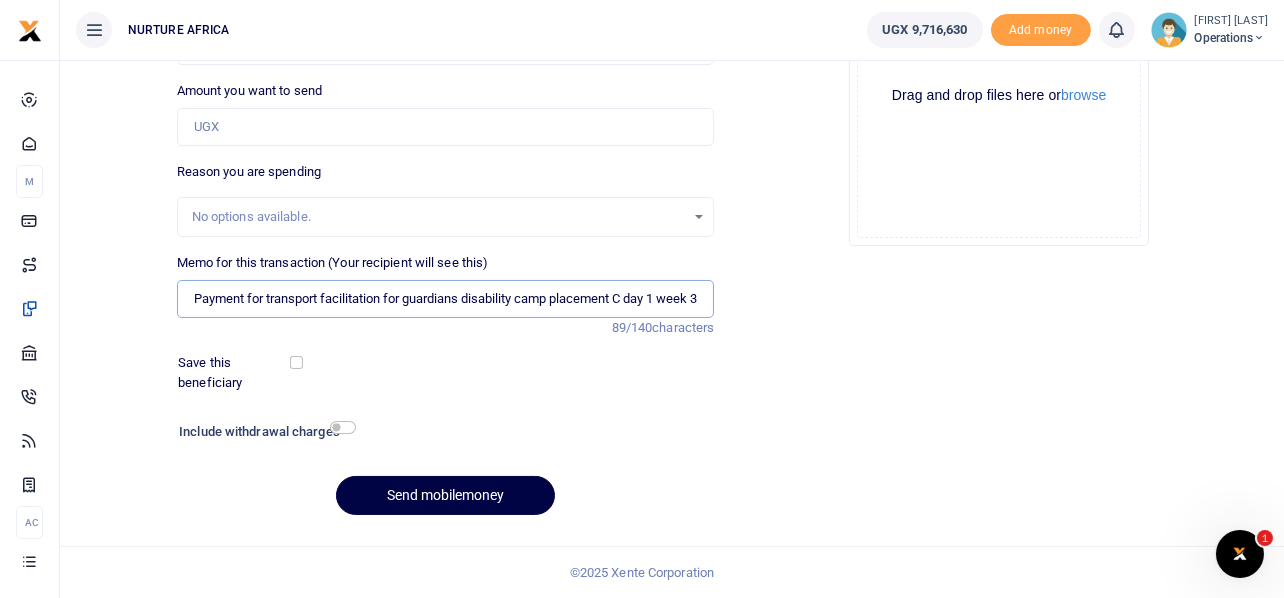 scroll, scrollTop: 0, scrollLeft: 11, axis: horizontal 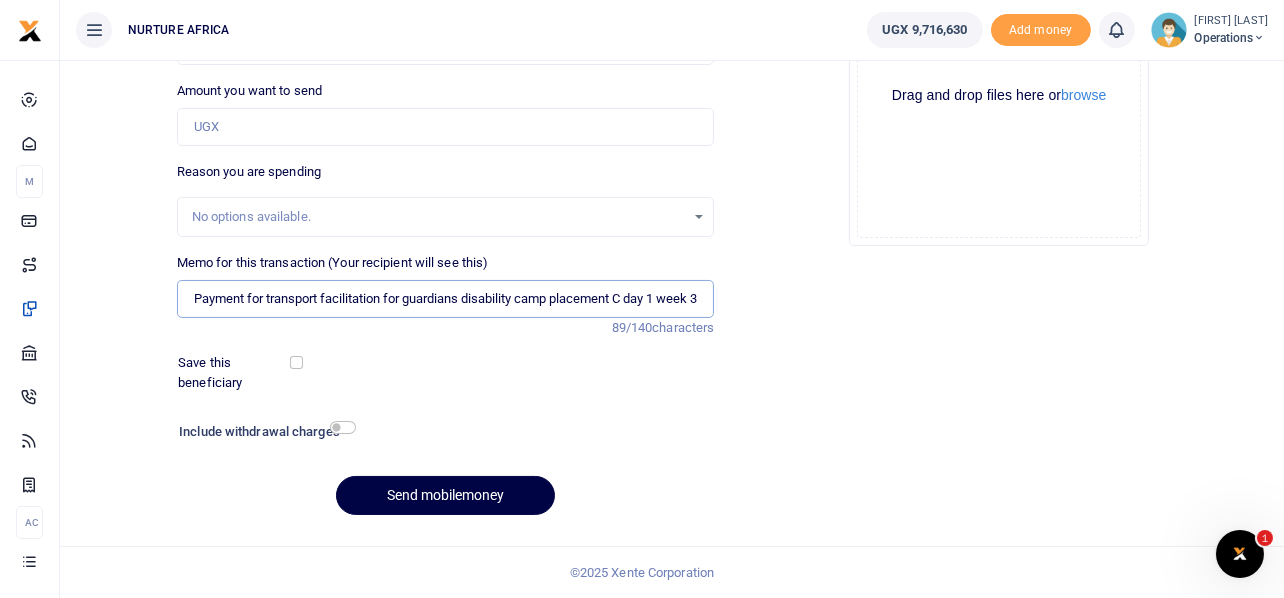 click on "Payment for transport facilitation for guardians disability camp placement C day 1 week 3" at bounding box center [446, 299] 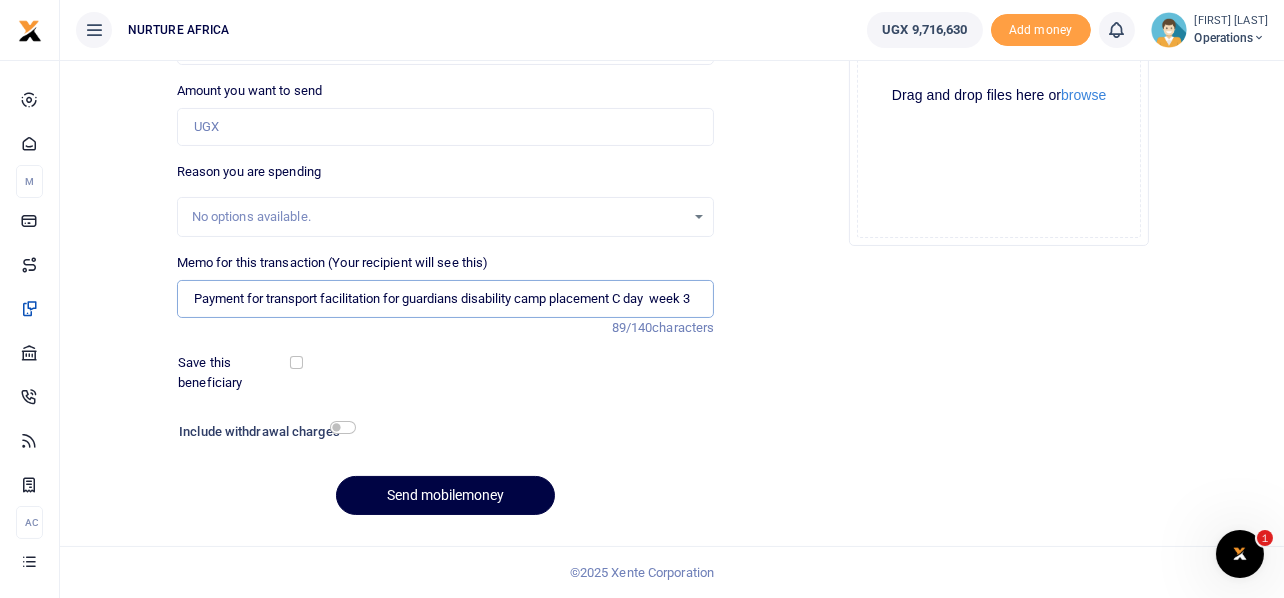 scroll, scrollTop: 0, scrollLeft: 4, axis: horizontal 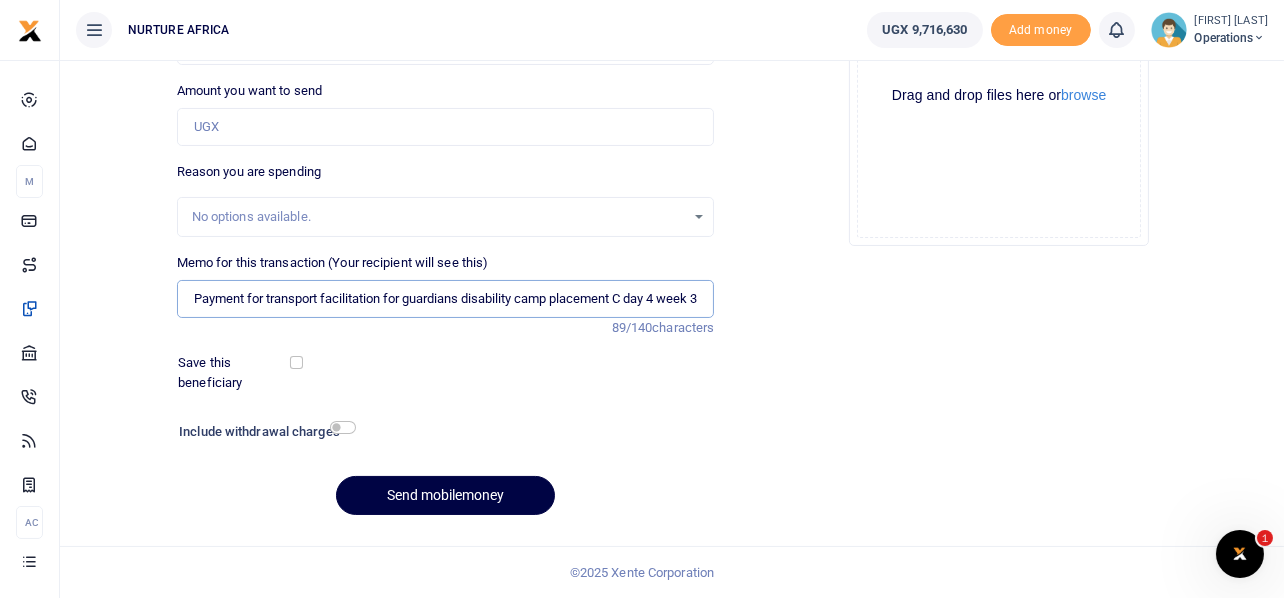 click on "Payment for transport facilitation for guardians disability camp placement C day 4 week 3" at bounding box center [446, 299] 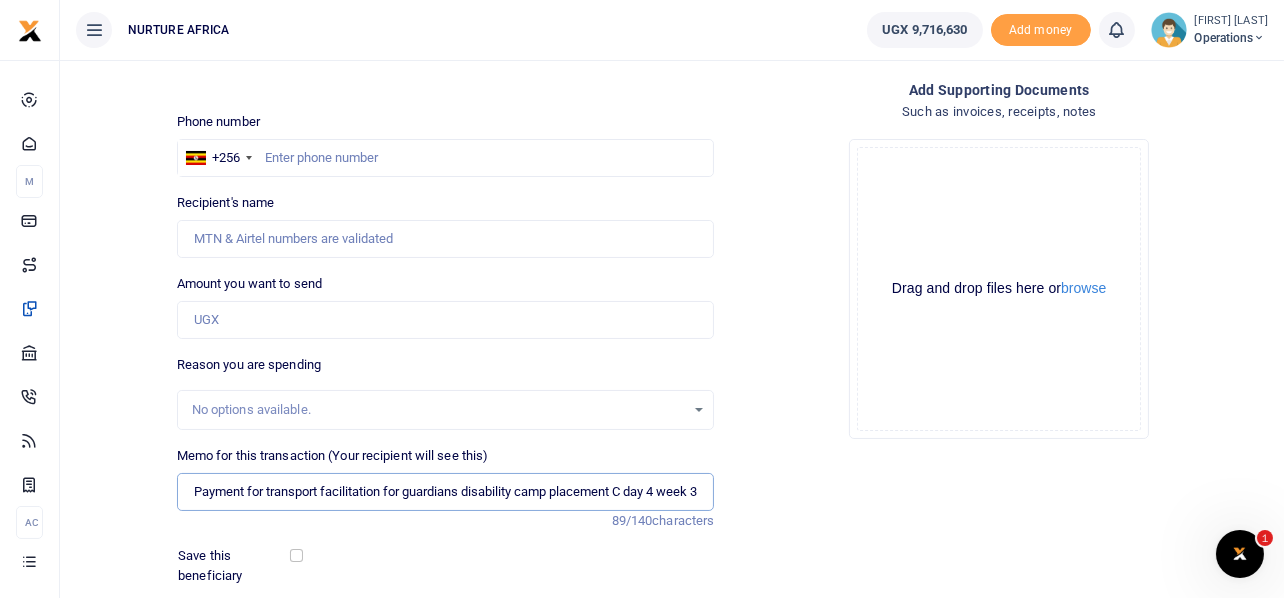 scroll, scrollTop: 87, scrollLeft: 0, axis: vertical 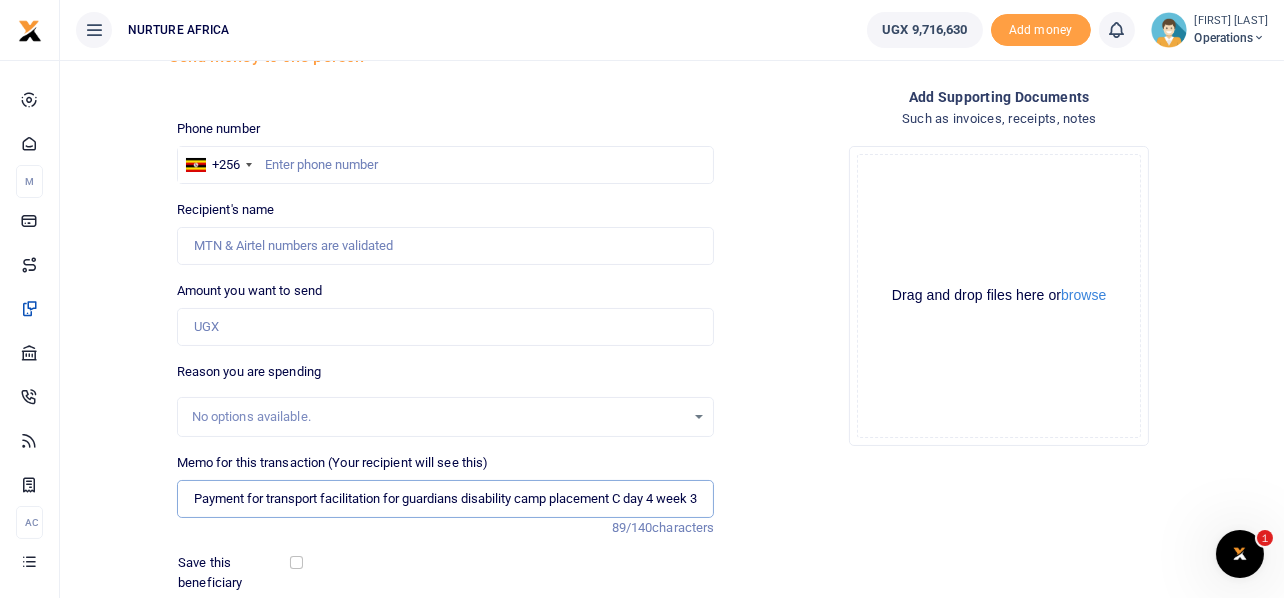 type on "Payment for transport facilitation for guardians disability camp placement C day 4 week 3" 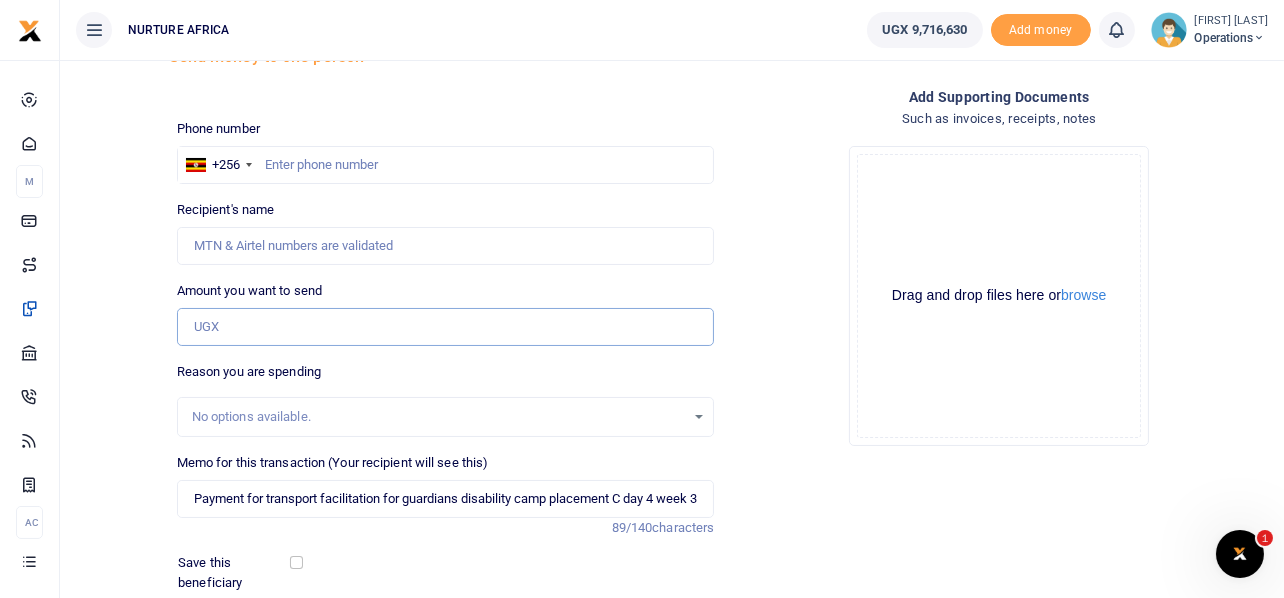 scroll, scrollTop: 0, scrollLeft: 0, axis: both 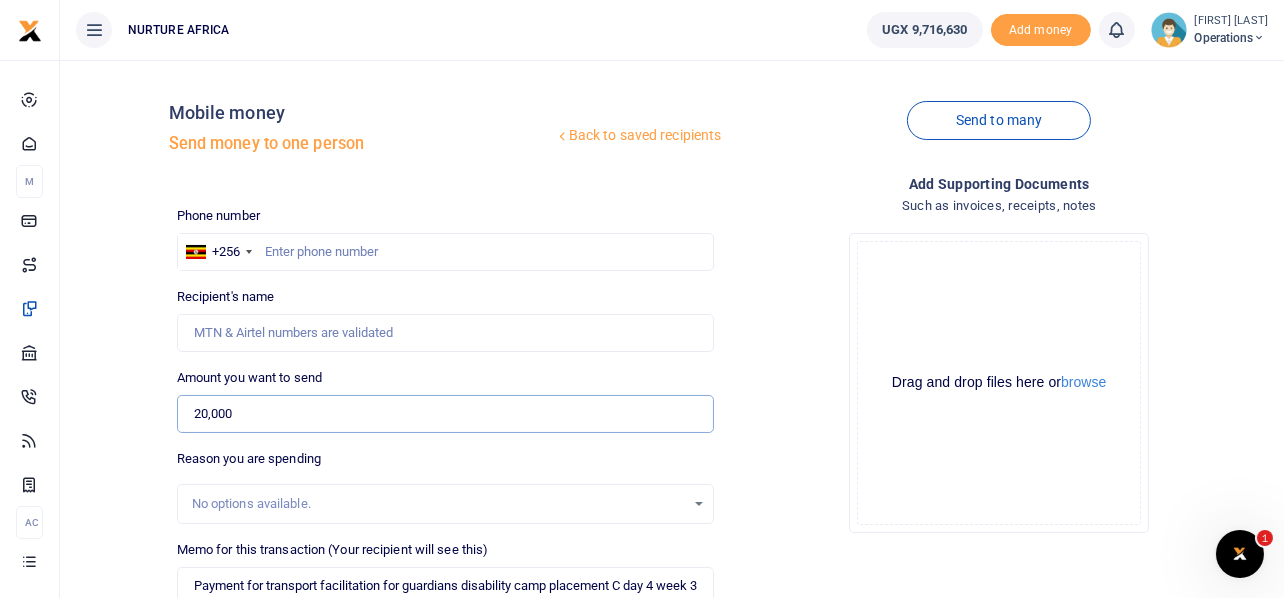 type on "20,000" 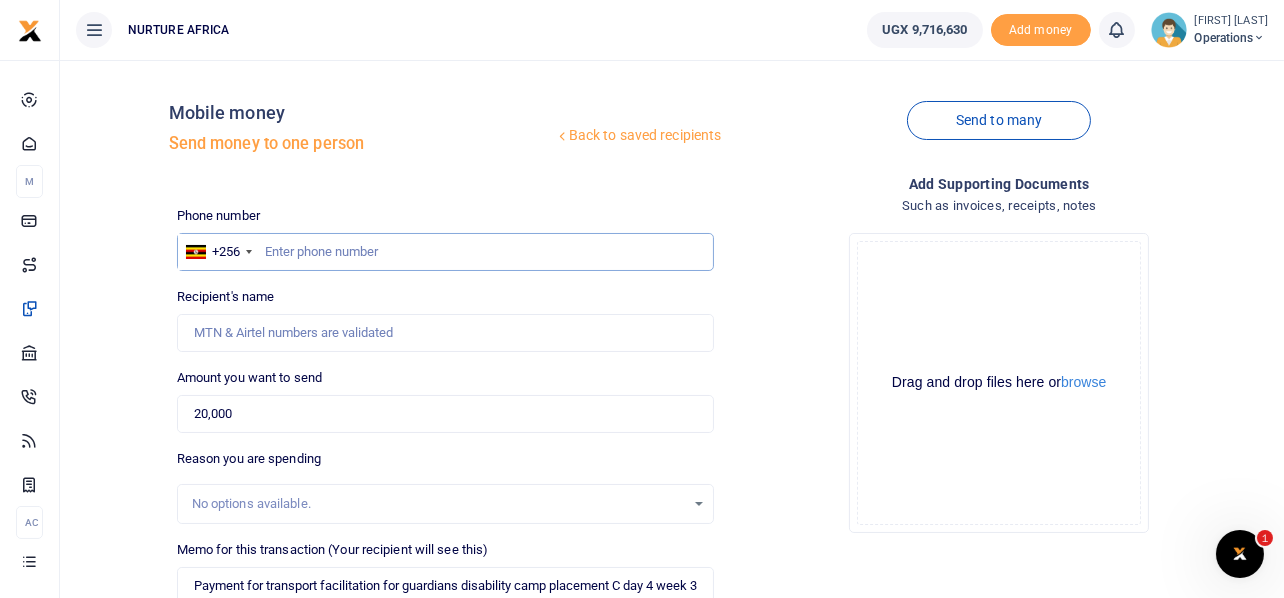 click at bounding box center [446, 252] 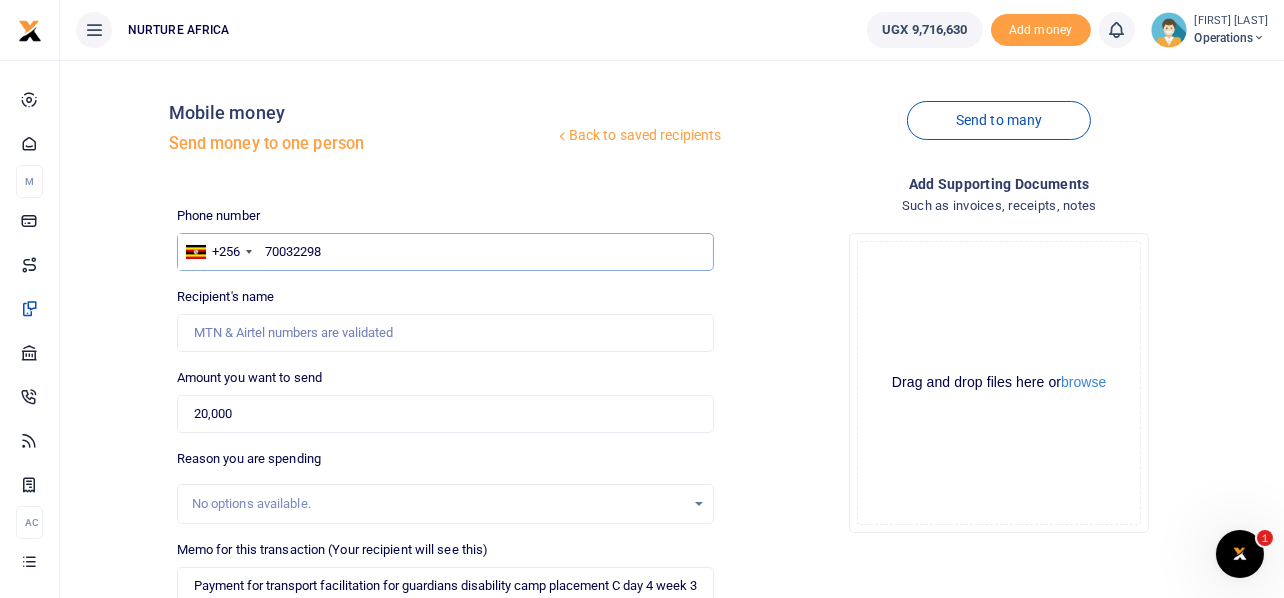 type on "700322981" 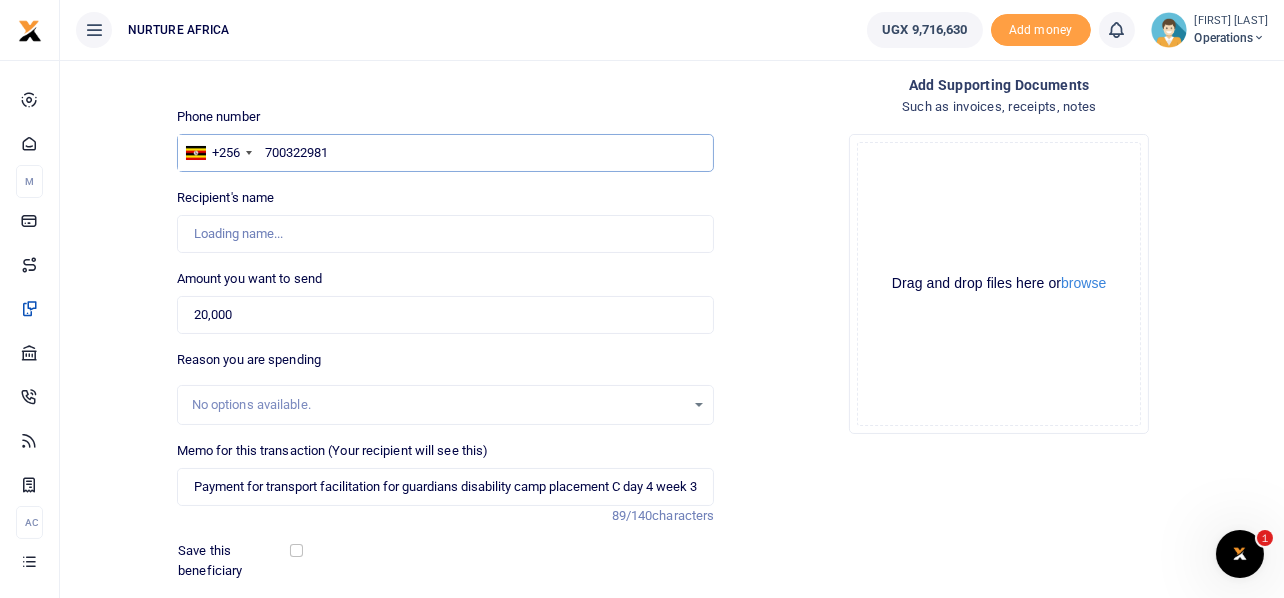 type on "Karen Nakitto" 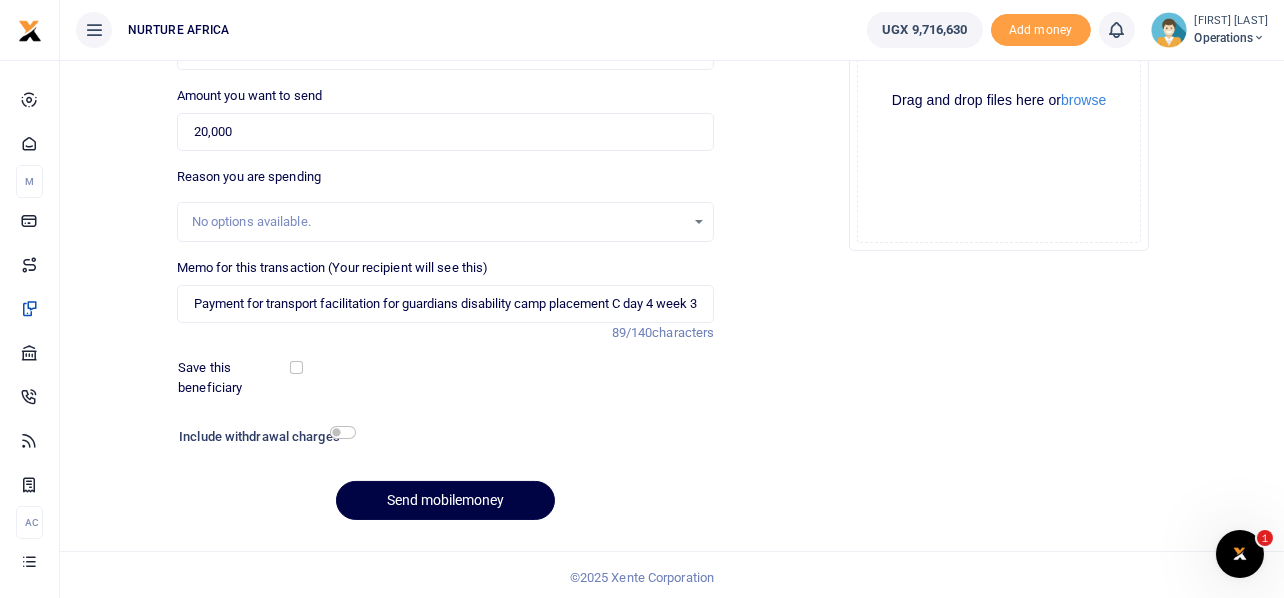 scroll, scrollTop: 287, scrollLeft: 0, axis: vertical 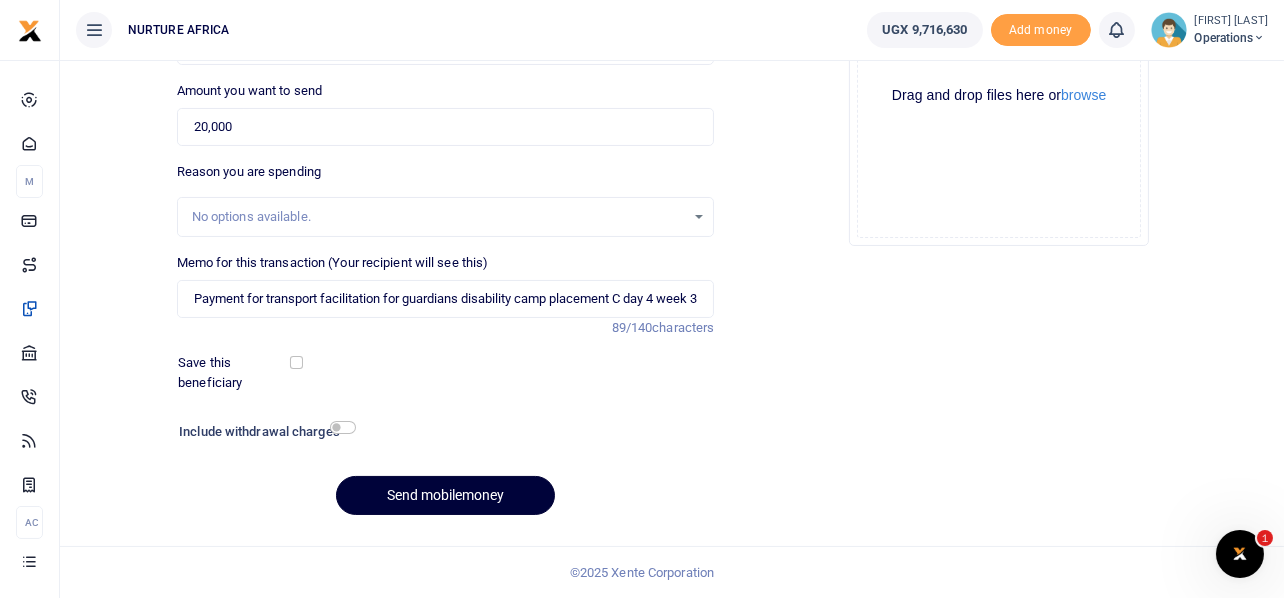 type on "700322981" 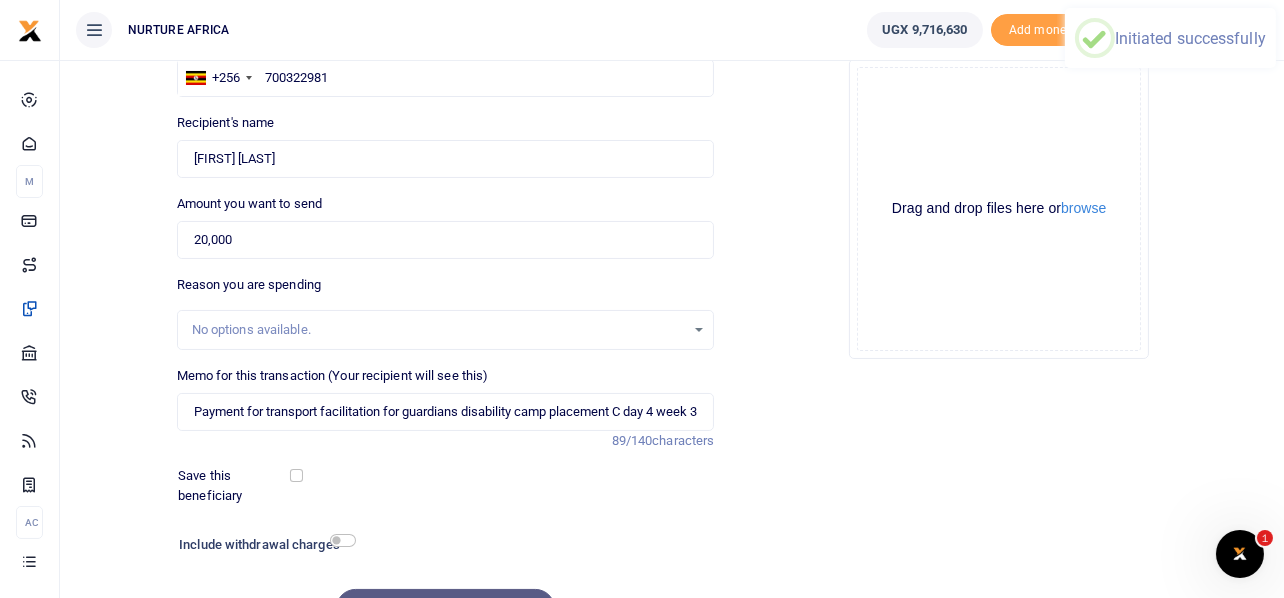 scroll, scrollTop: 0, scrollLeft: 0, axis: both 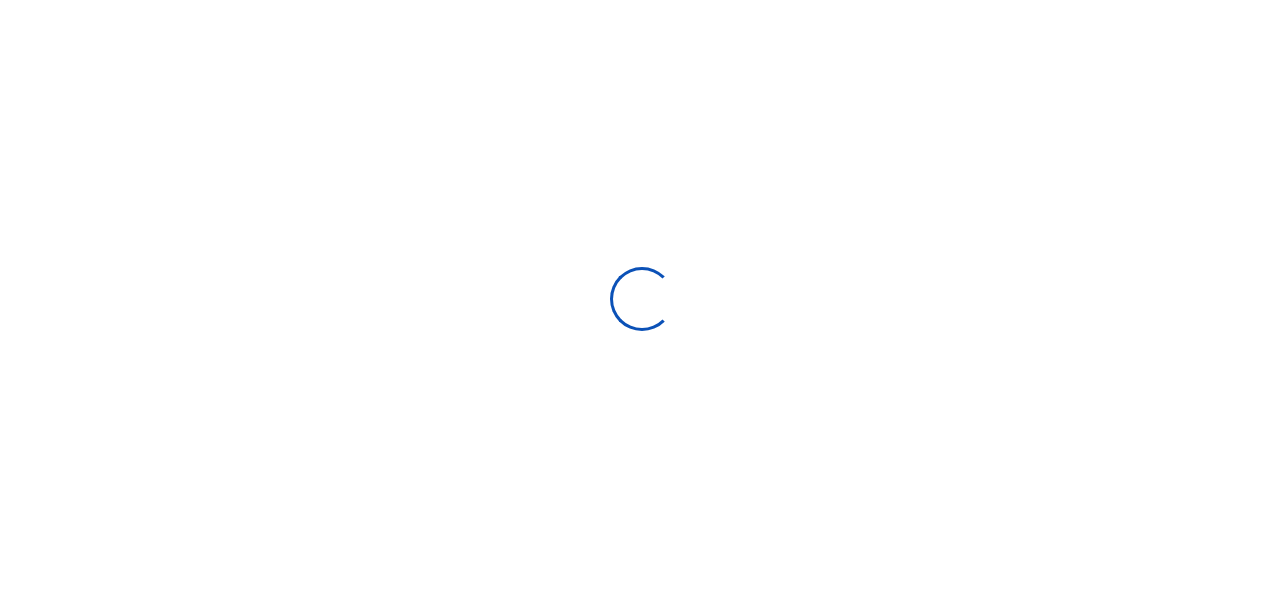 select 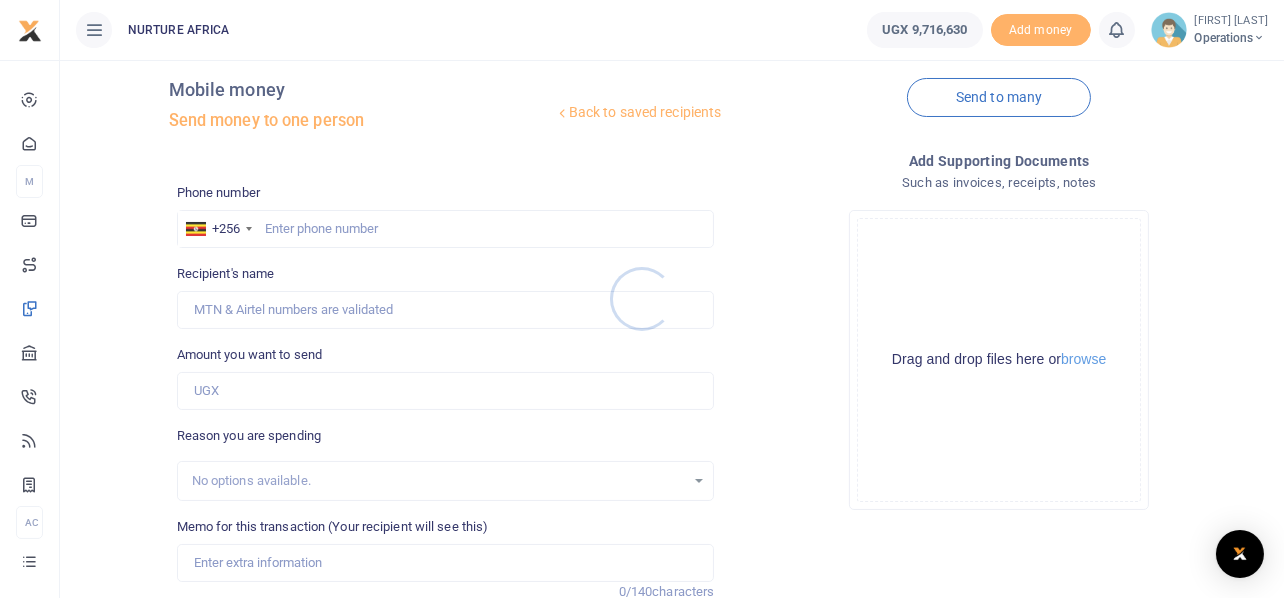 scroll, scrollTop: 287, scrollLeft: 0, axis: vertical 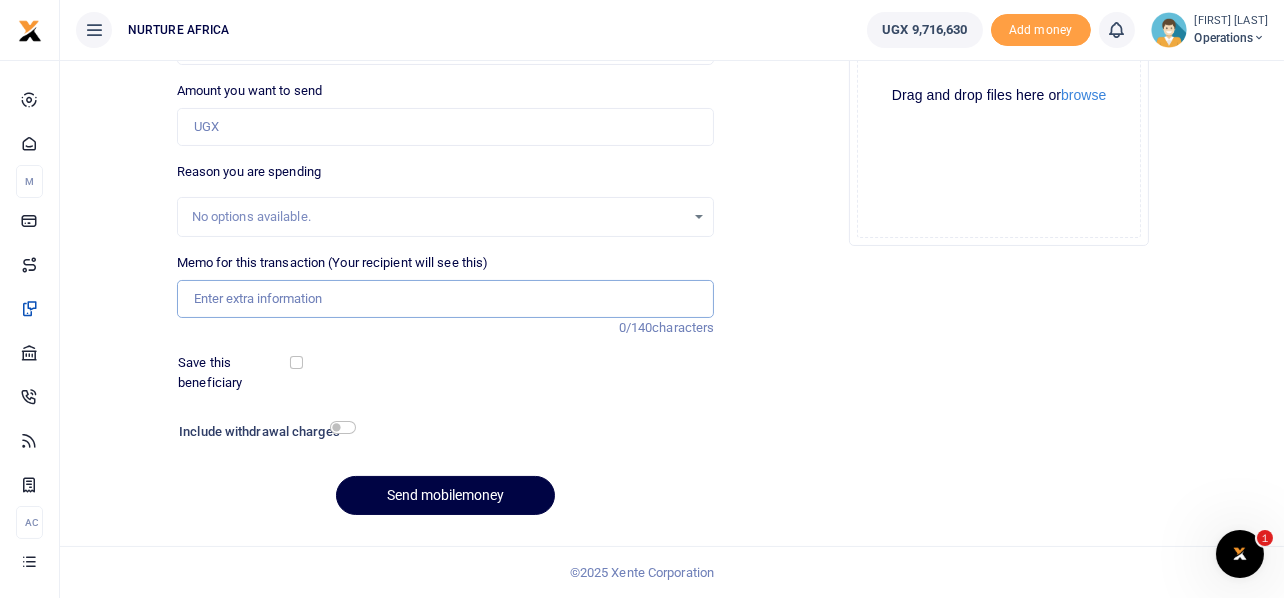 click on "Memo for this transaction (Your recipient will see this)" at bounding box center [446, 299] 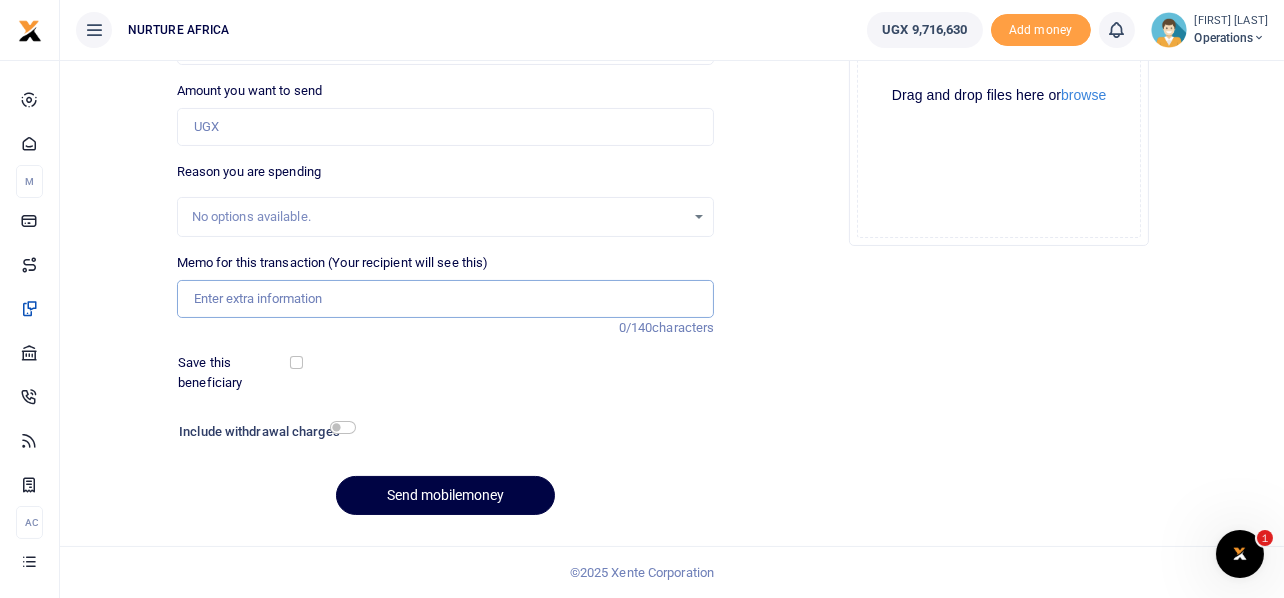 paste on "Payment for transport facilitation for guardians disability camp placement C day 4 week 3" 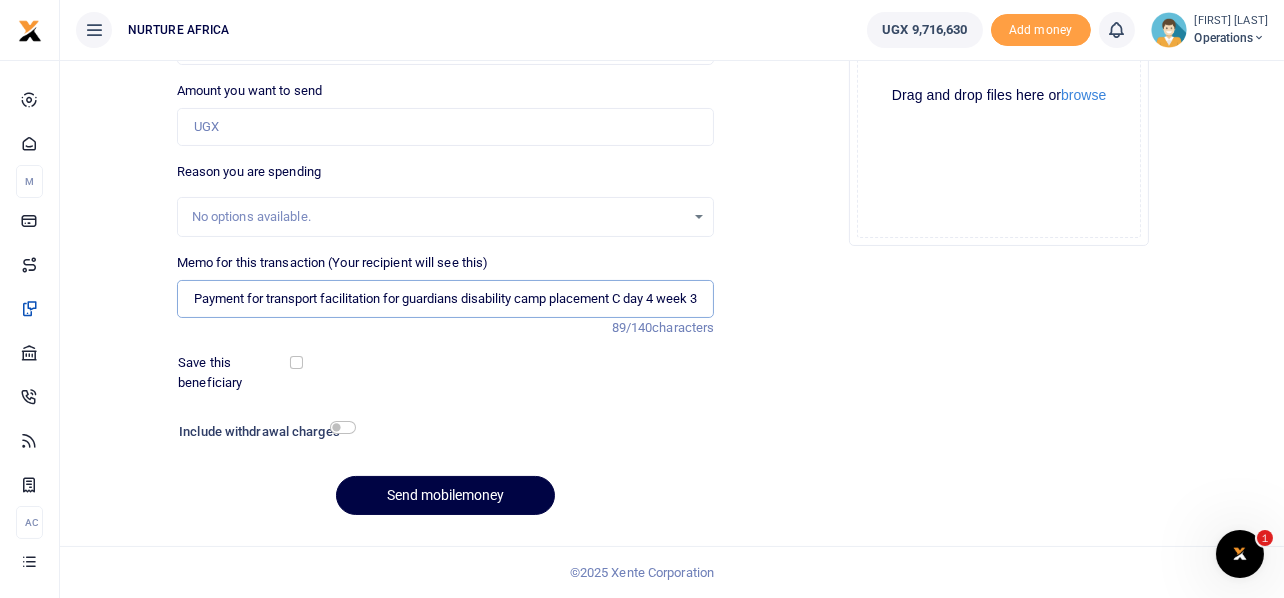 scroll, scrollTop: 0, scrollLeft: 11, axis: horizontal 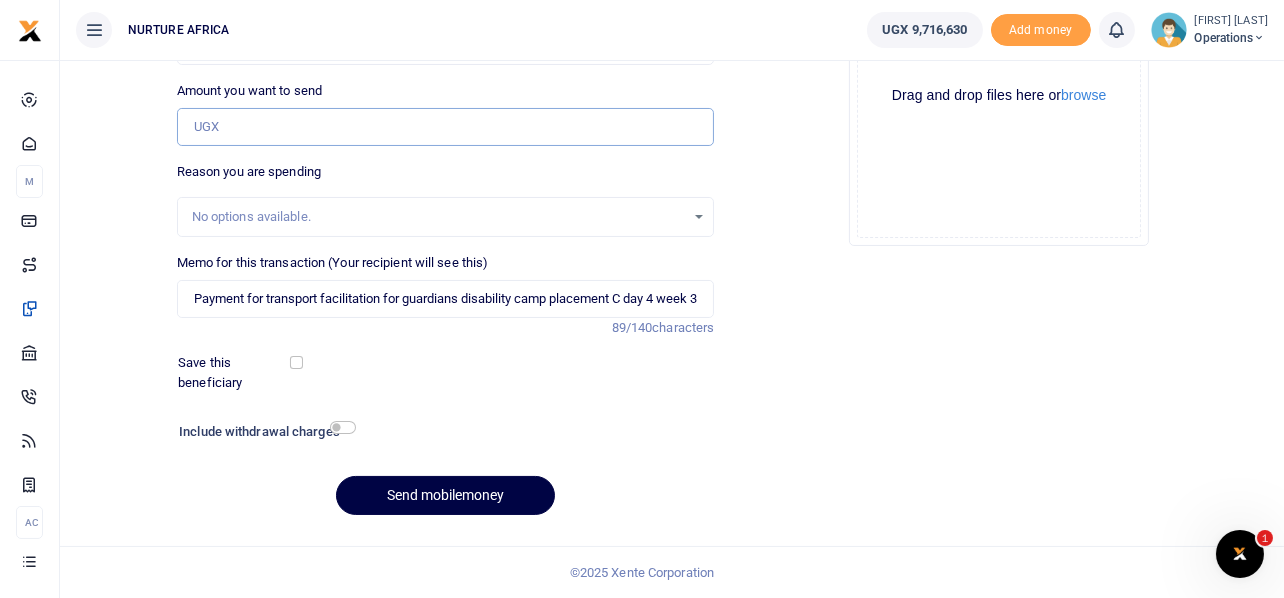 click on "Amount you want to send" at bounding box center (446, 127) 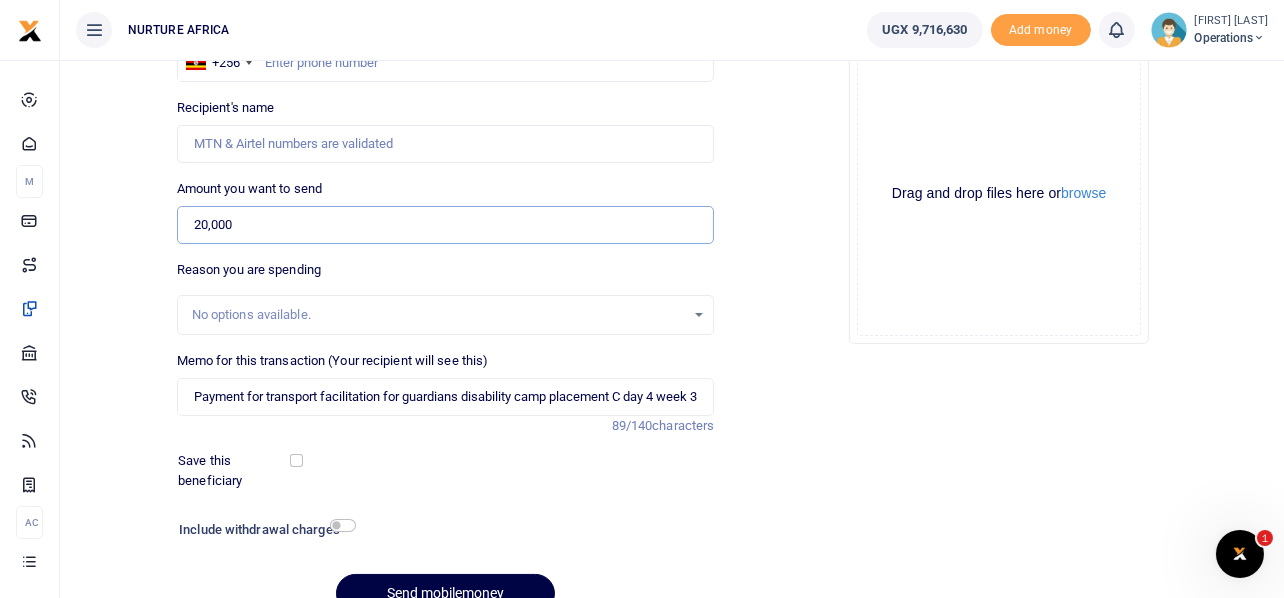 scroll, scrollTop: 0, scrollLeft: 0, axis: both 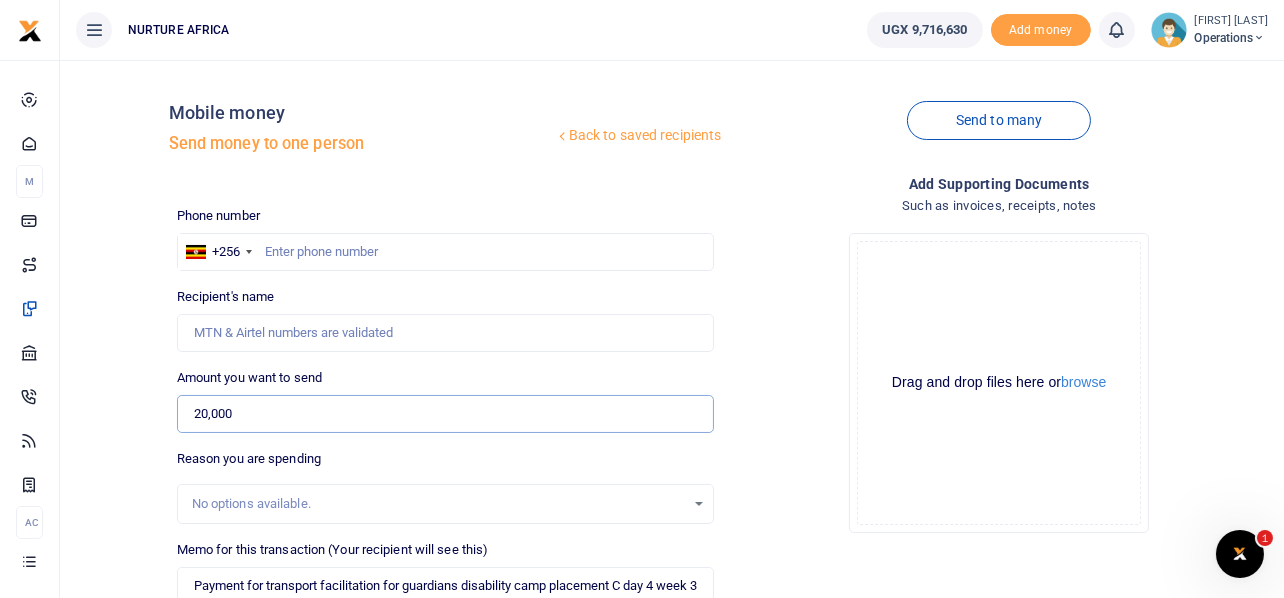 type on "20,000" 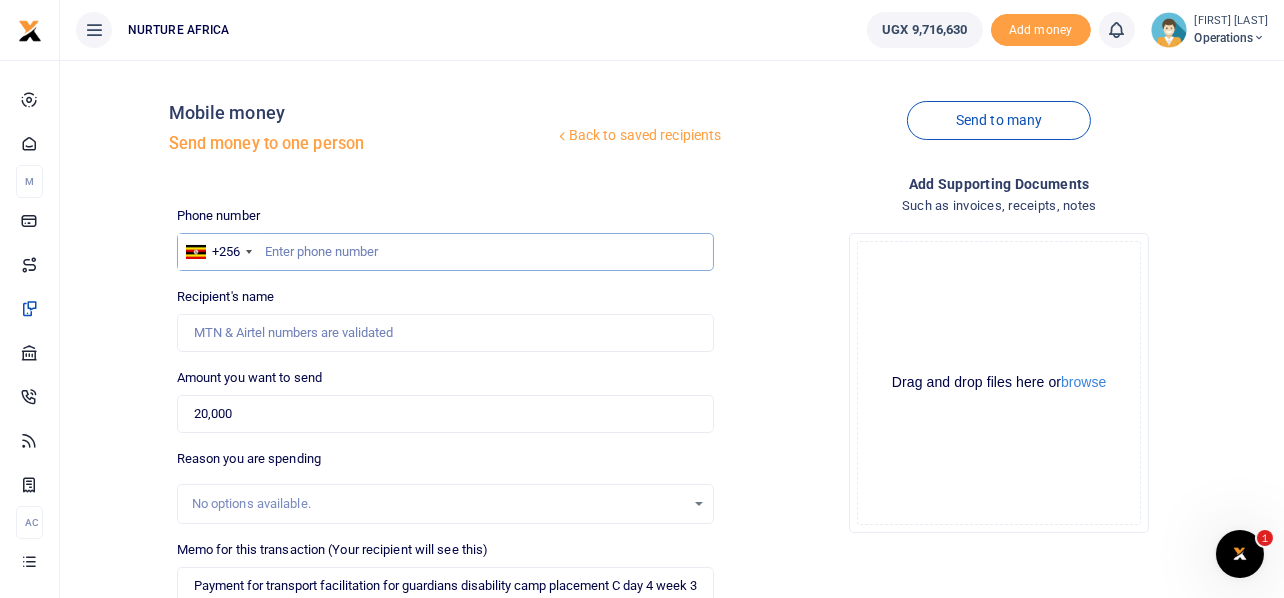click at bounding box center [446, 252] 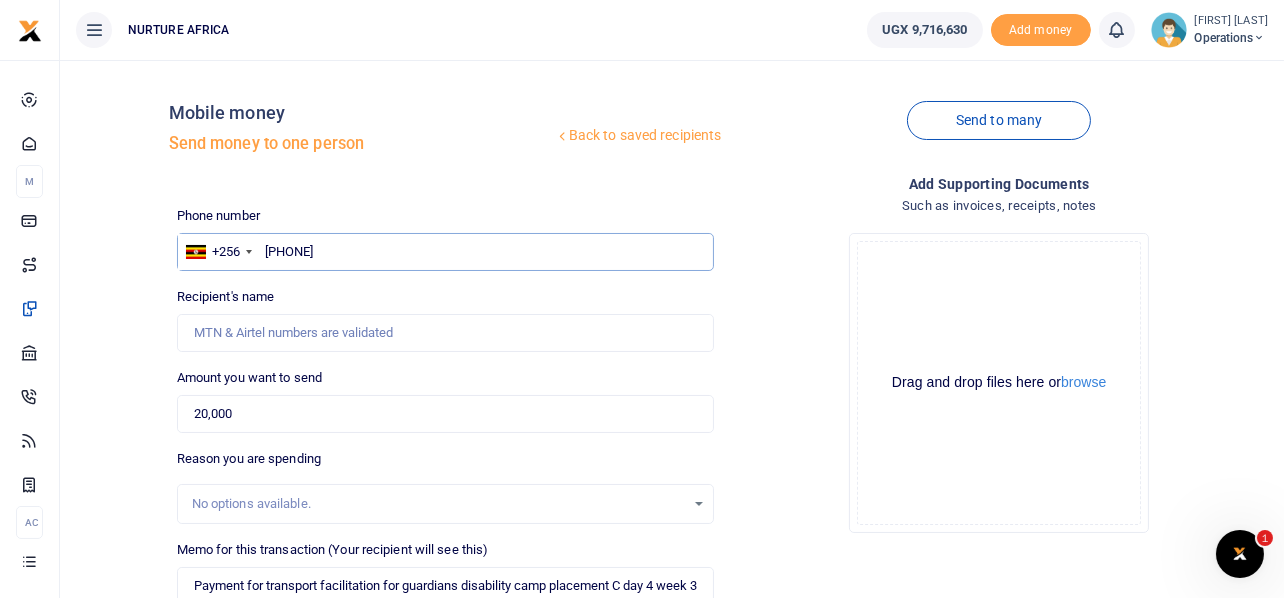 type on "[PHONE]" 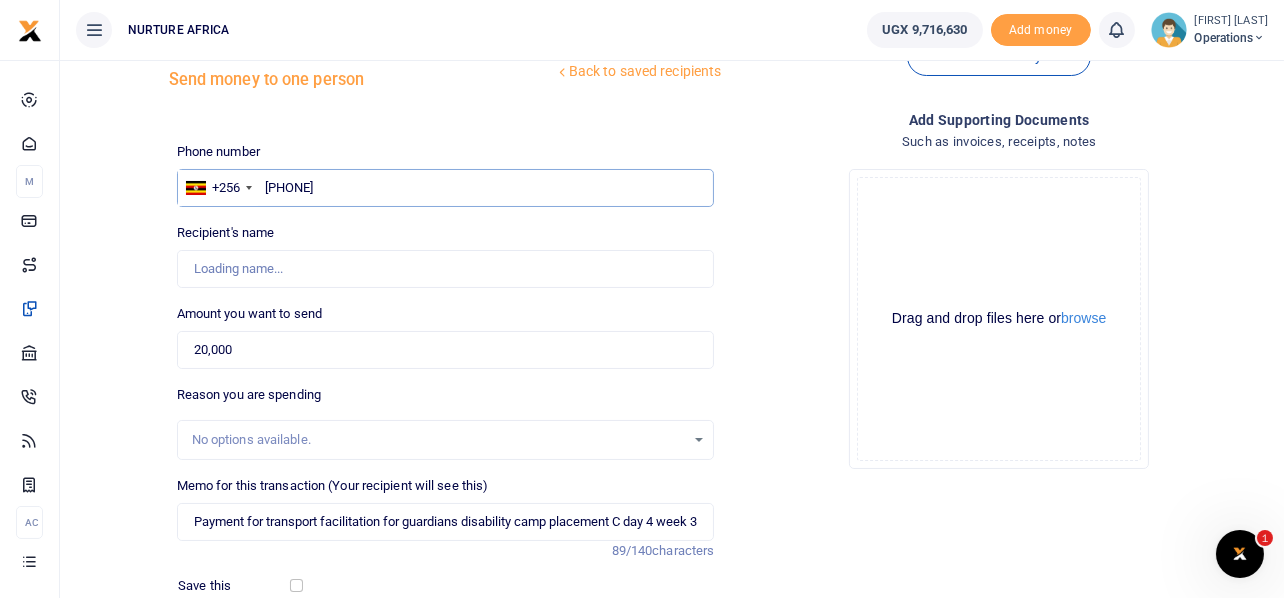 scroll, scrollTop: 99, scrollLeft: 0, axis: vertical 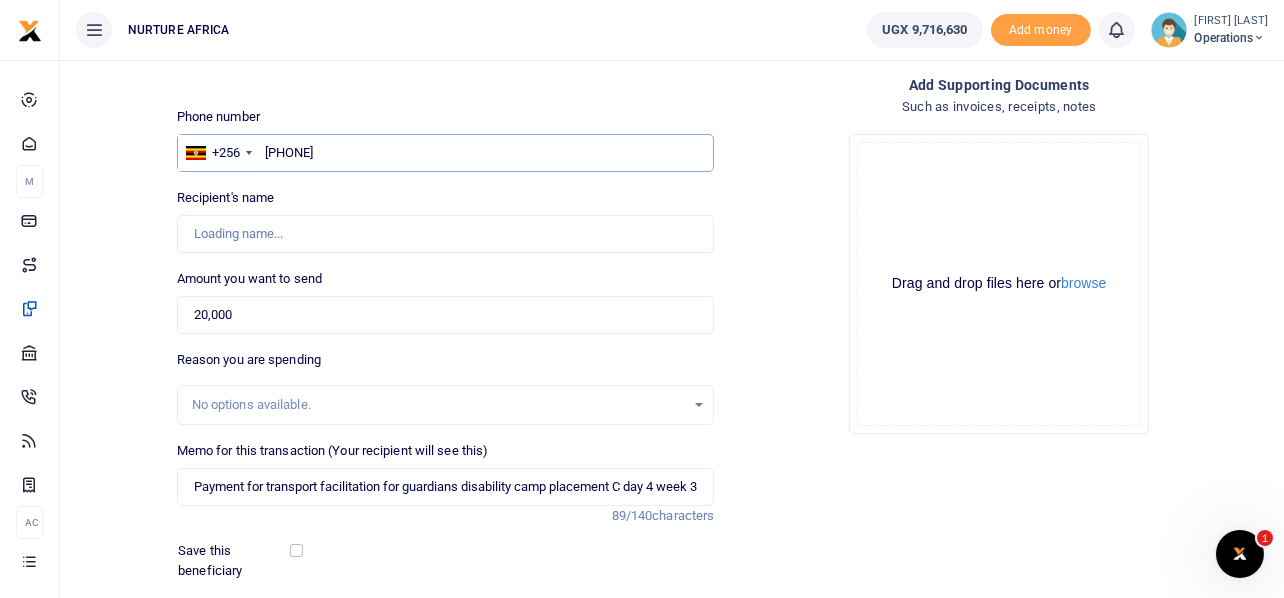 type on "[FIRST] [LAST]" 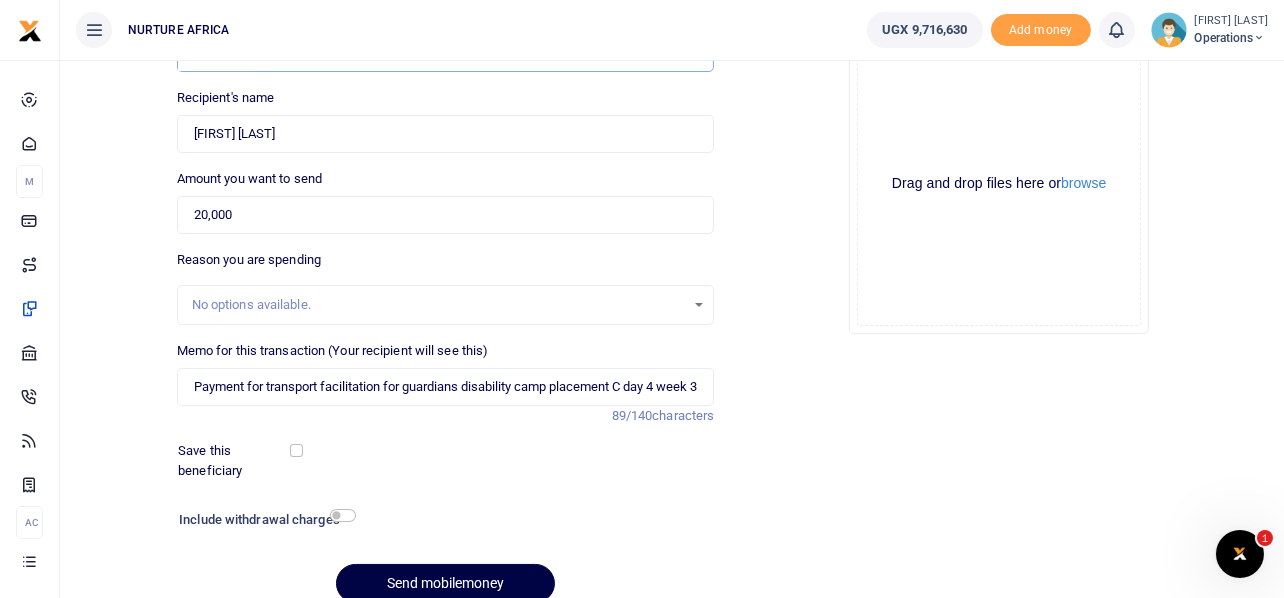 scroll, scrollTop: 287, scrollLeft: 0, axis: vertical 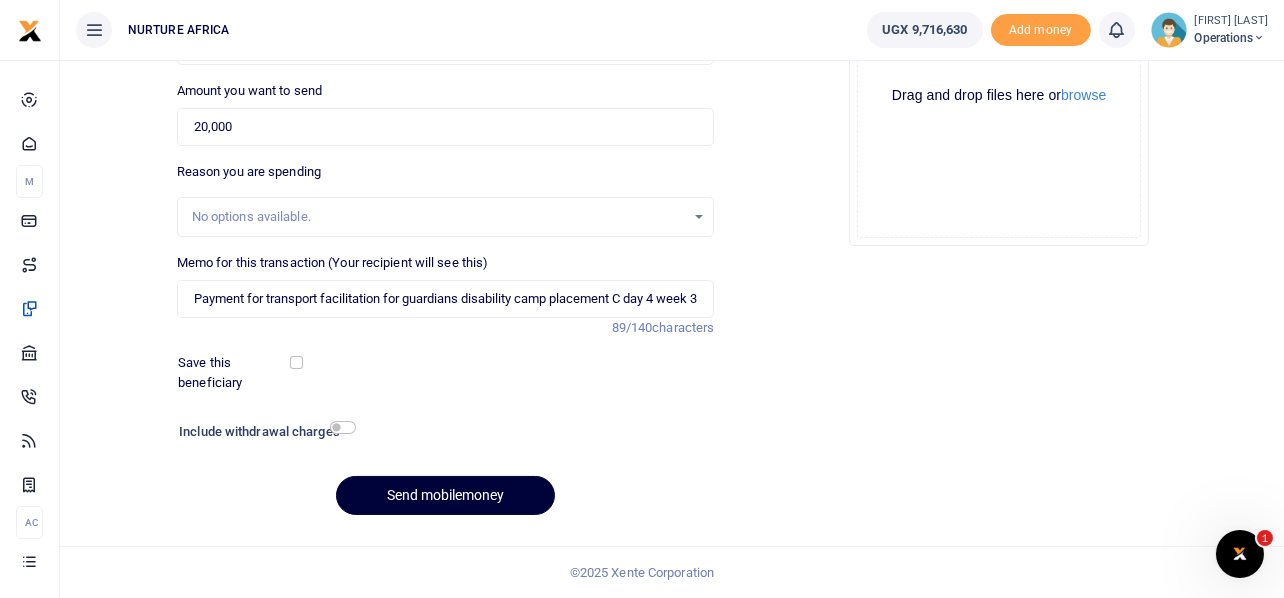 type on "[PHONE]" 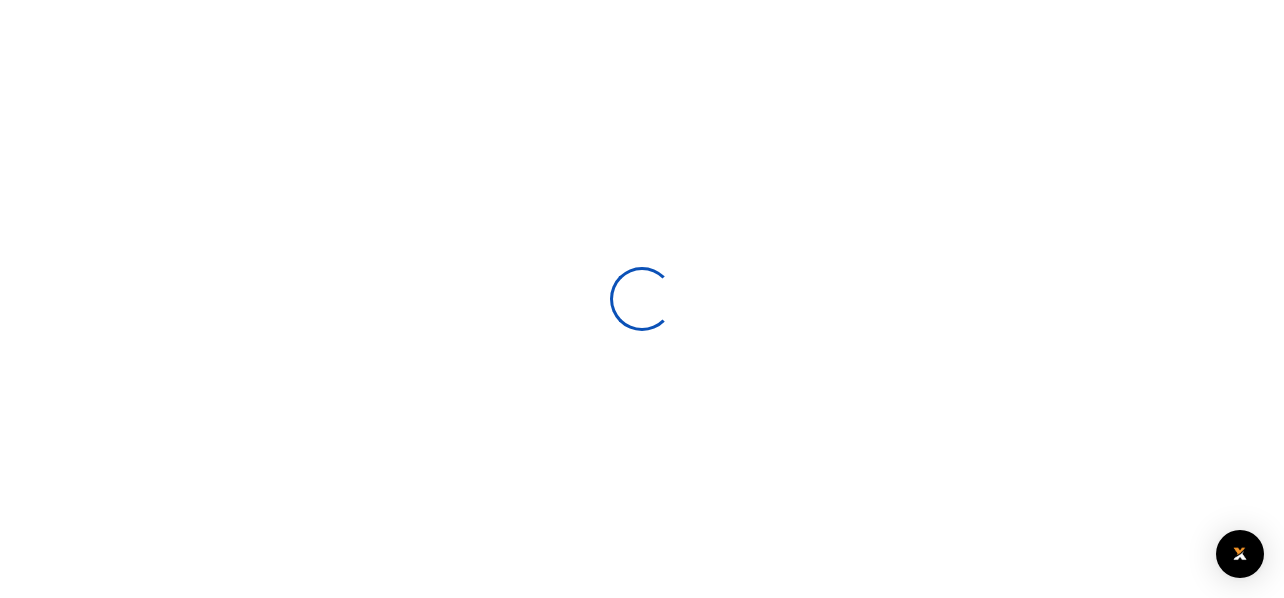 scroll, scrollTop: 285, scrollLeft: 0, axis: vertical 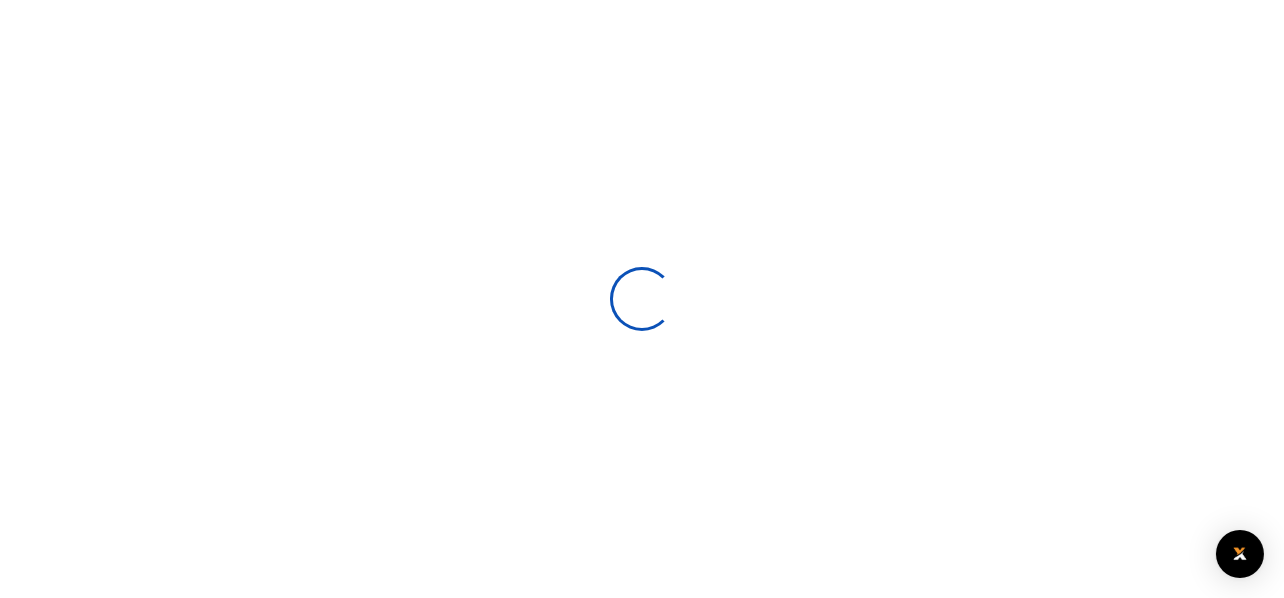 select 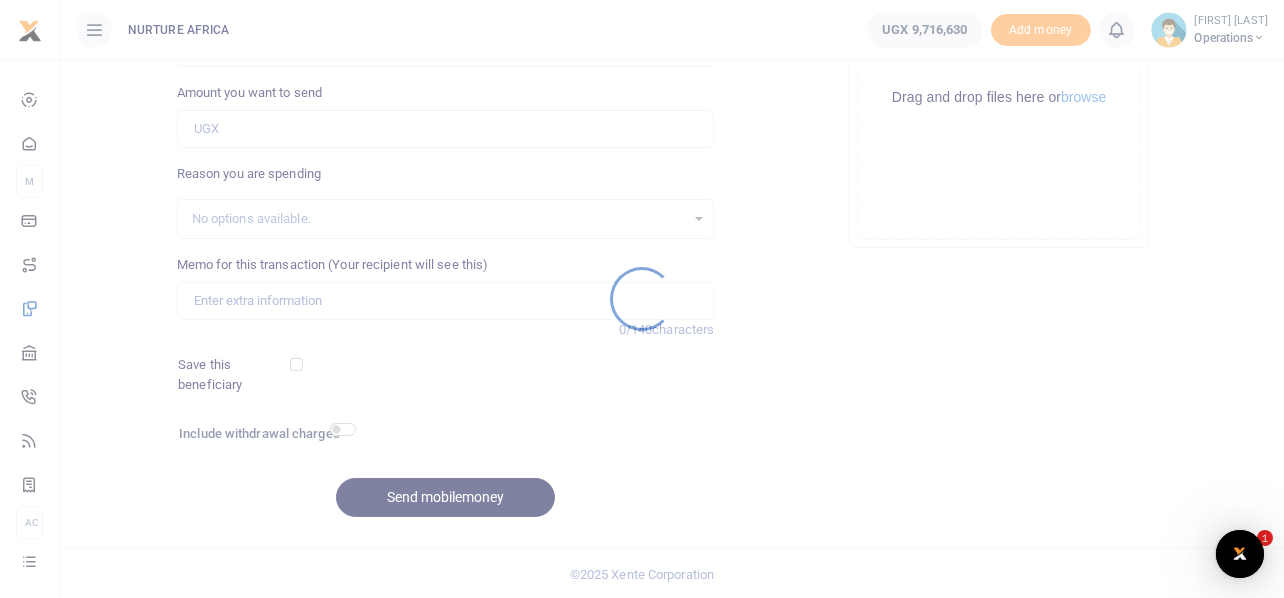 scroll, scrollTop: 0, scrollLeft: 0, axis: both 